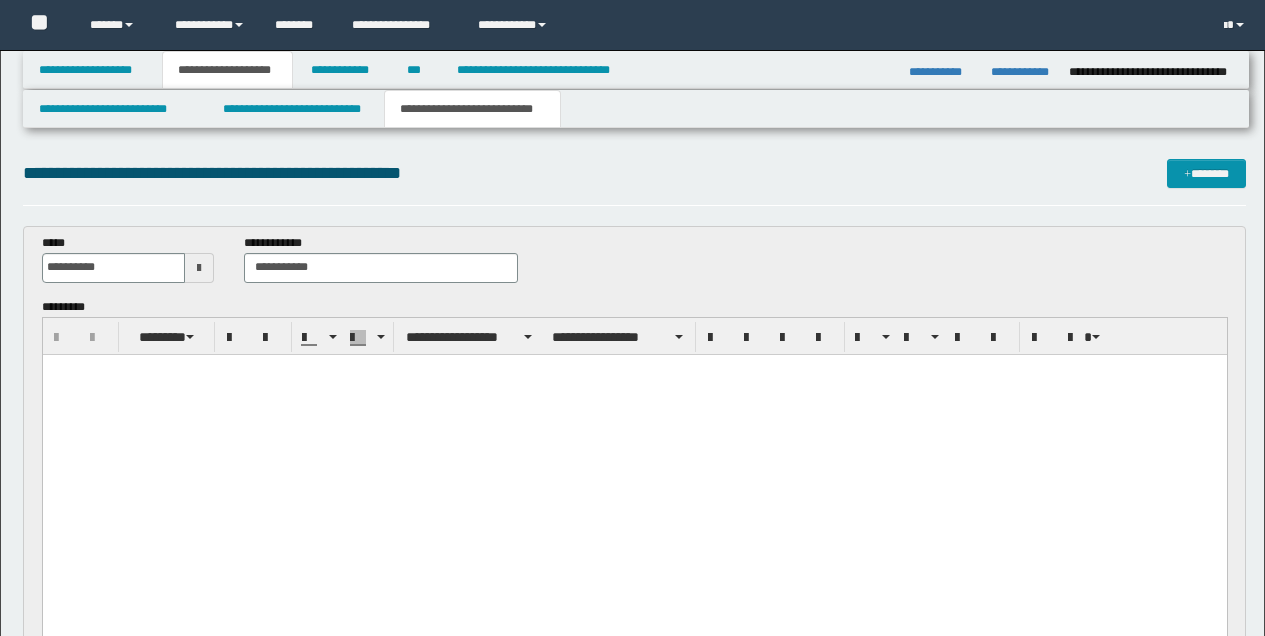scroll, scrollTop: 66, scrollLeft: 0, axis: vertical 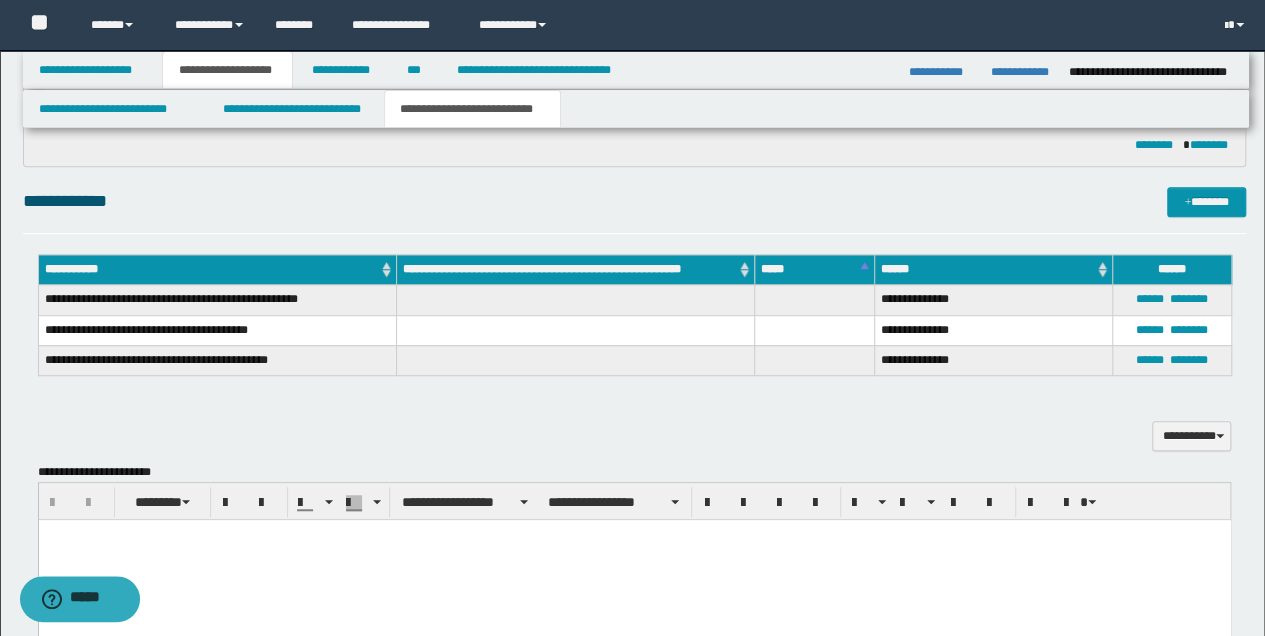 click at bounding box center [634, 559] 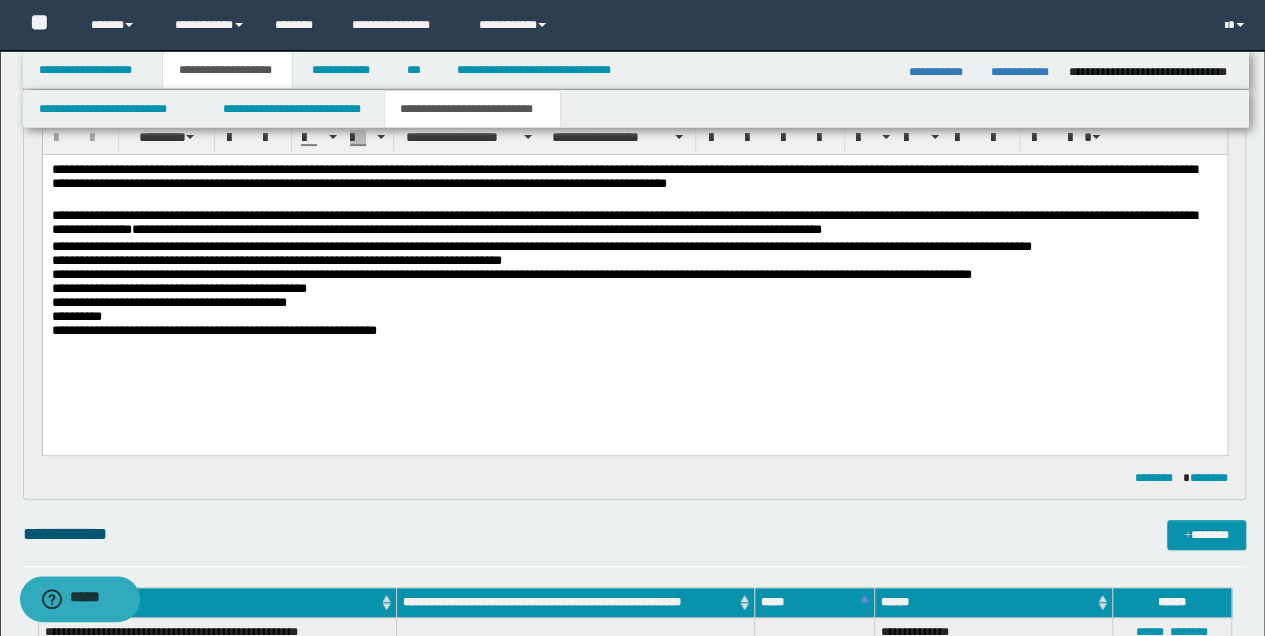 scroll, scrollTop: 466, scrollLeft: 0, axis: vertical 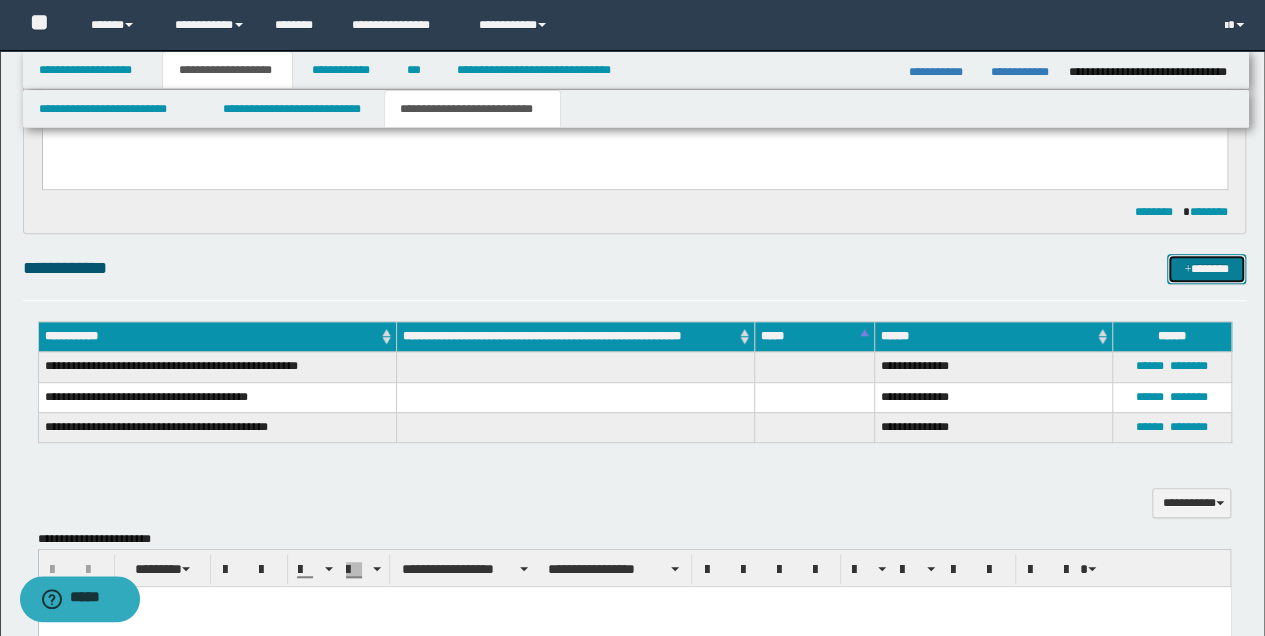 click on "*******" at bounding box center (1206, 268) 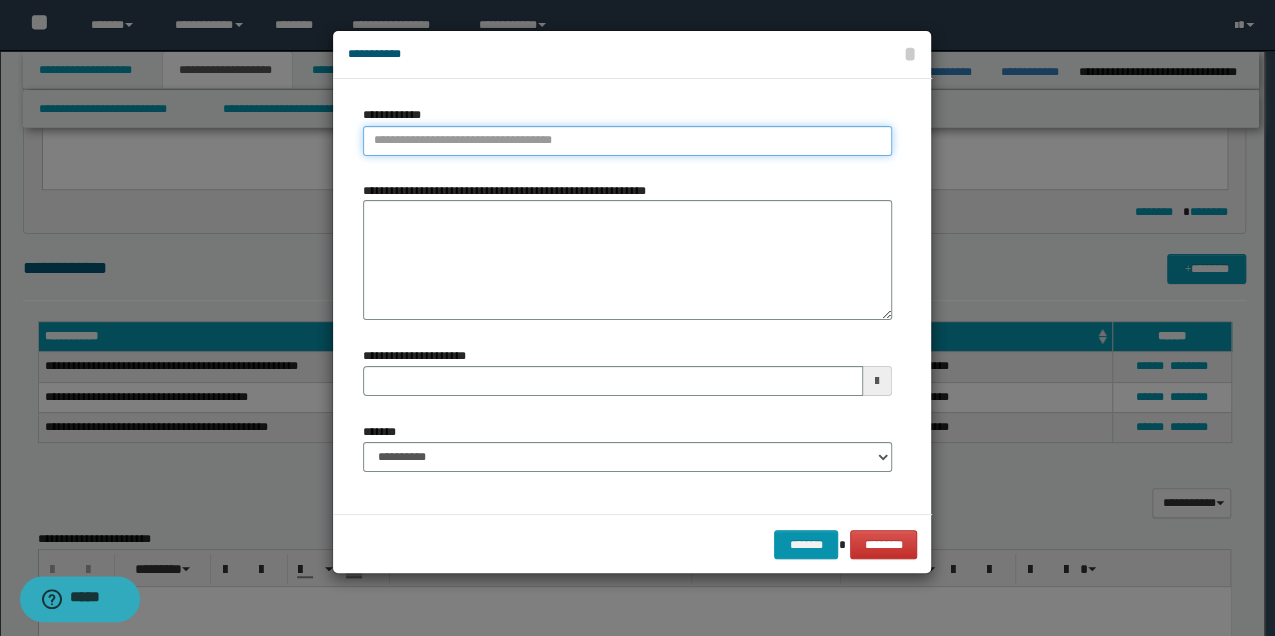 type on "**********" 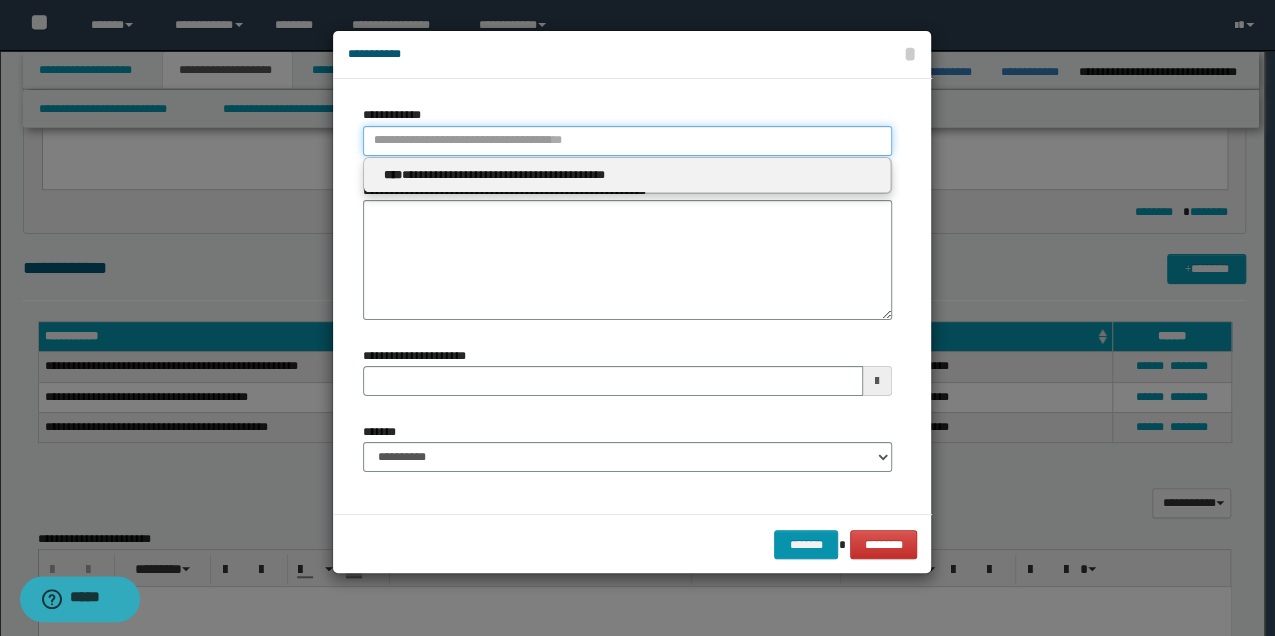 click on "**********" at bounding box center [627, 141] 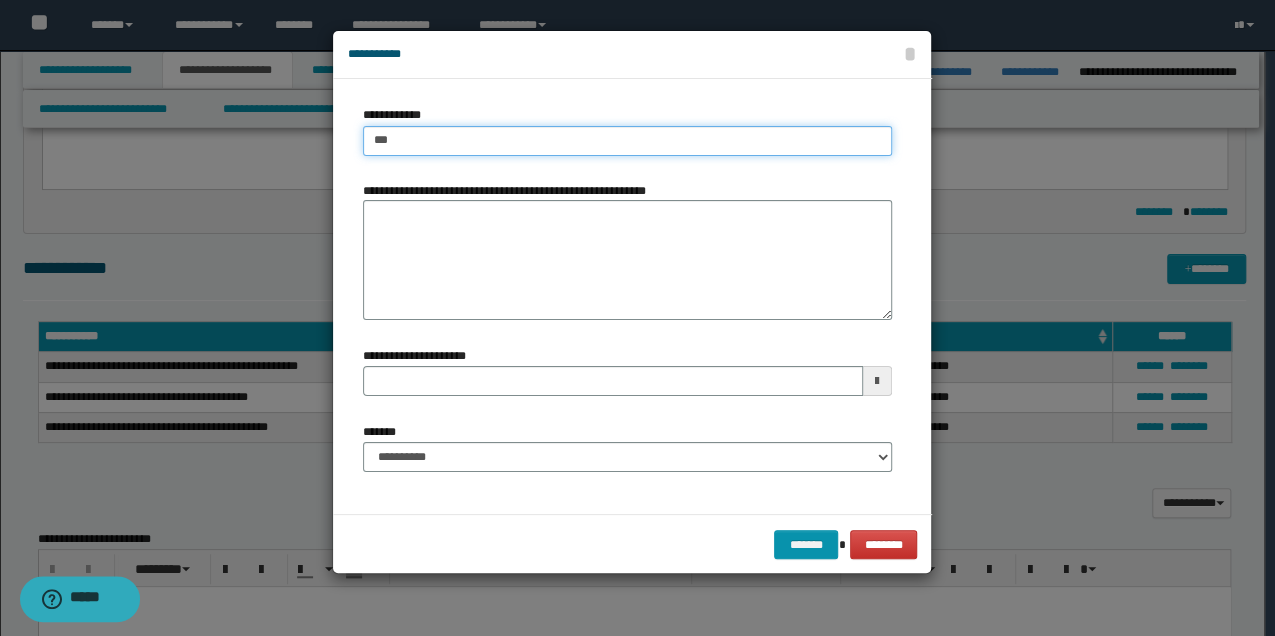 type on "****" 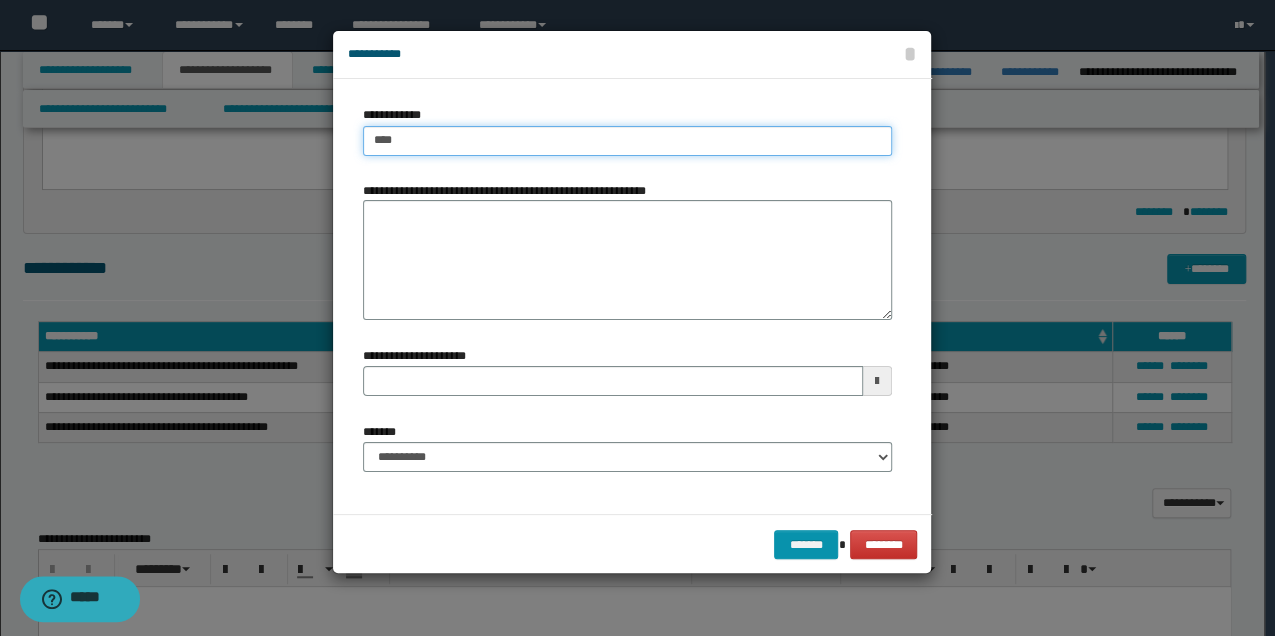 type on "****" 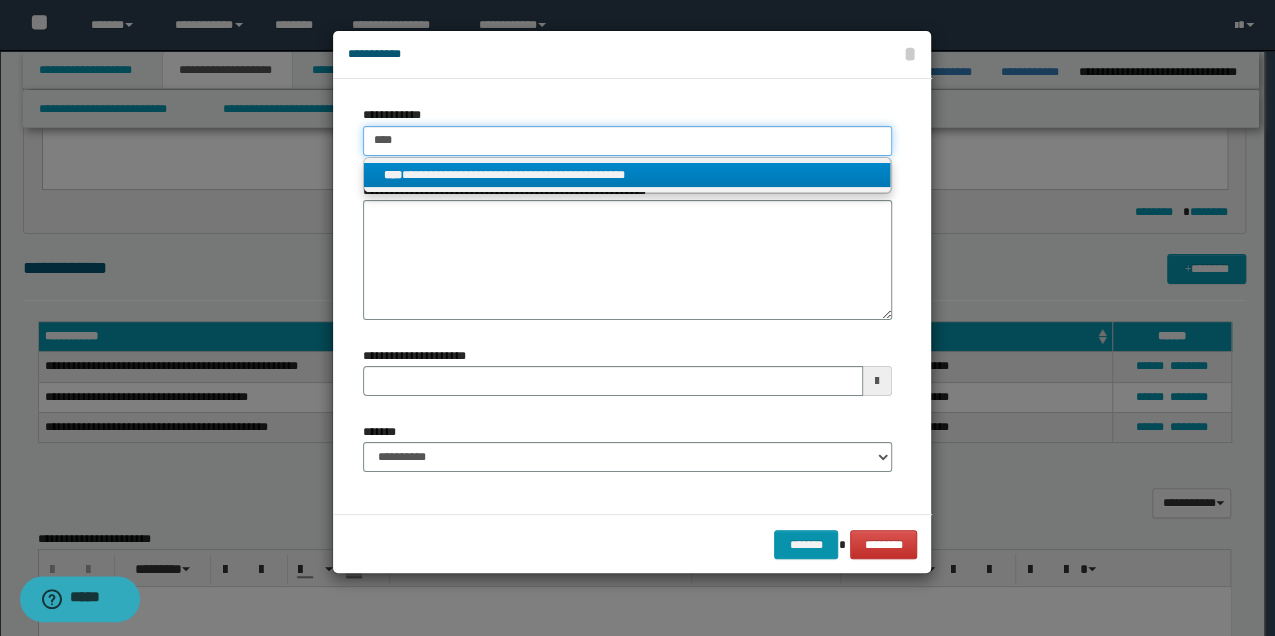 type on "****" 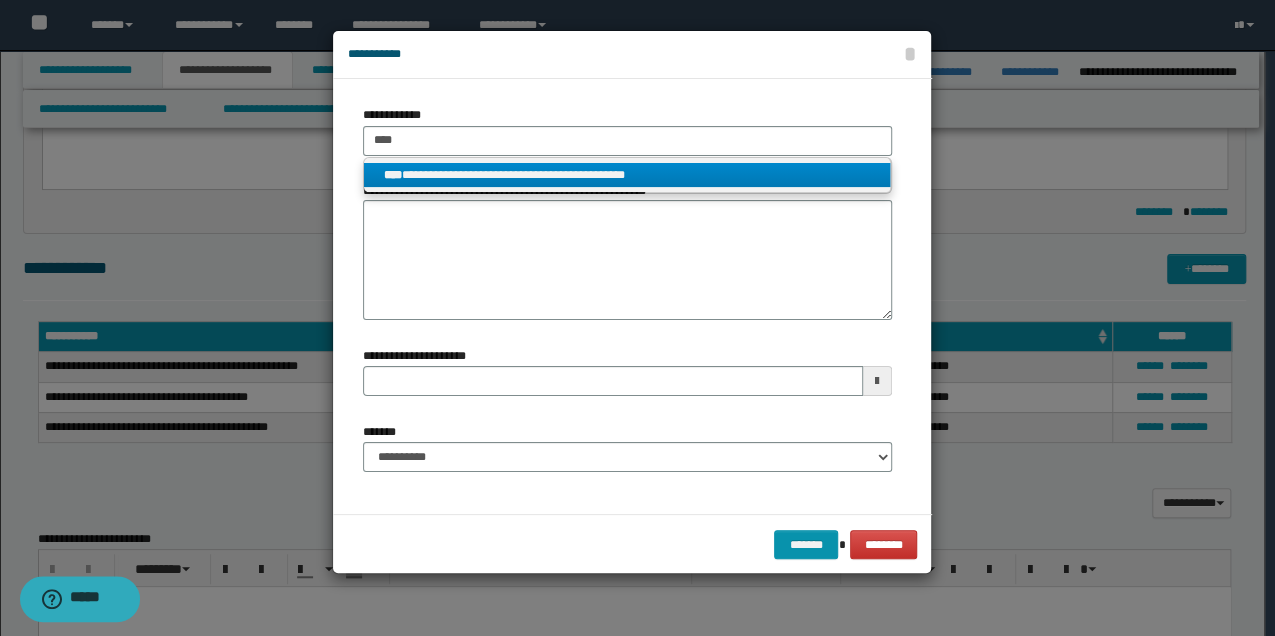 click on "**********" at bounding box center [627, 175] 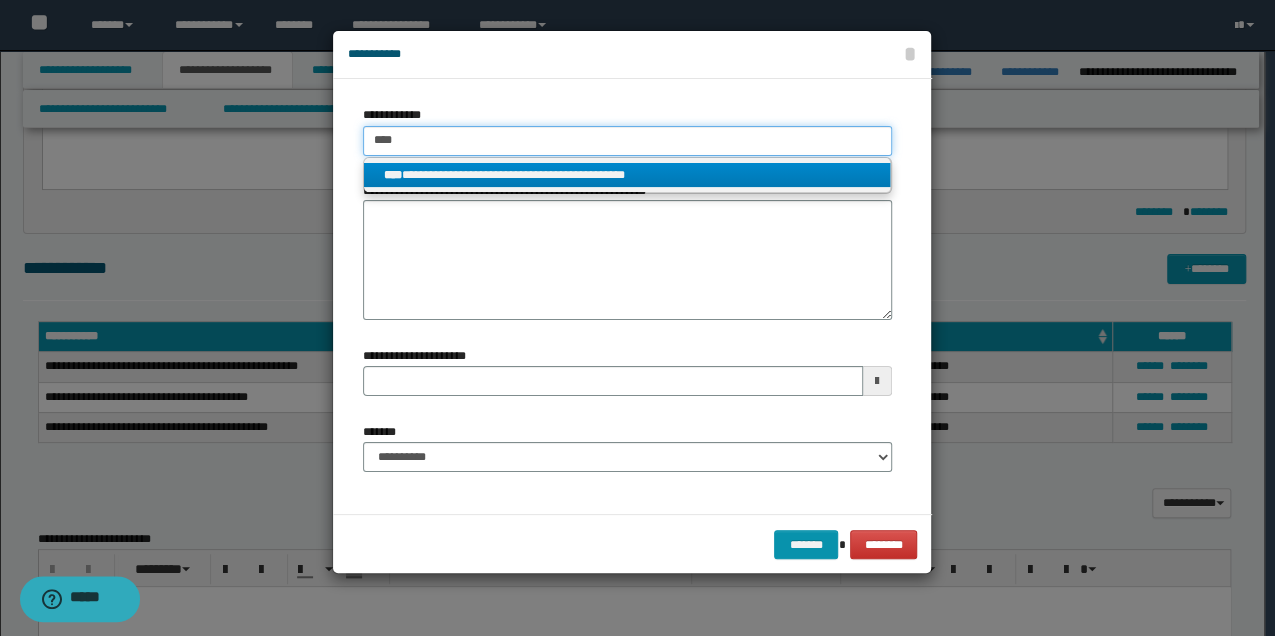 type 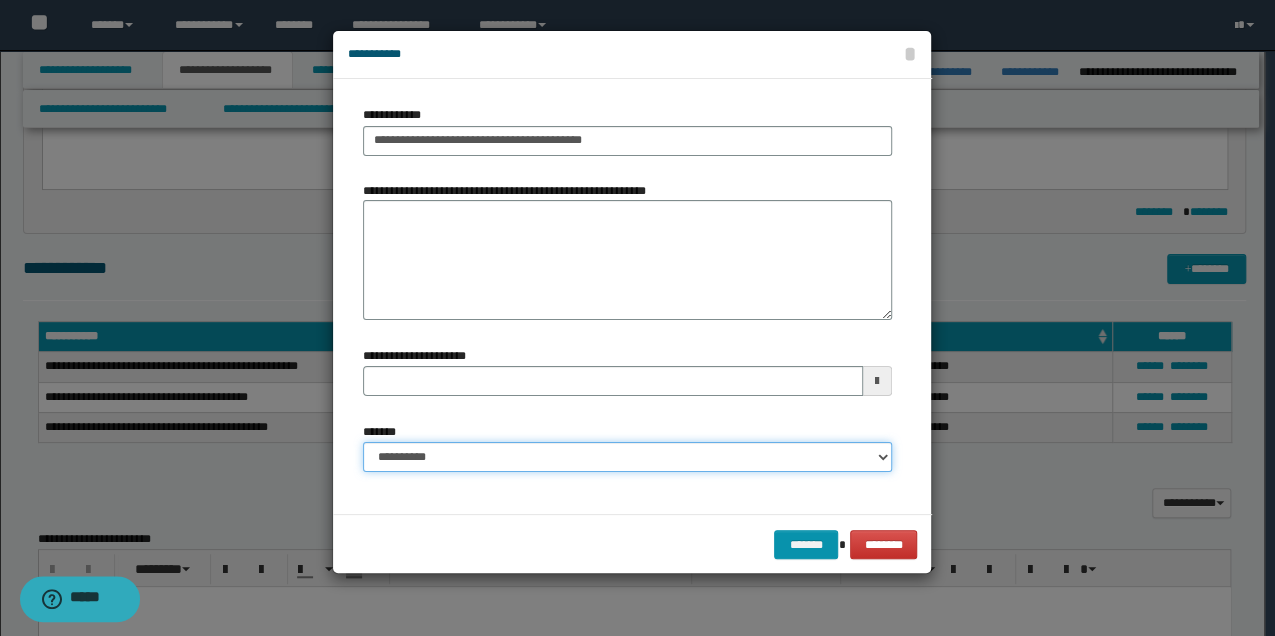 click on "**********" at bounding box center [627, 457] 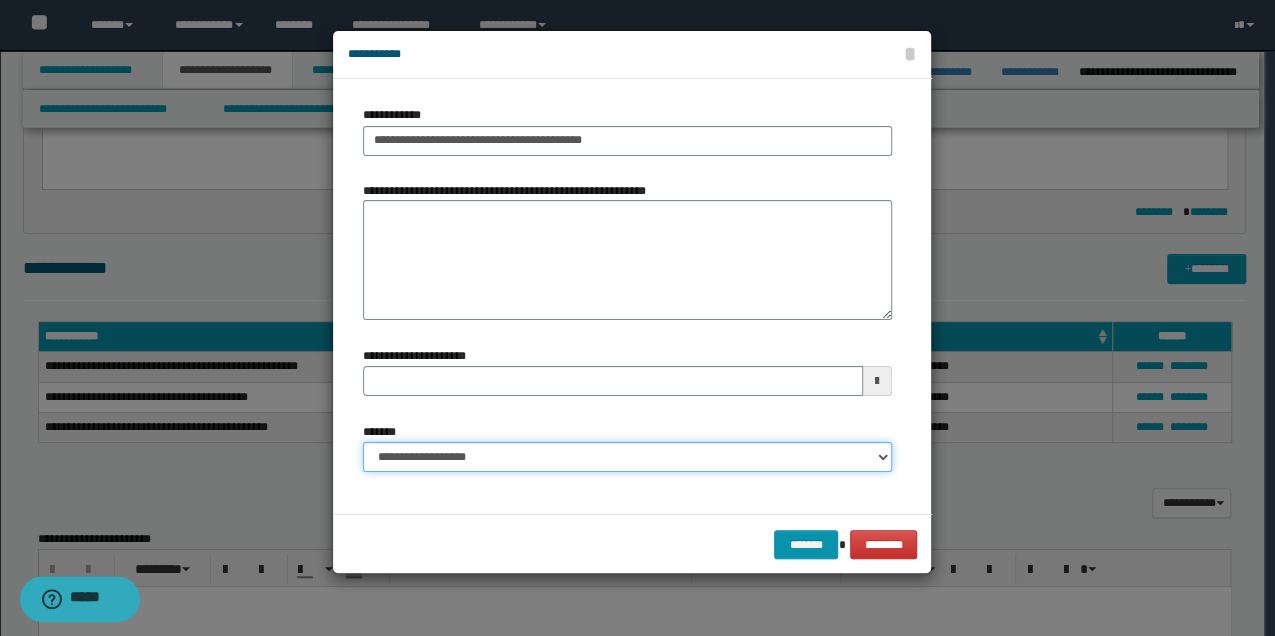 click on "**********" at bounding box center [627, 457] 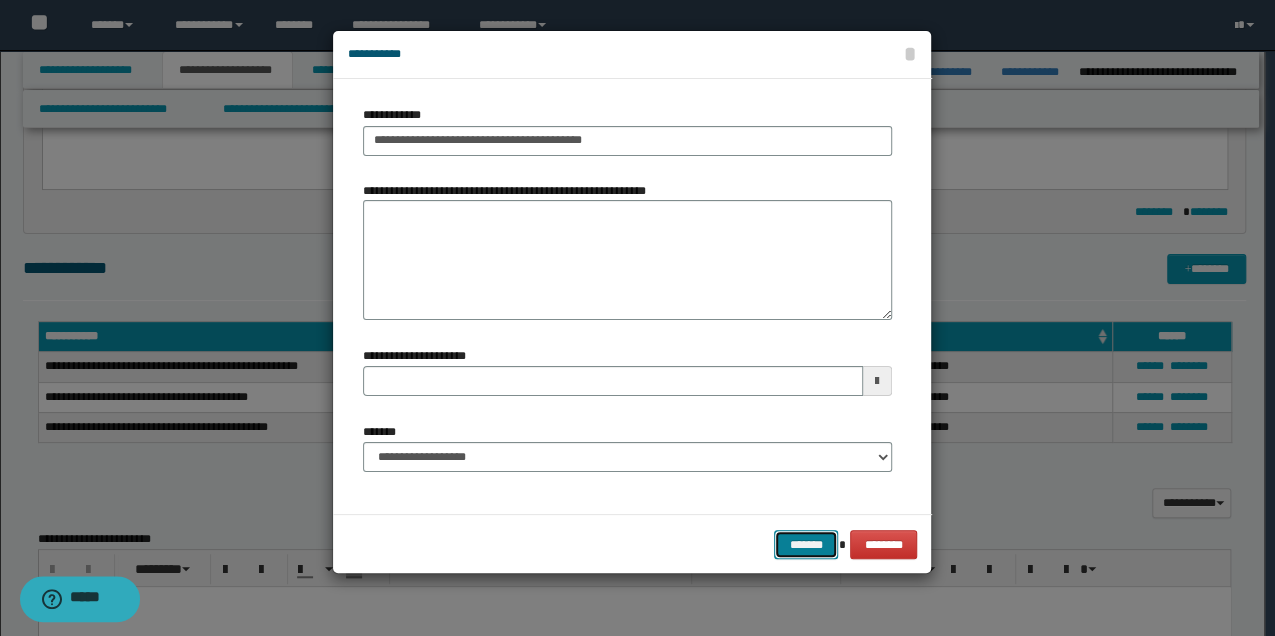 click on "*******" at bounding box center (806, 544) 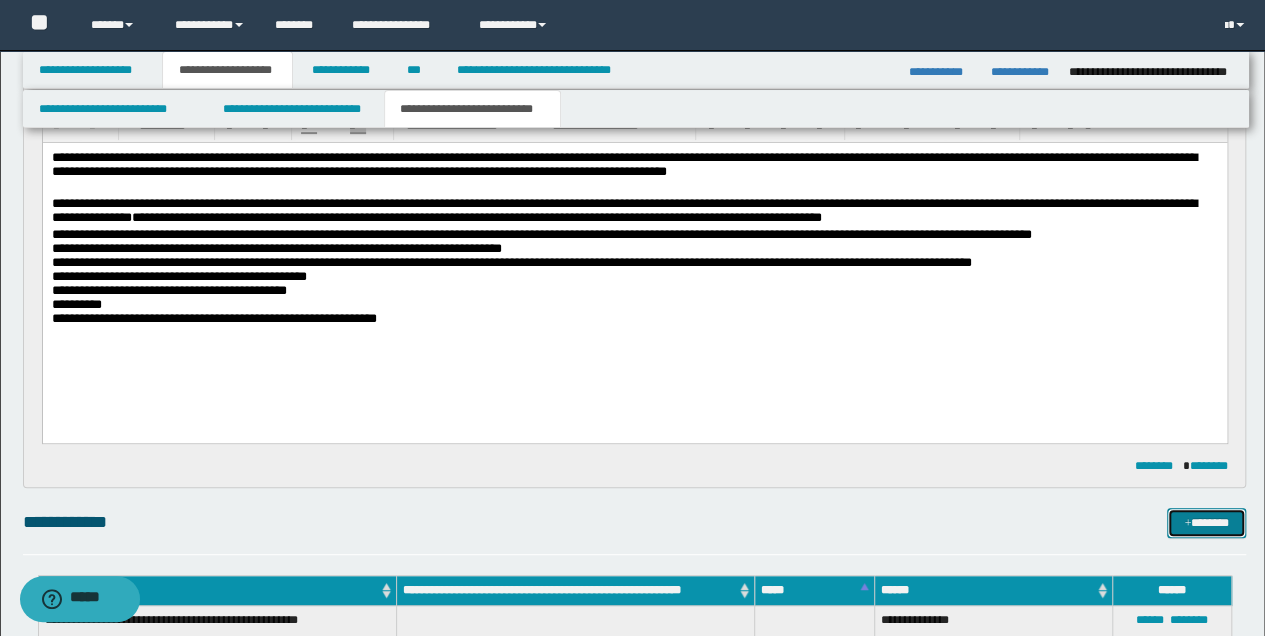 scroll, scrollTop: 200, scrollLeft: 0, axis: vertical 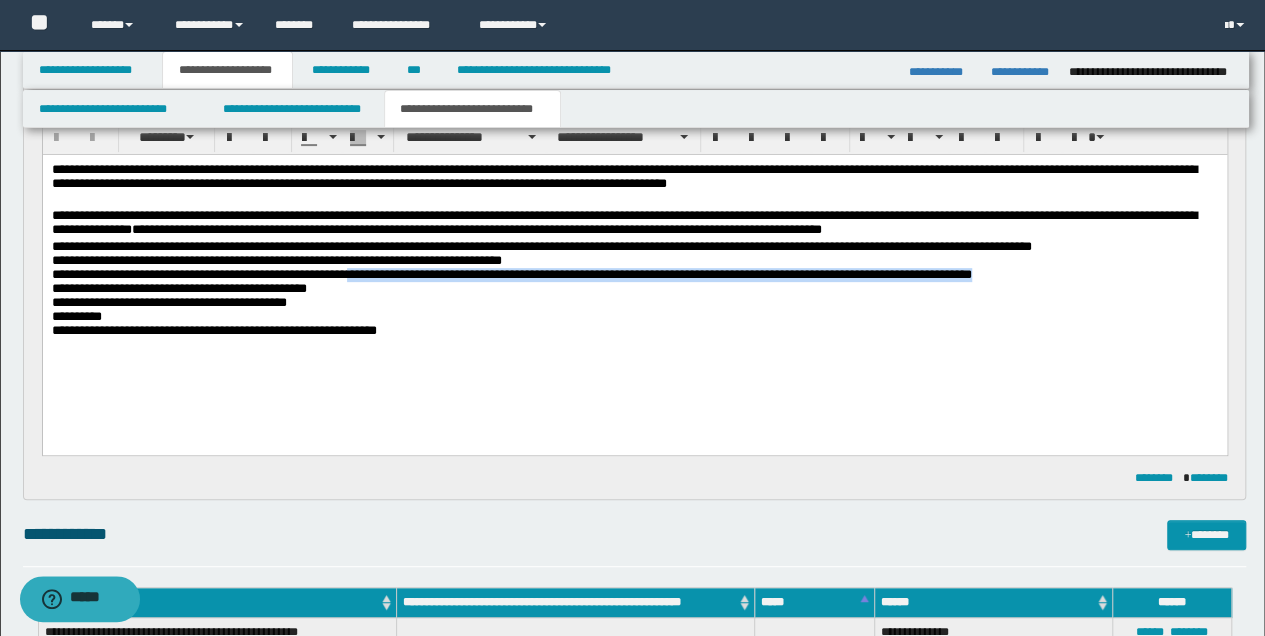 drag, startPoint x: 374, startPoint y: 275, endPoint x: 1037, endPoint y: 273, distance: 663.003 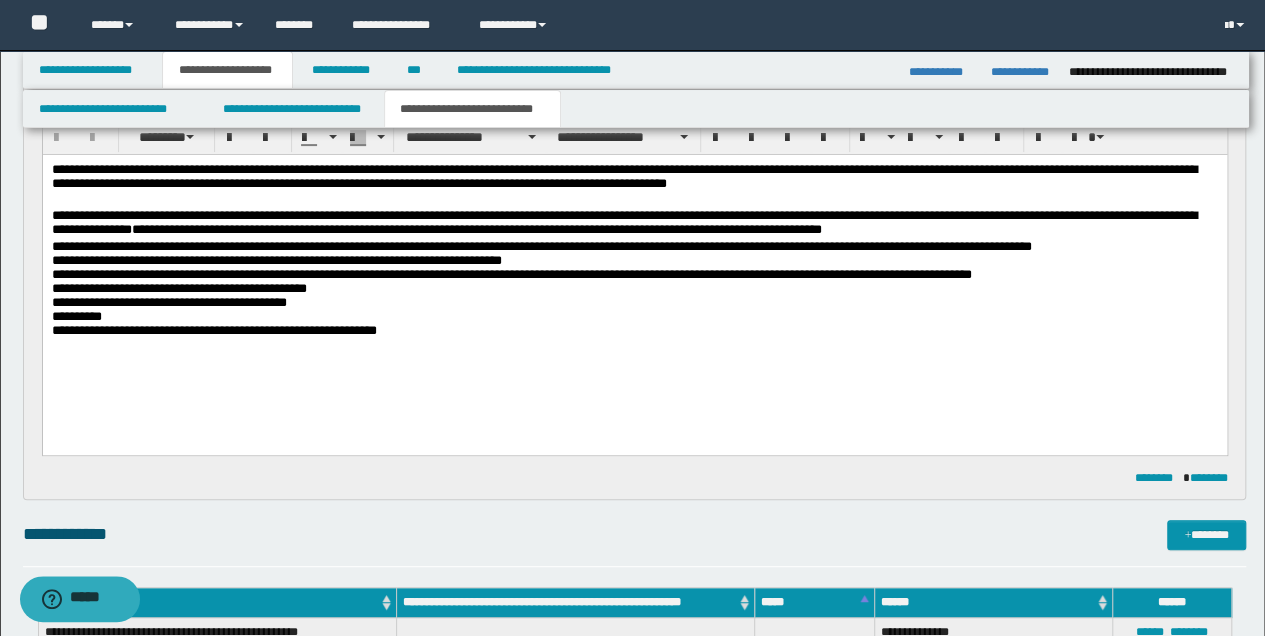 click on "**********" at bounding box center (634, 274) 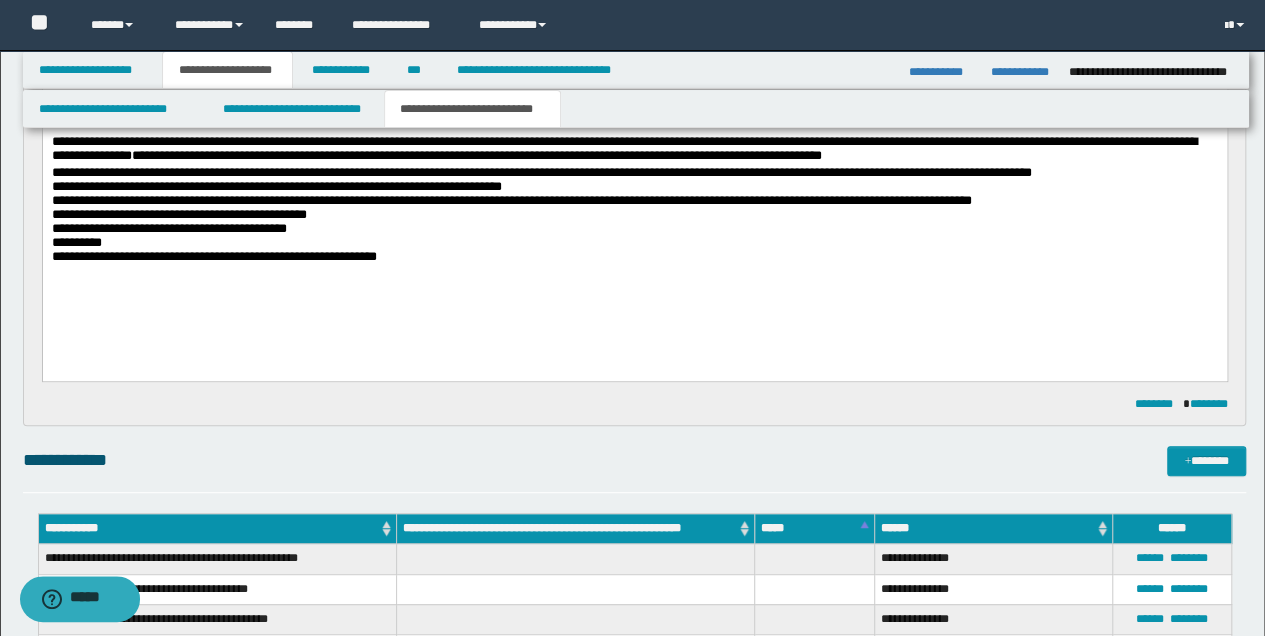 scroll, scrollTop: 466, scrollLeft: 0, axis: vertical 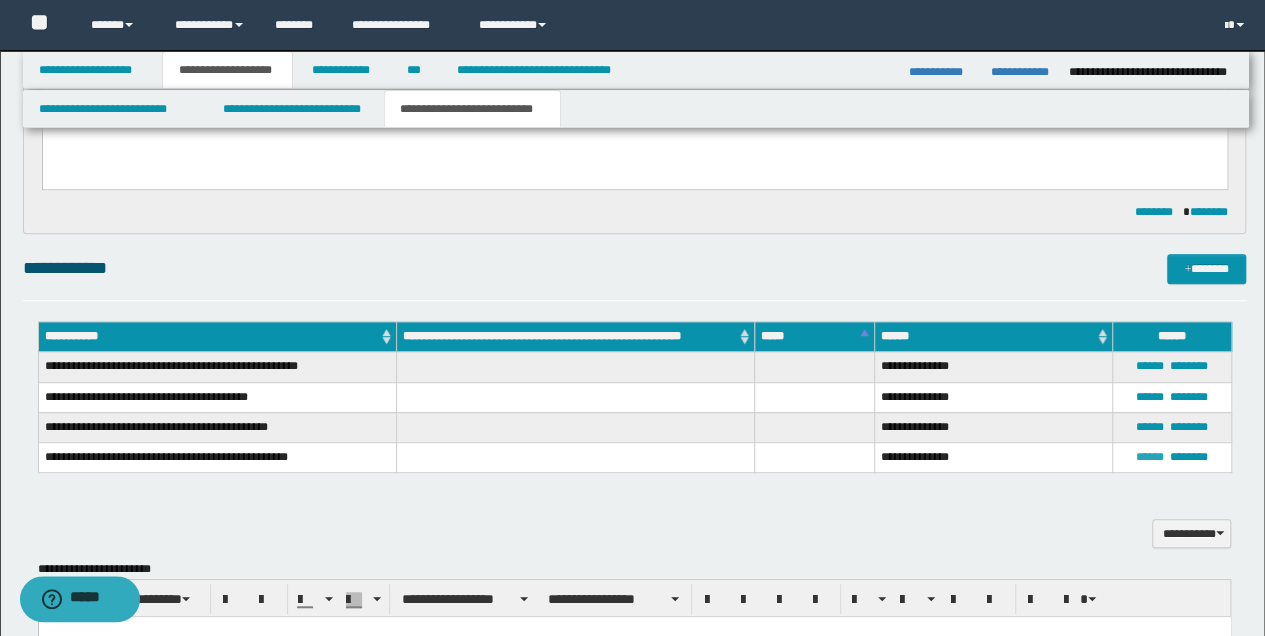 click on "******" at bounding box center (1150, 457) 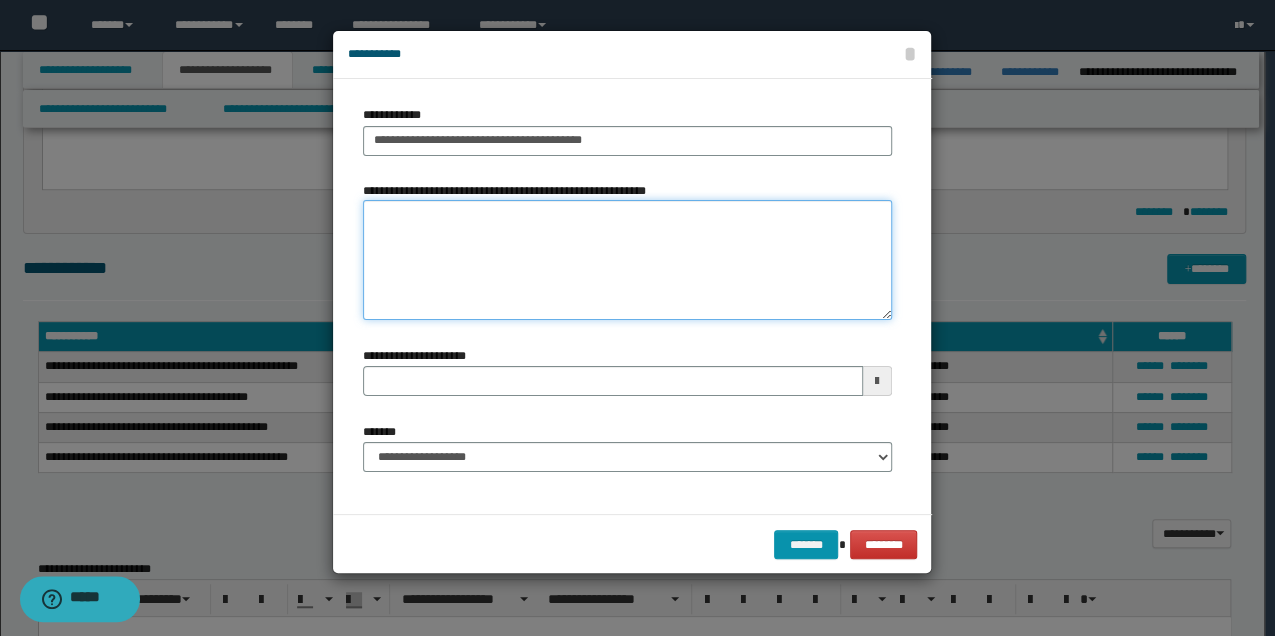 click on "**********" at bounding box center (627, 260) 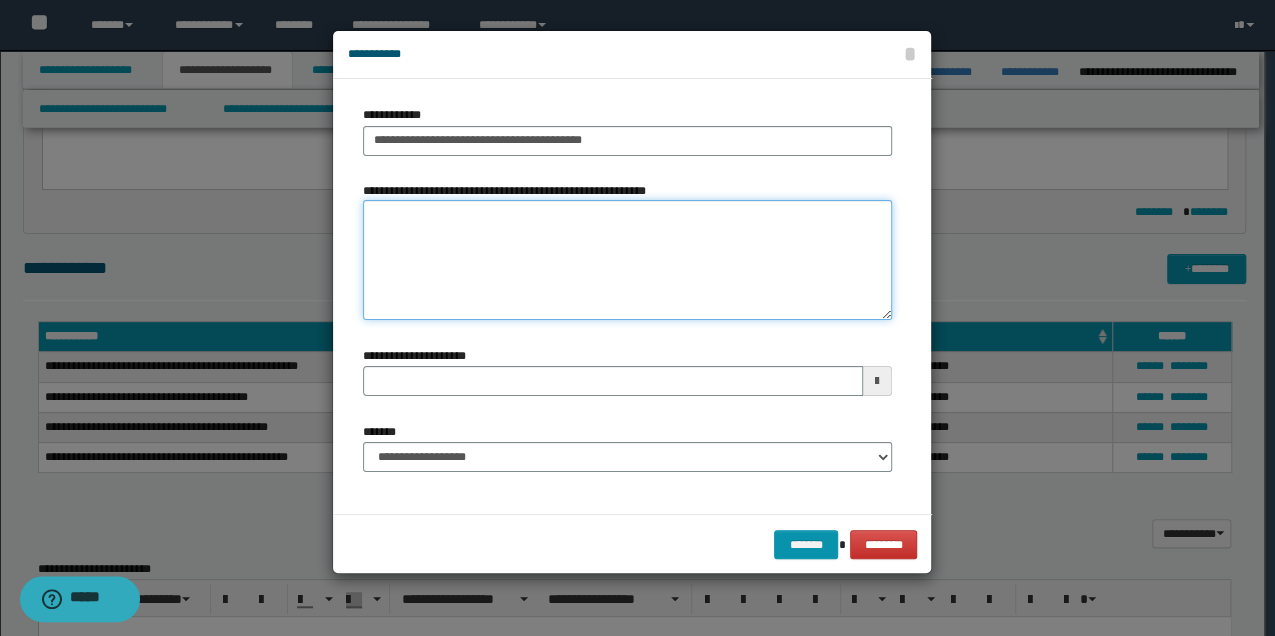 paste on "**********" 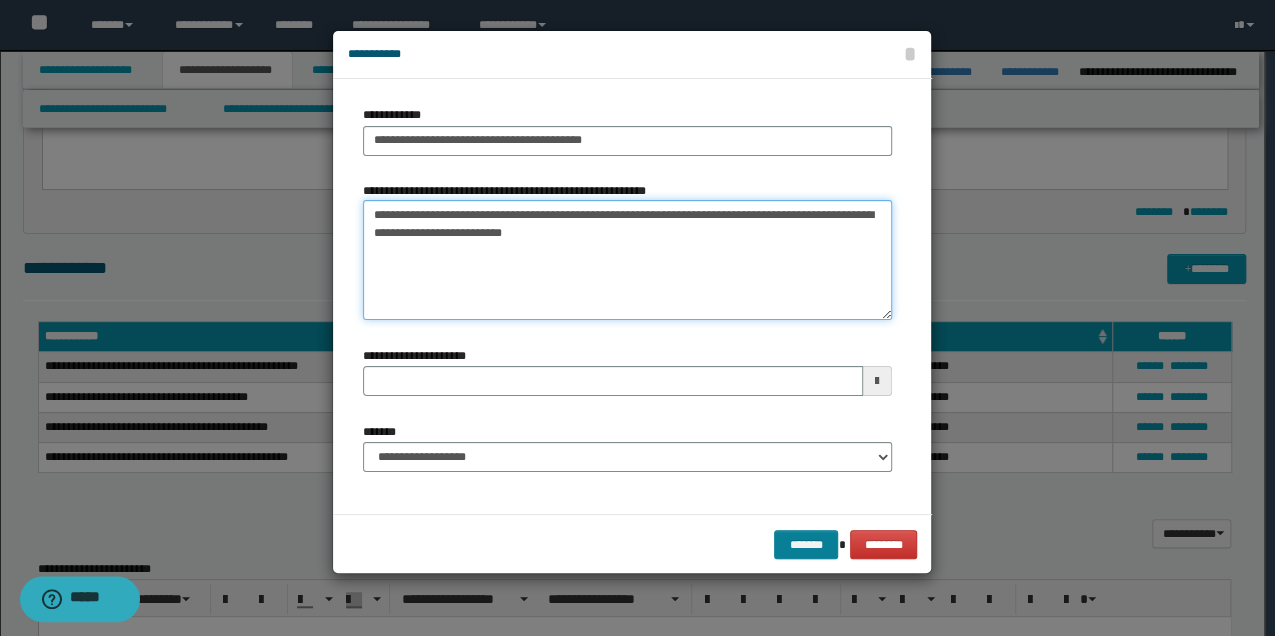 type on "**********" 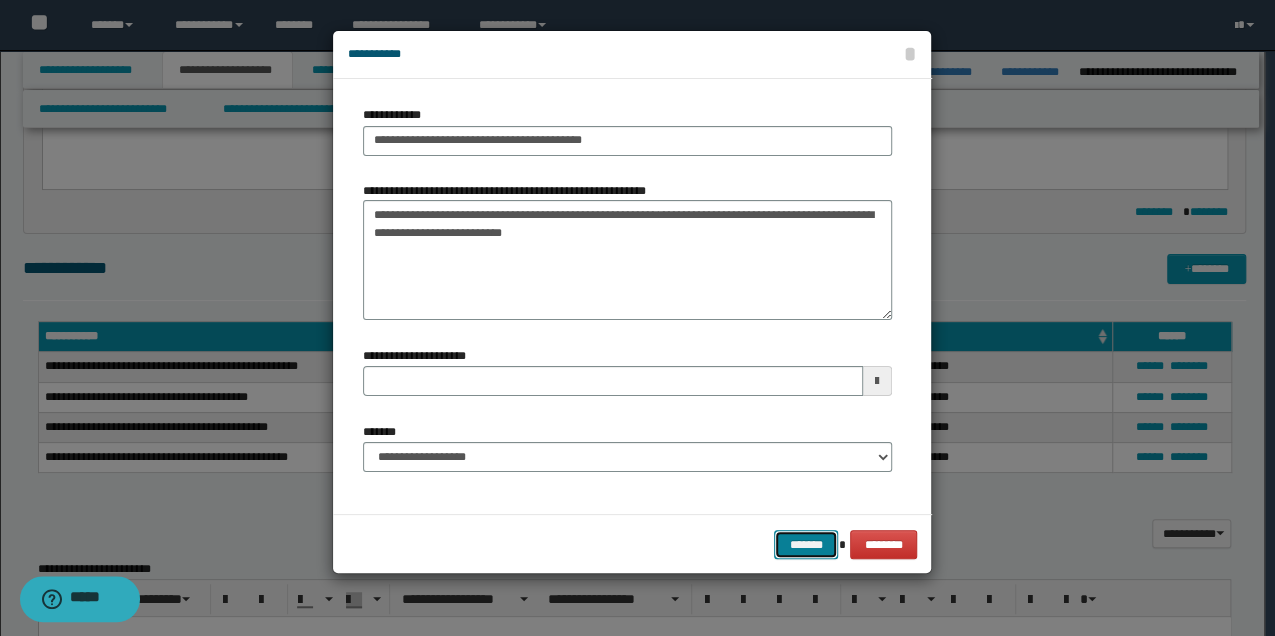 click on "*******" at bounding box center (806, 544) 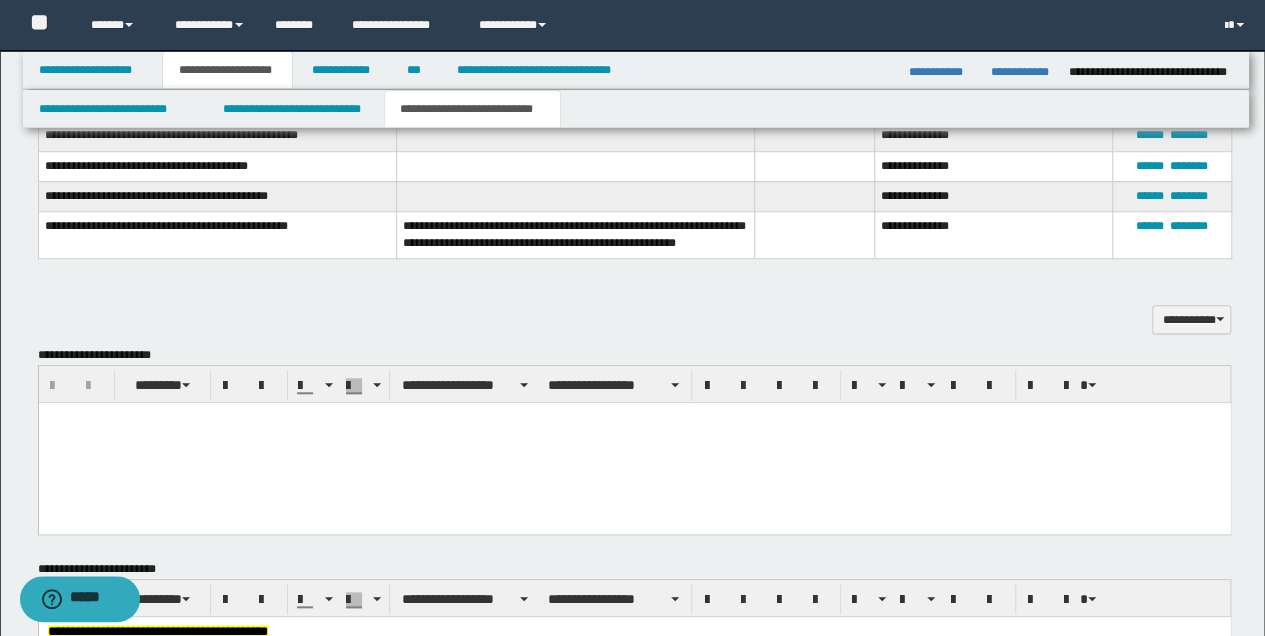 scroll, scrollTop: 733, scrollLeft: 0, axis: vertical 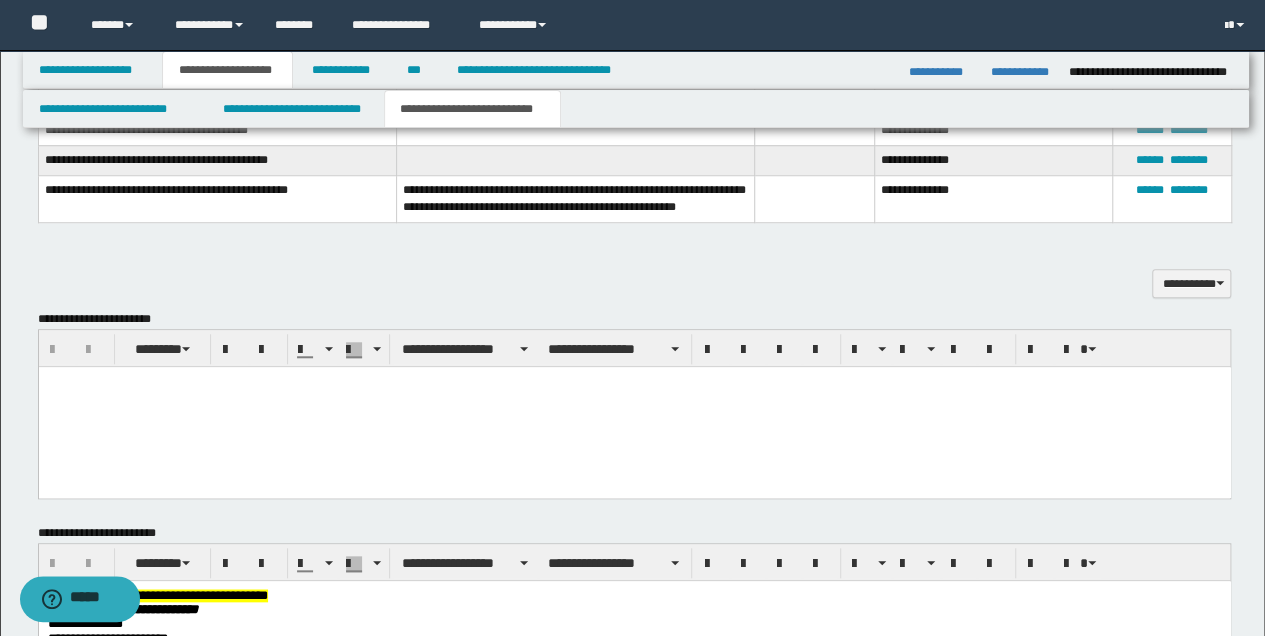 click at bounding box center [634, 407] 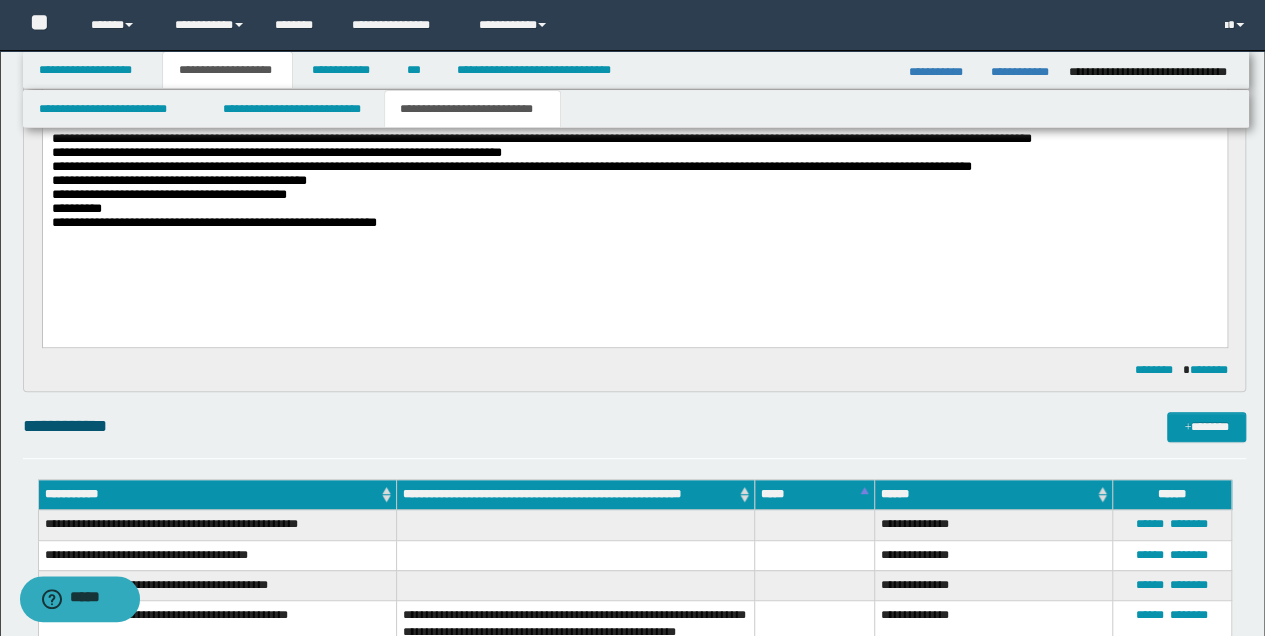 scroll, scrollTop: 266, scrollLeft: 0, axis: vertical 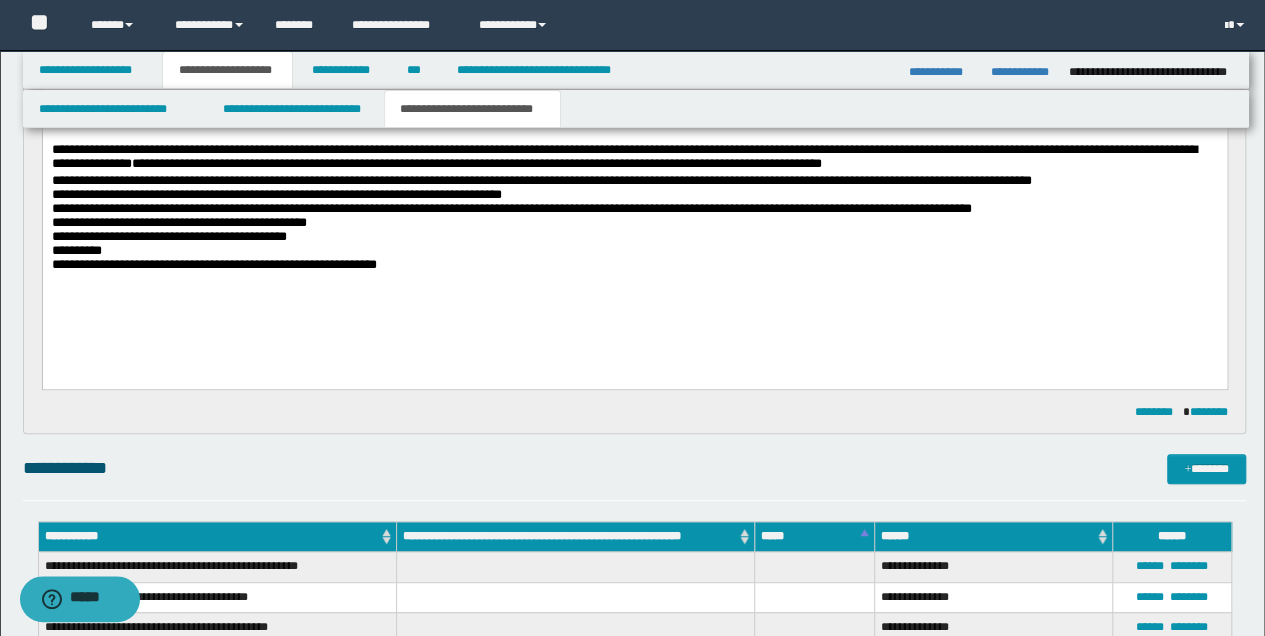 click on "**********" at bounding box center [634, 264] 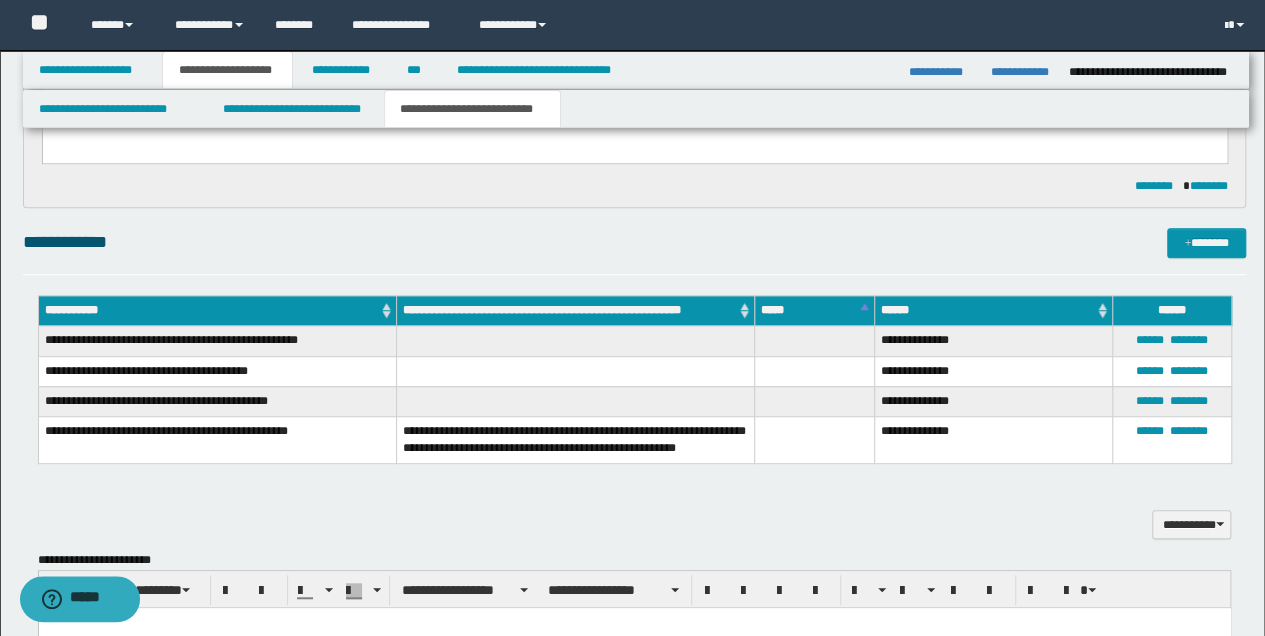 scroll, scrollTop: 600, scrollLeft: 0, axis: vertical 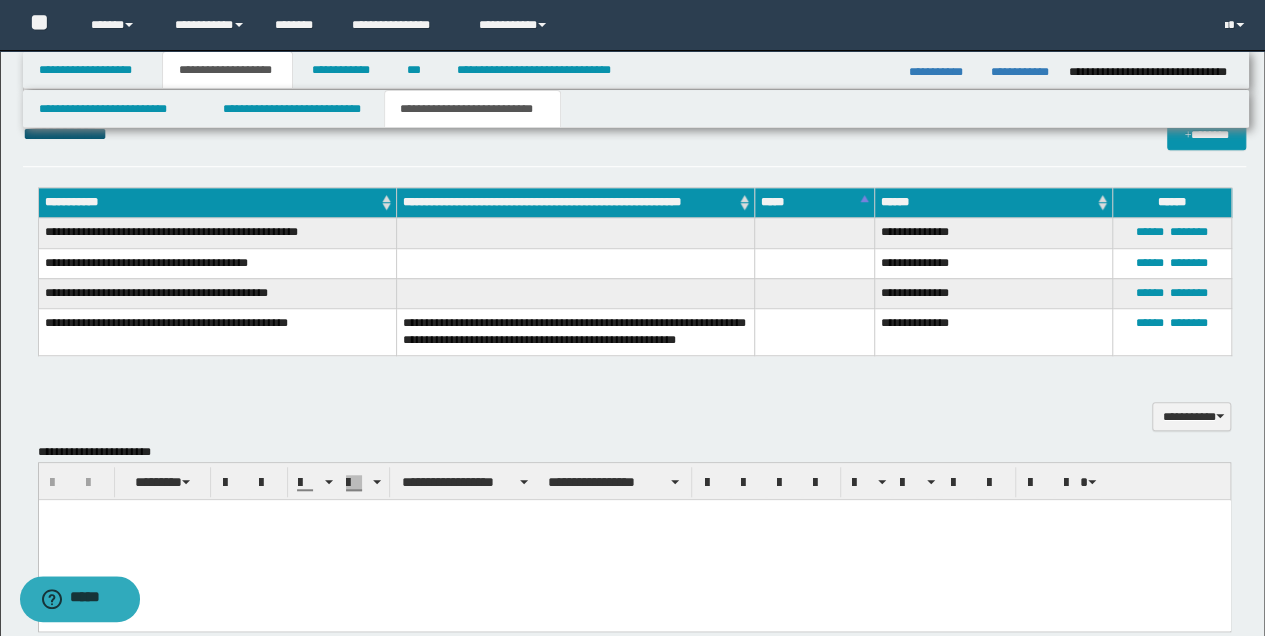 click at bounding box center (634, 540) 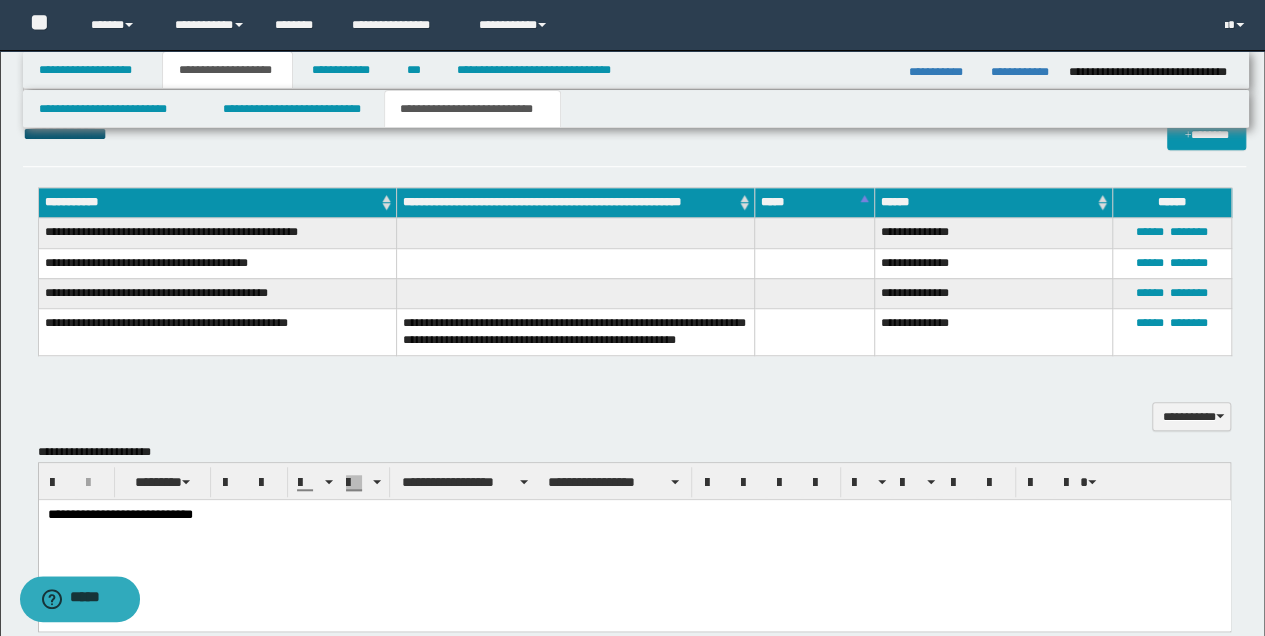 click on "**********" at bounding box center [634, 515] 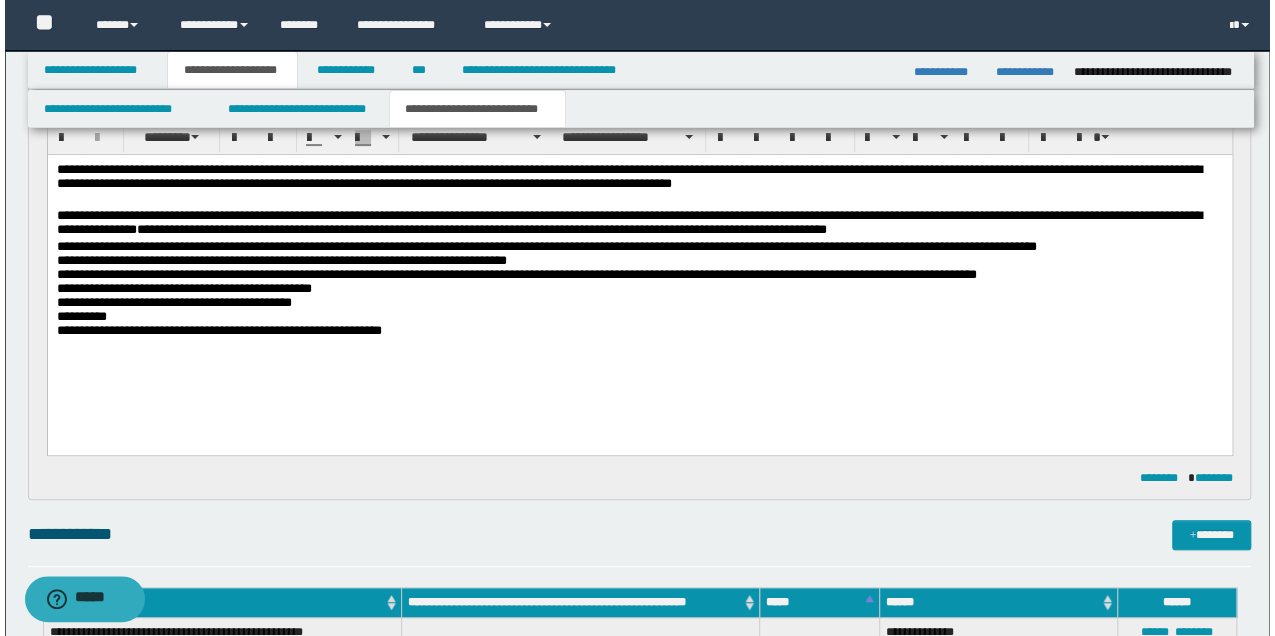 scroll, scrollTop: 0, scrollLeft: 0, axis: both 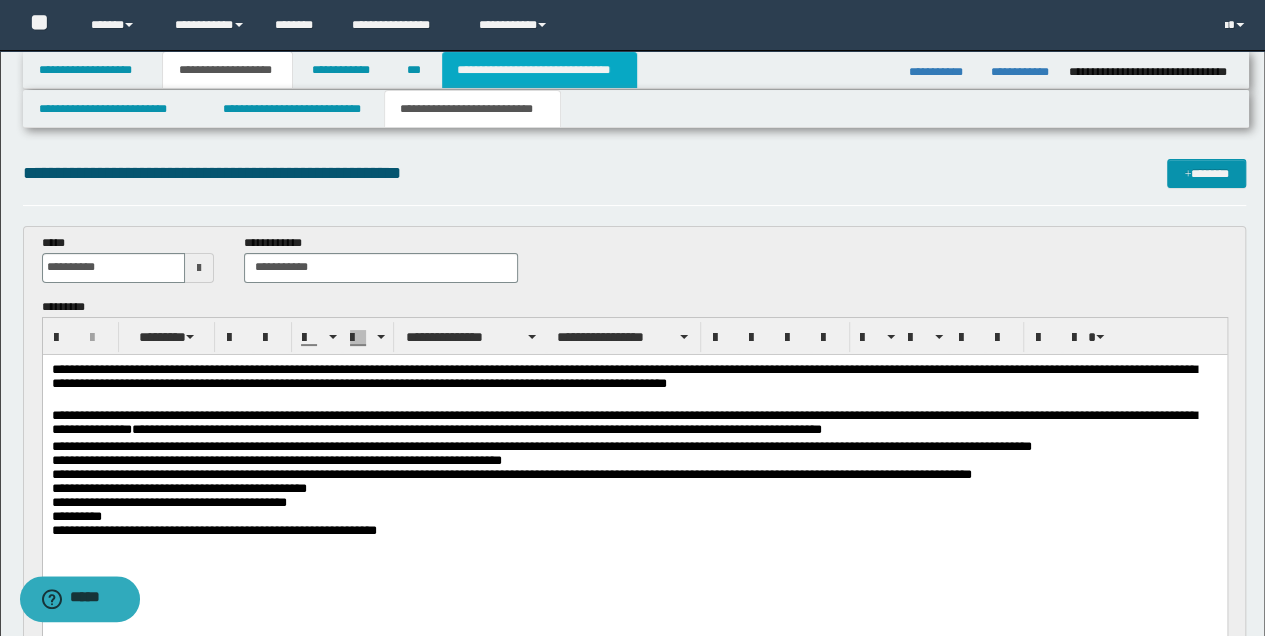 click on "**********" at bounding box center [539, 70] 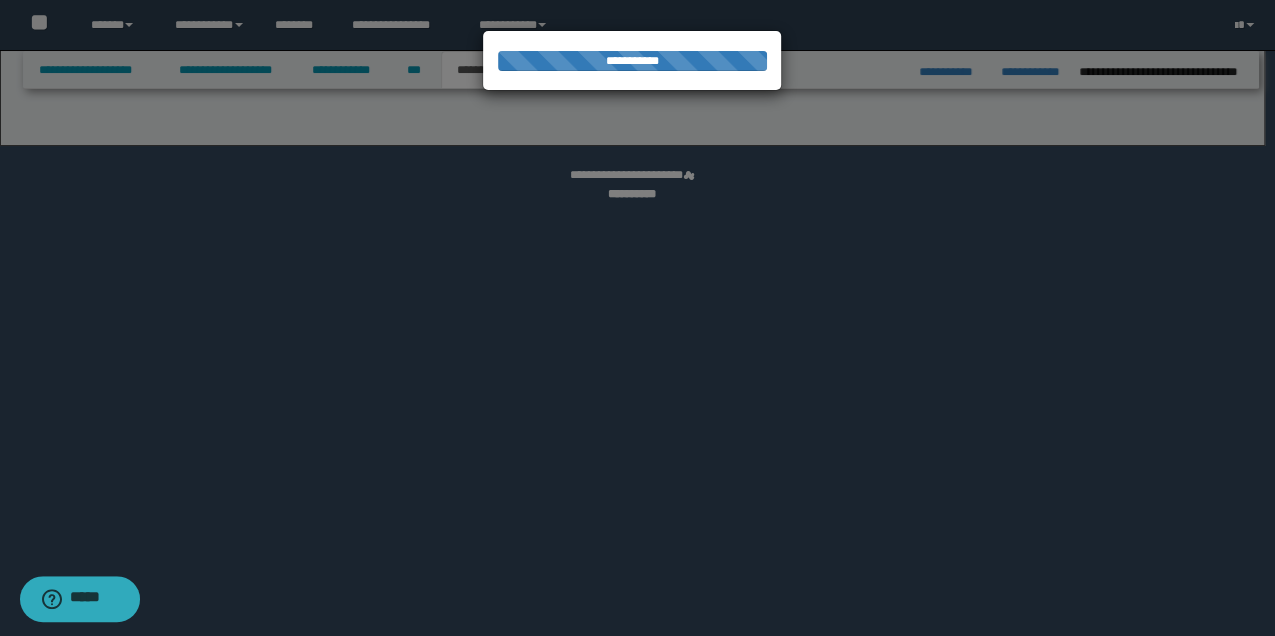 select on "*" 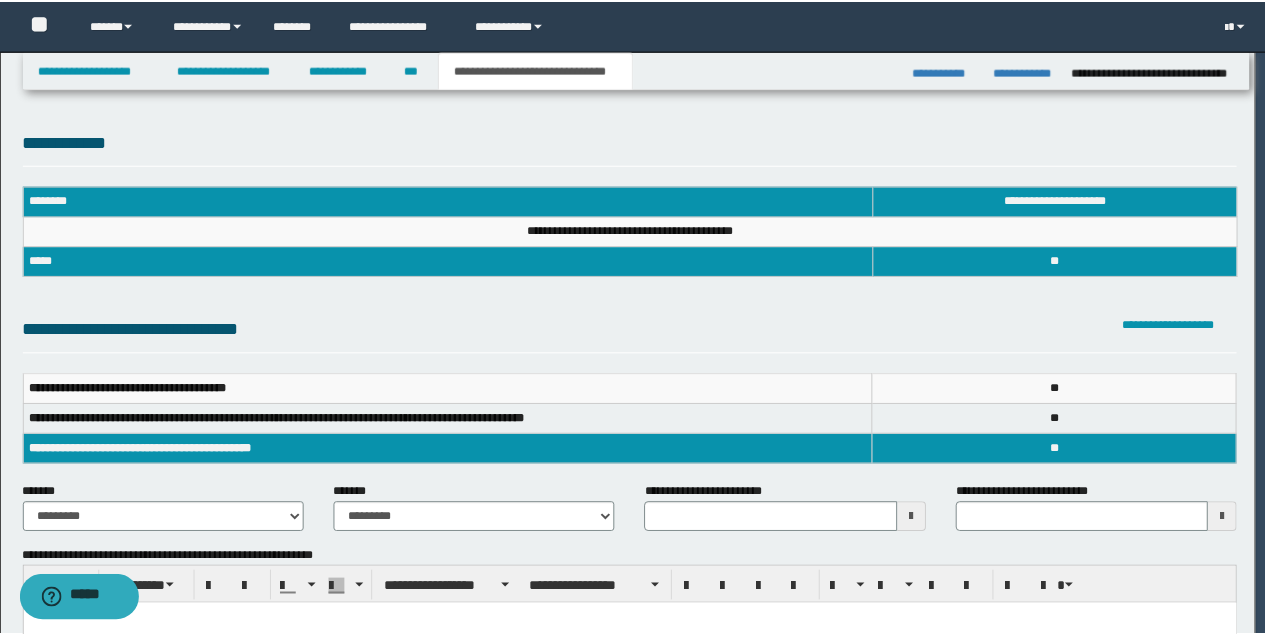 scroll, scrollTop: 0, scrollLeft: 0, axis: both 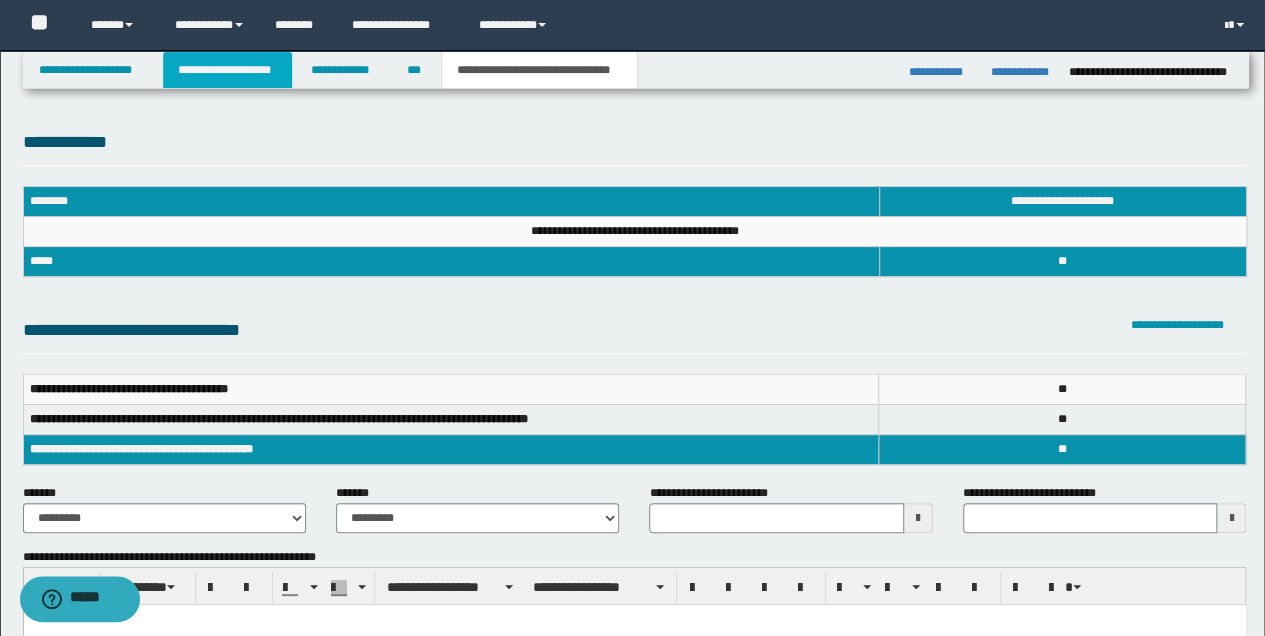 click on "**********" at bounding box center [227, 70] 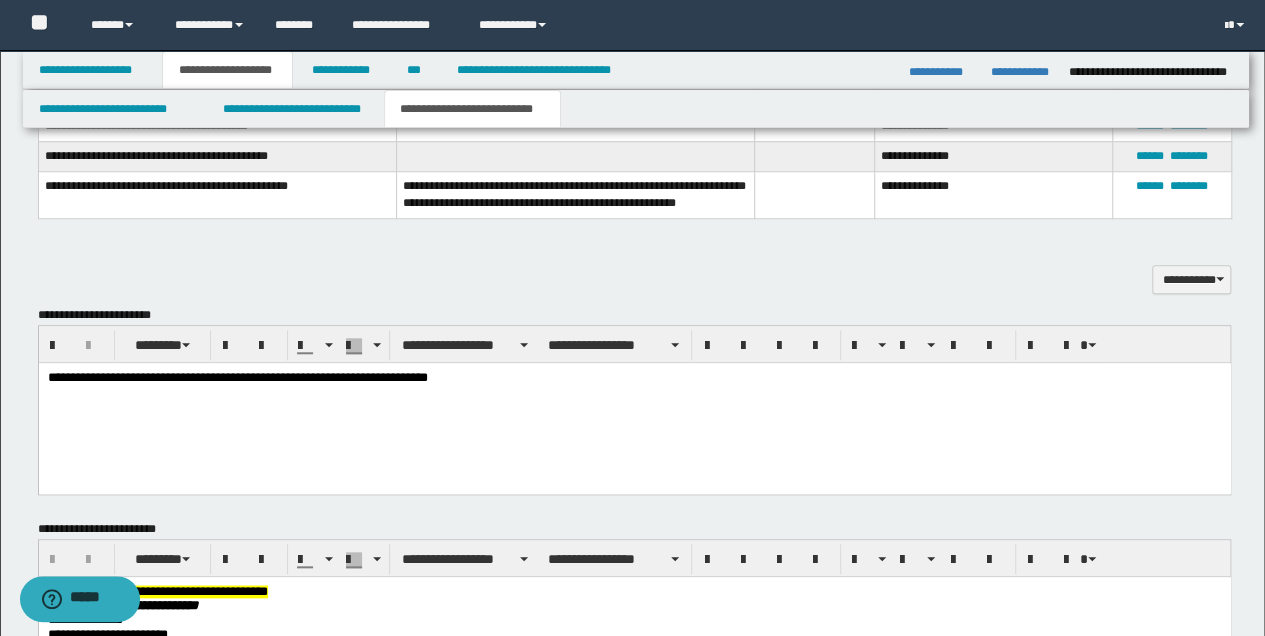 scroll, scrollTop: 733, scrollLeft: 0, axis: vertical 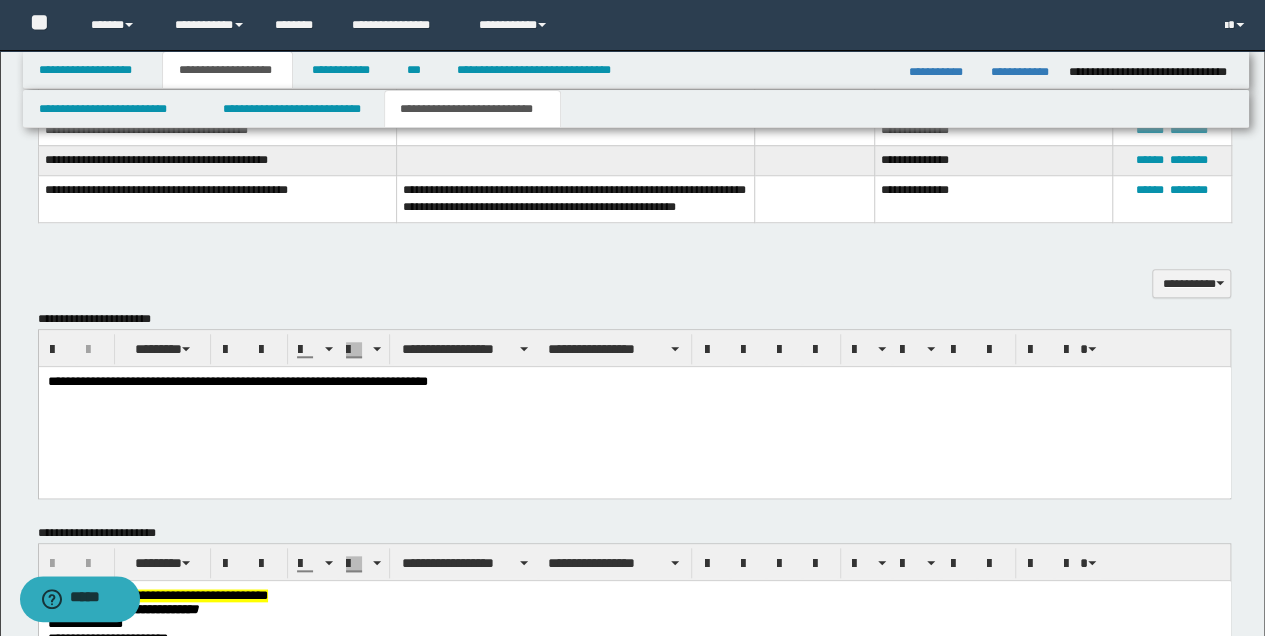 click on "**********" at bounding box center (634, 382) 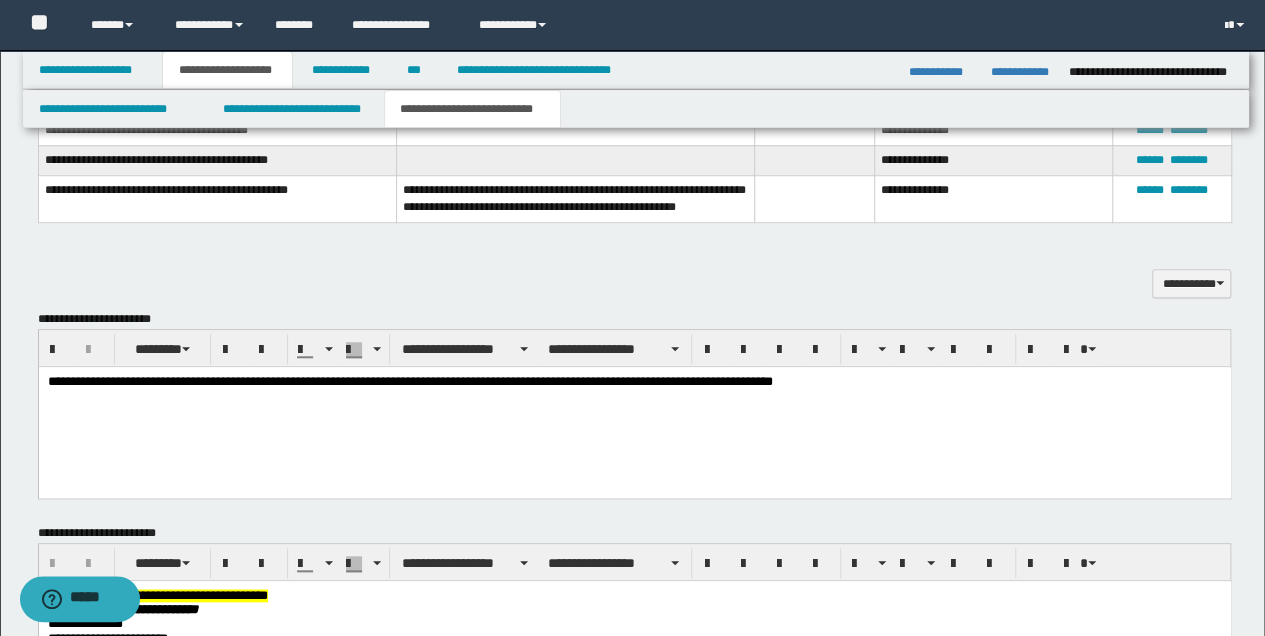 click on "**********" at bounding box center (634, 382) 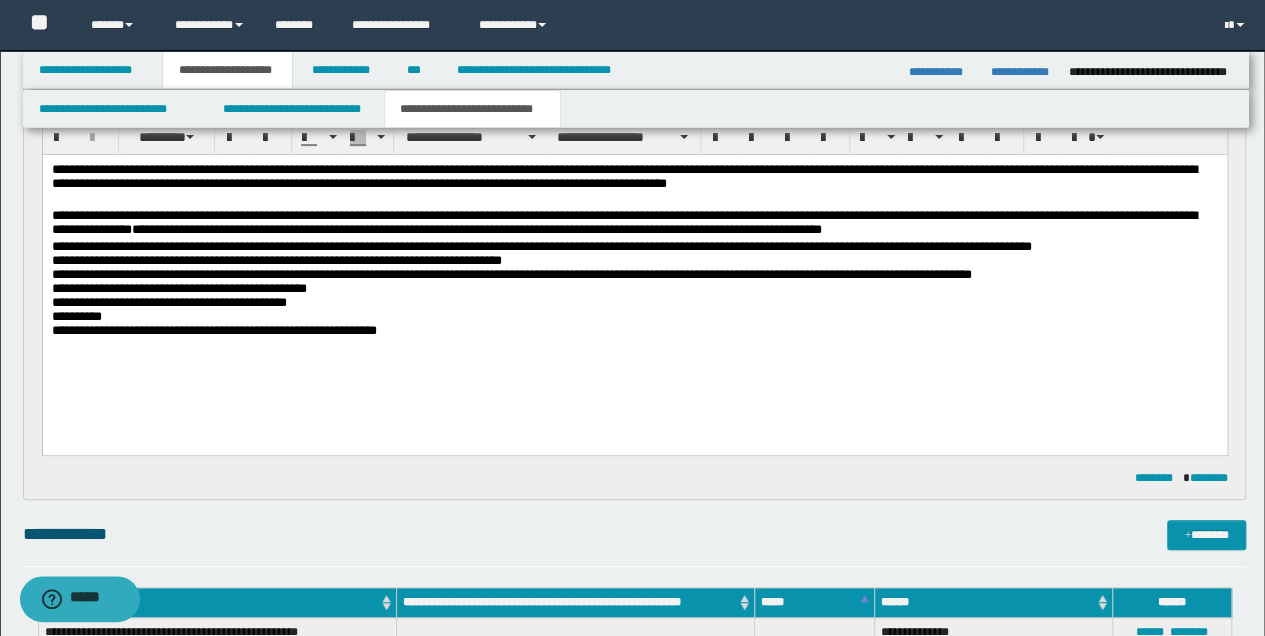 scroll, scrollTop: 200, scrollLeft: 0, axis: vertical 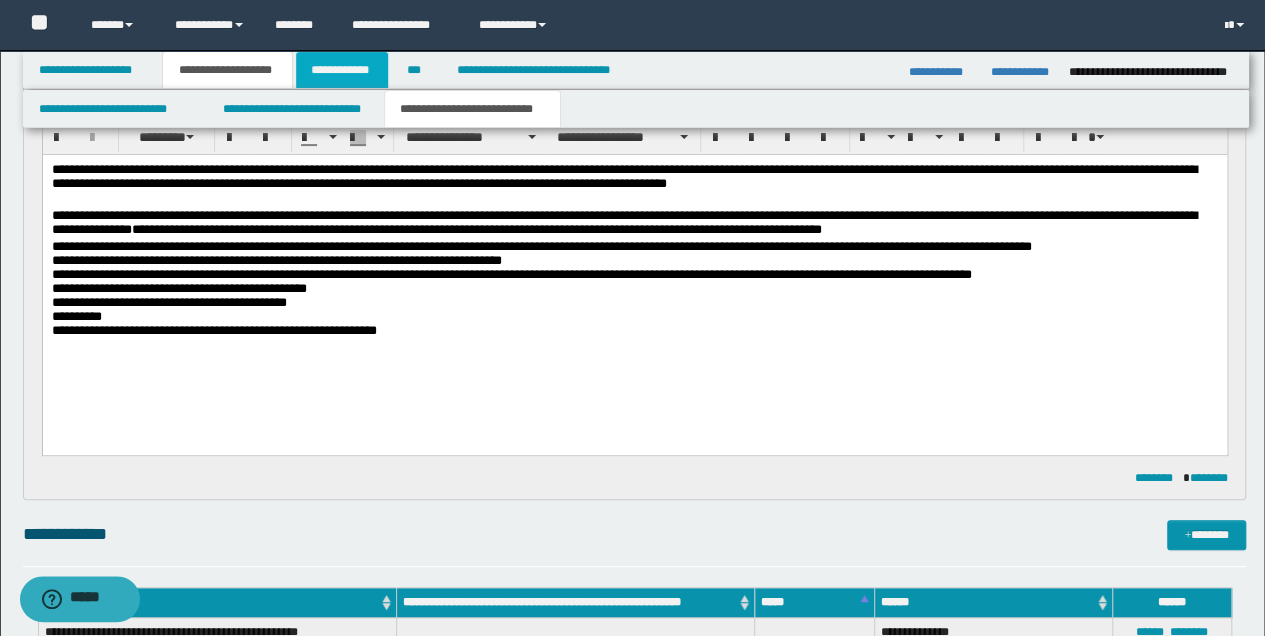 click on "**********" at bounding box center [342, 70] 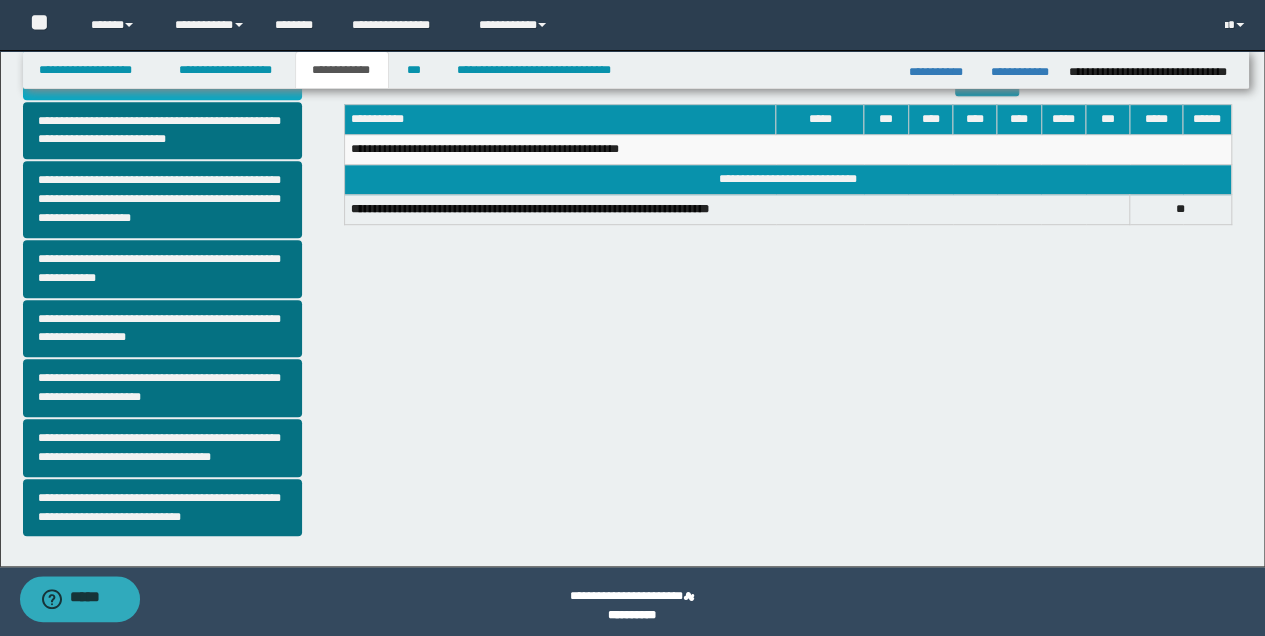 scroll, scrollTop: 512, scrollLeft: 0, axis: vertical 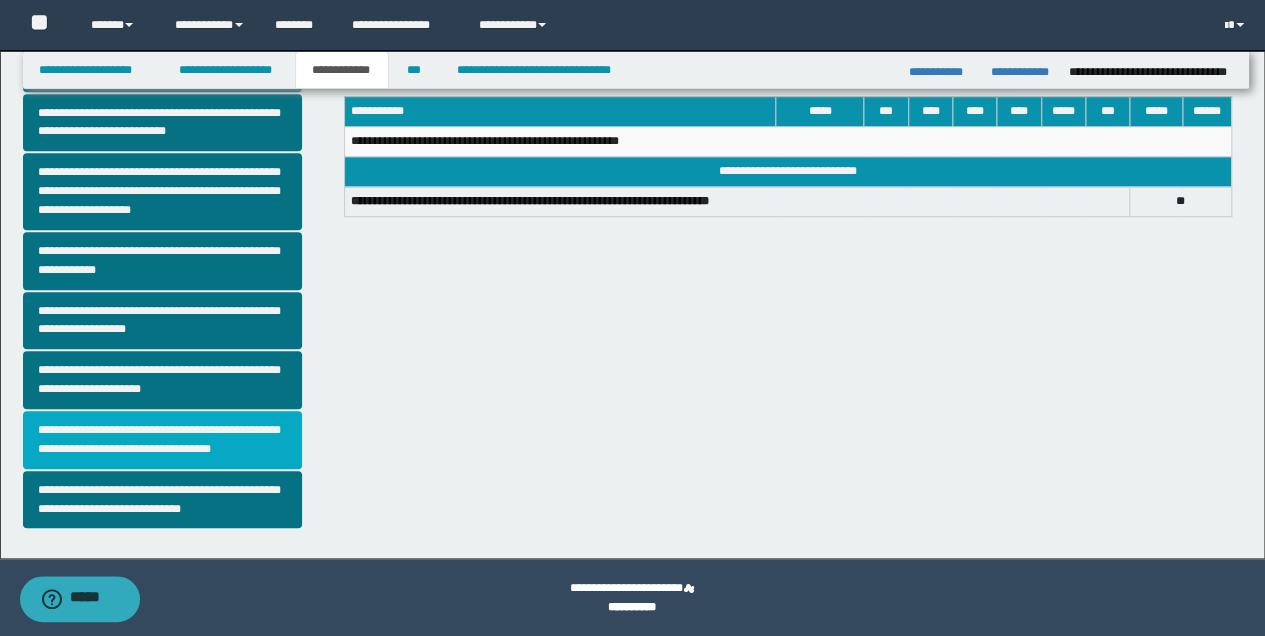click on "**********" at bounding box center (162, 440) 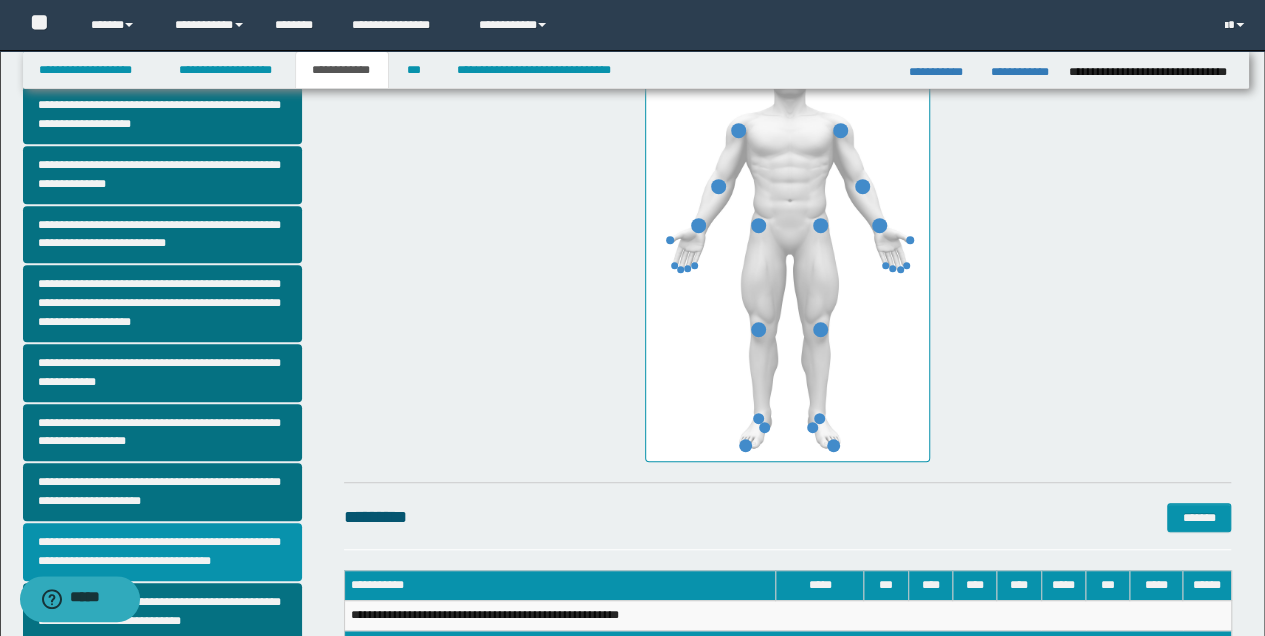 scroll, scrollTop: 581, scrollLeft: 0, axis: vertical 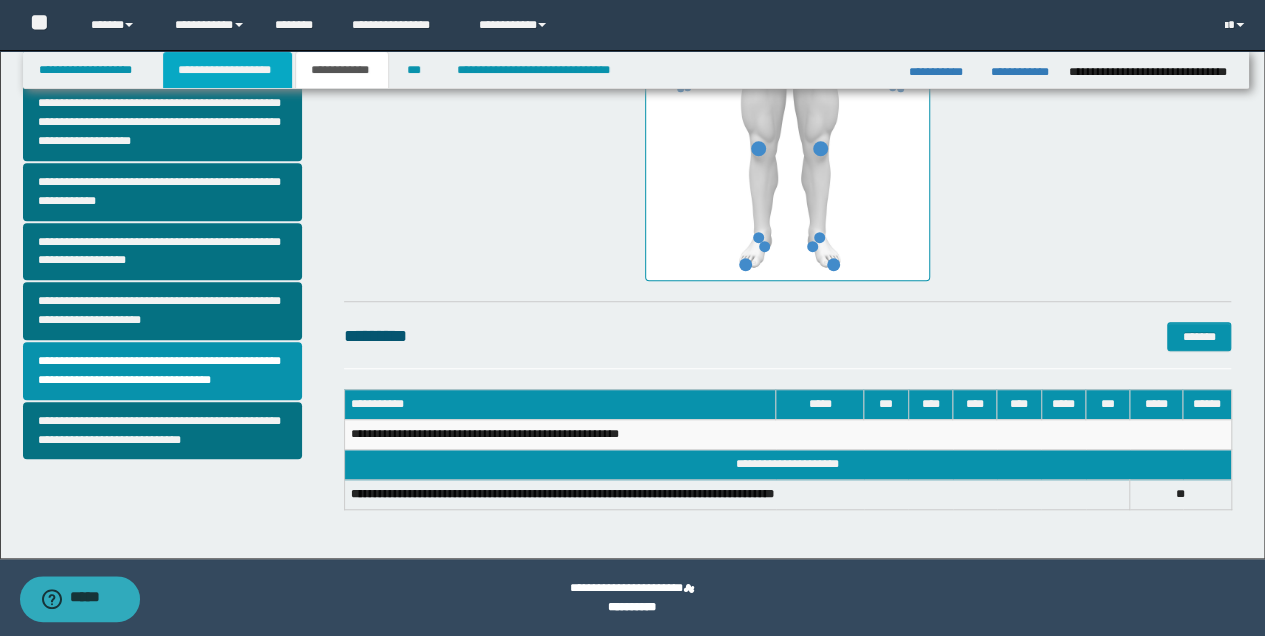 click on "**********" at bounding box center [227, 70] 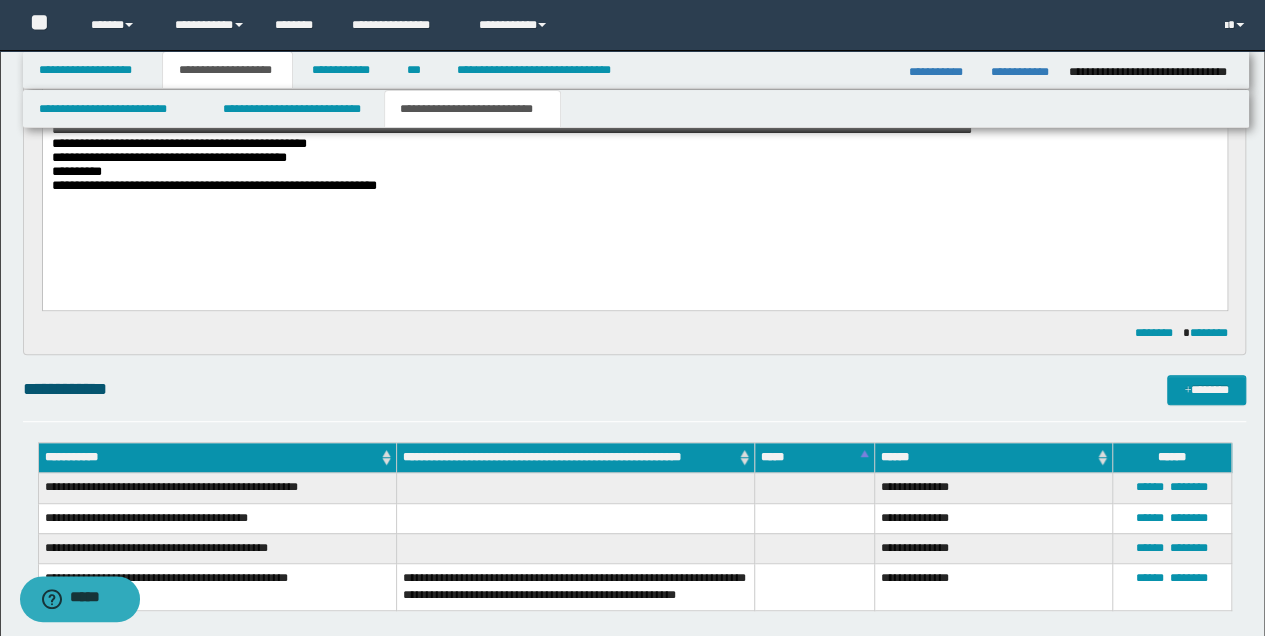 scroll, scrollTop: 212, scrollLeft: 0, axis: vertical 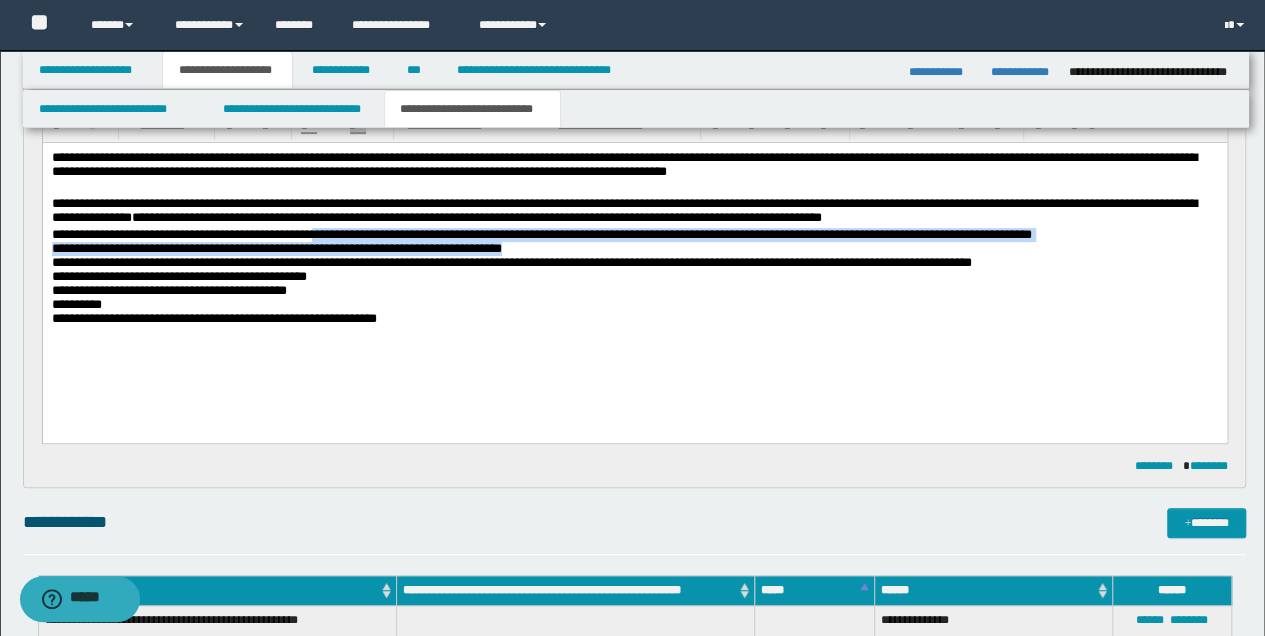 drag, startPoint x: 329, startPoint y: 232, endPoint x: 1083, endPoint y: 245, distance: 754.11206 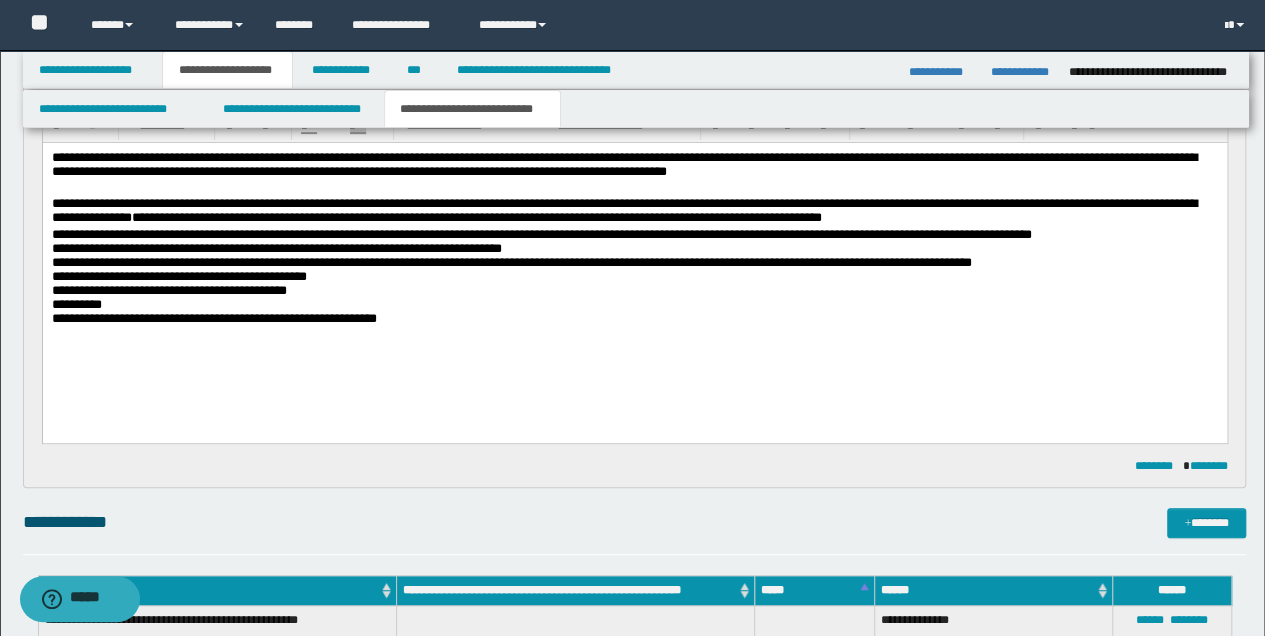 click on "**********" at bounding box center (634, 262) 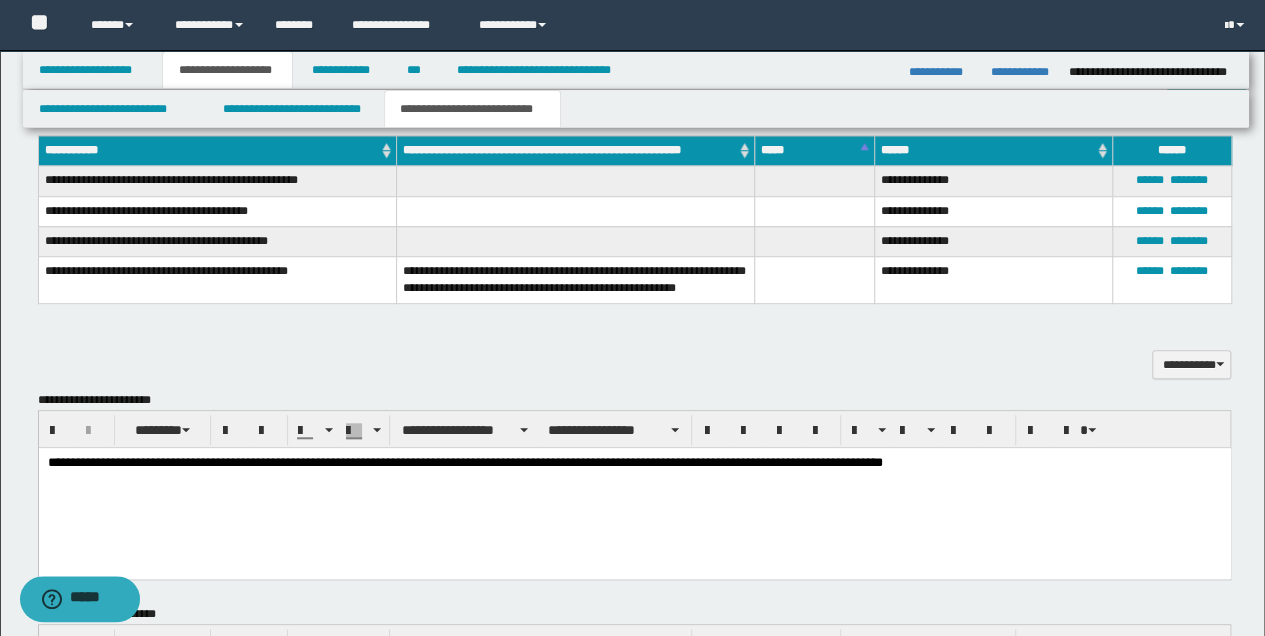 scroll, scrollTop: 678, scrollLeft: 0, axis: vertical 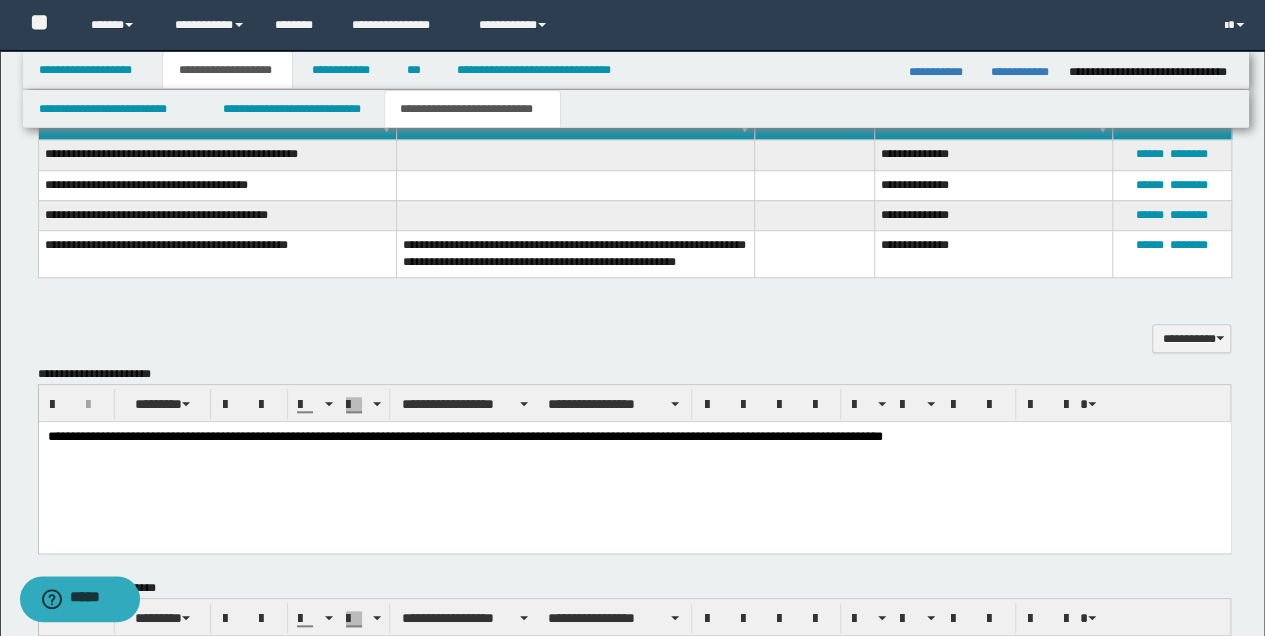 click on "**********" at bounding box center (634, 437) 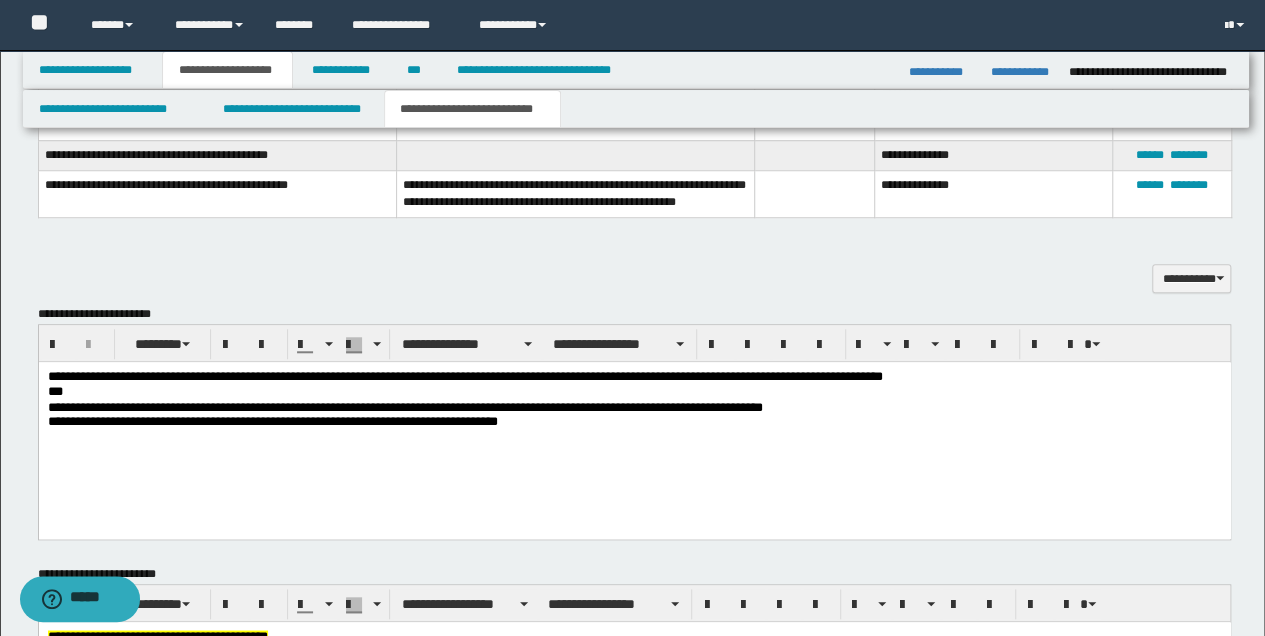 scroll, scrollTop: 745, scrollLeft: 0, axis: vertical 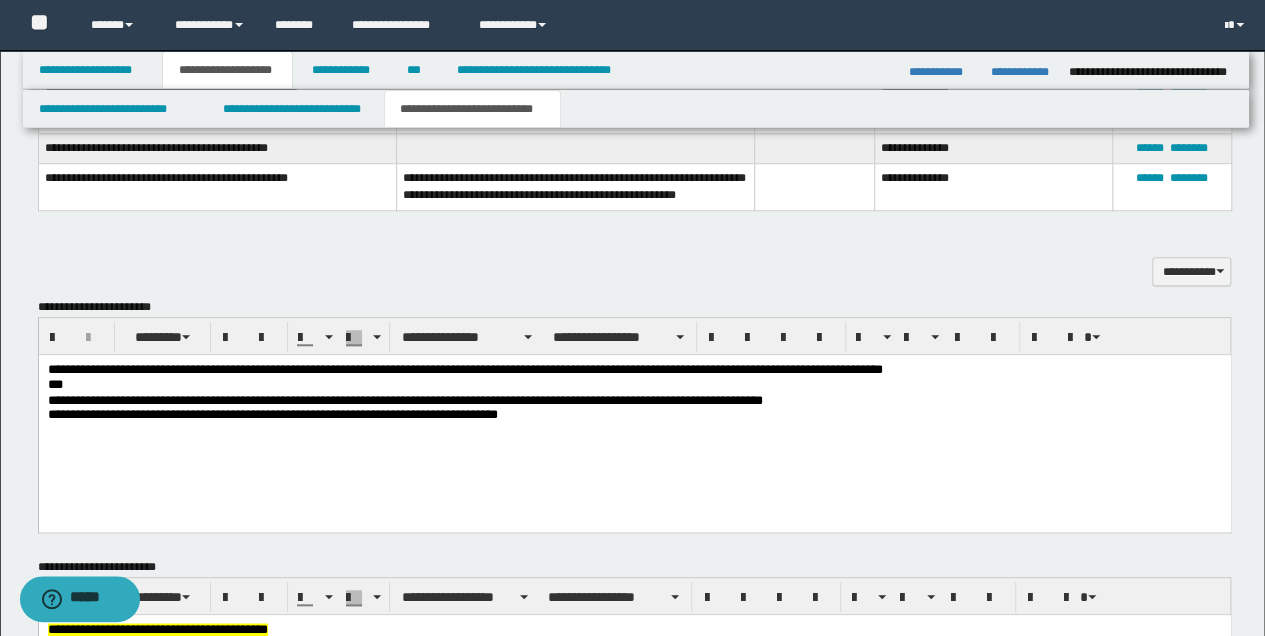 click on "**********" at bounding box center (634, 415) 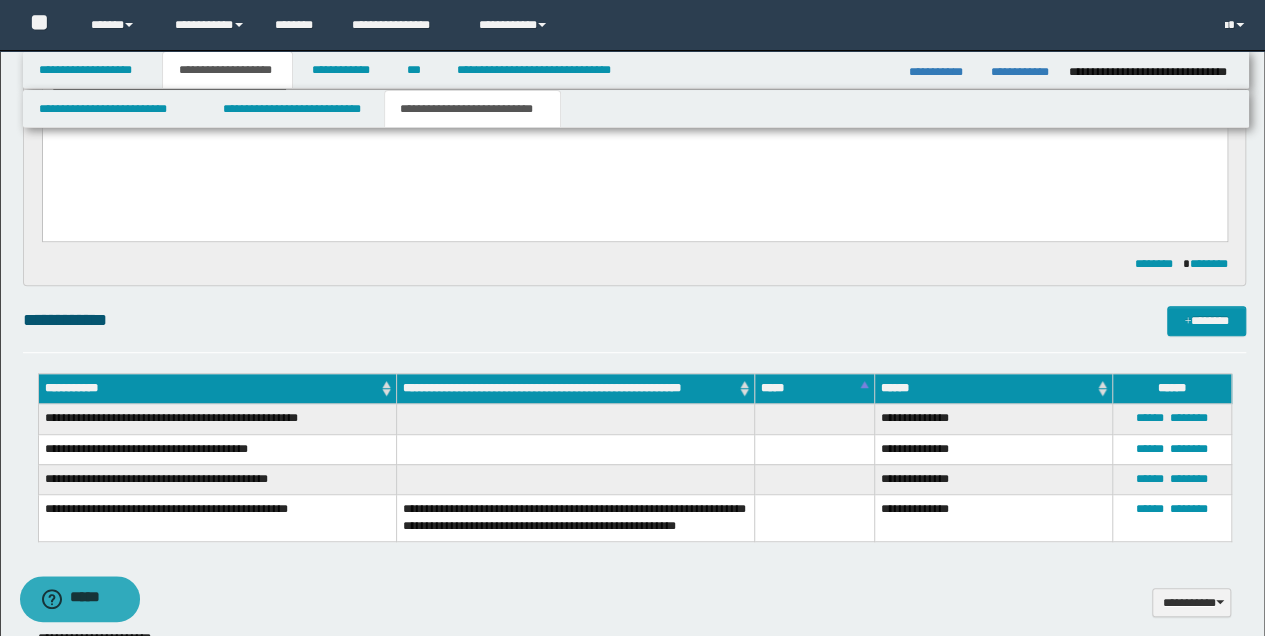 scroll, scrollTop: 412, scrollLeft: 0, axis: vertical 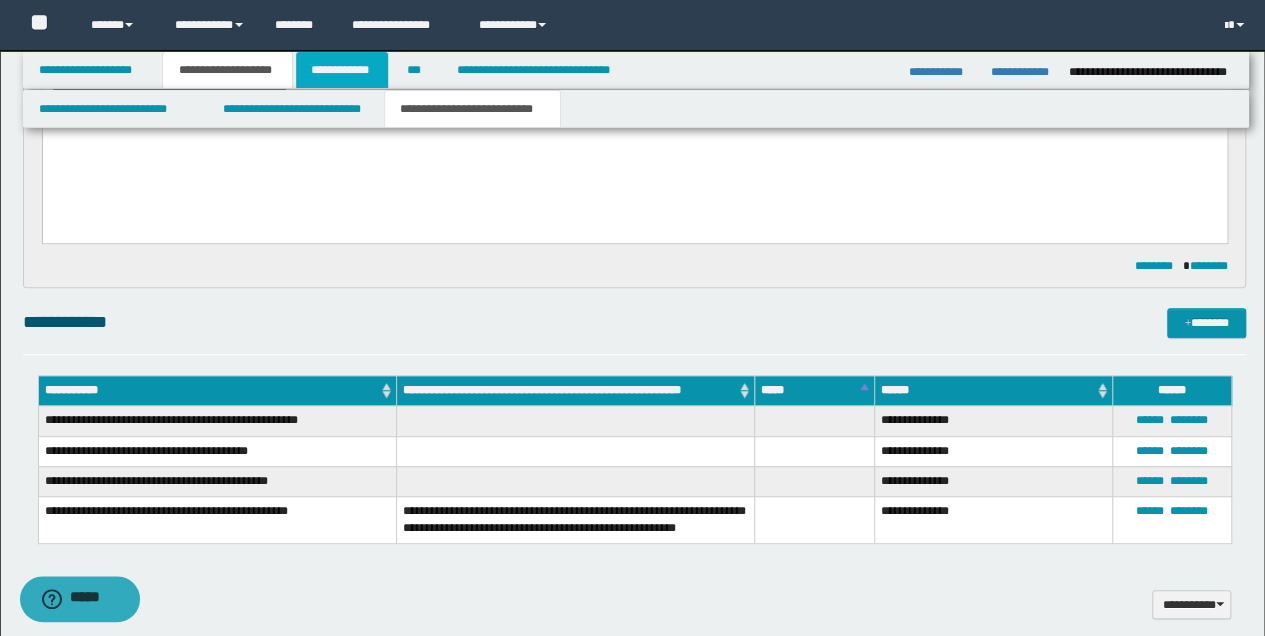 click on "**********" at bounding box center [342, 70] 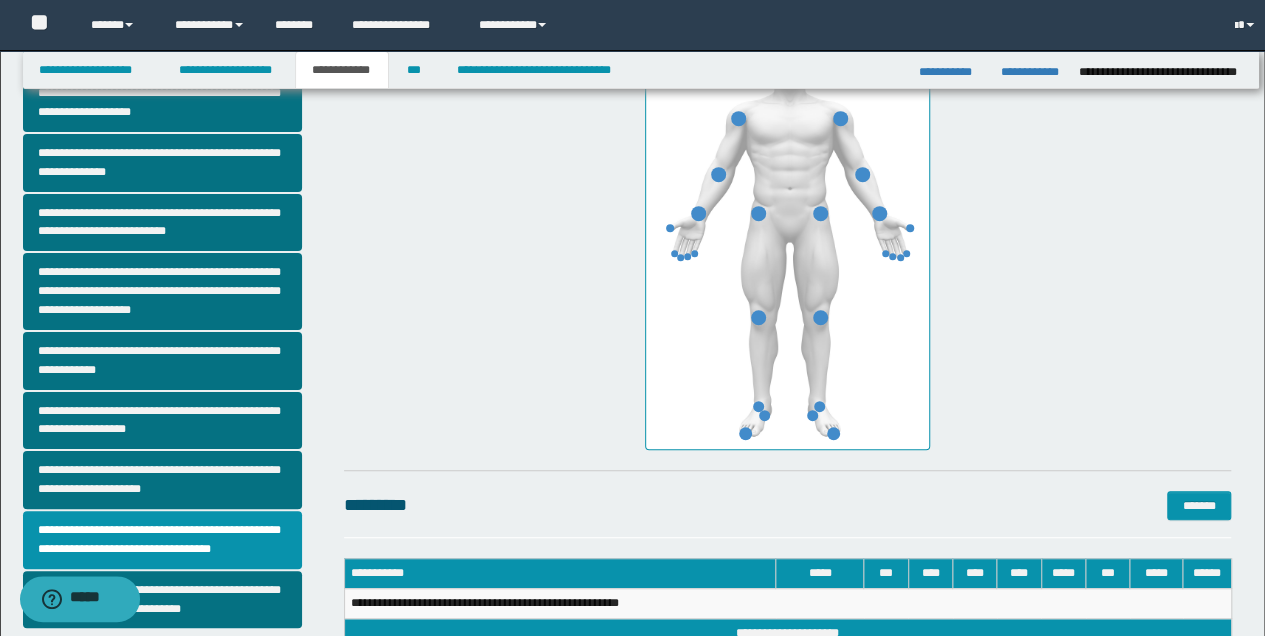 scroll, scrollTop: 381, scrollLeft: 0, axis: vertical 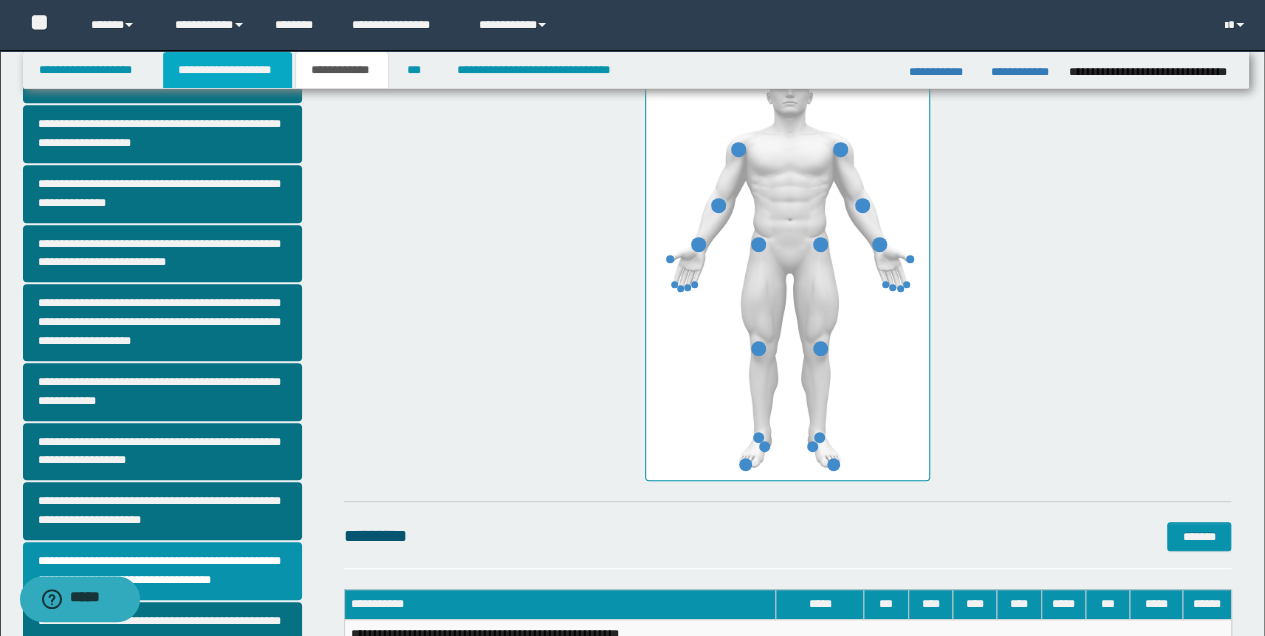 click on "**********" at bounding box center (227, 70) 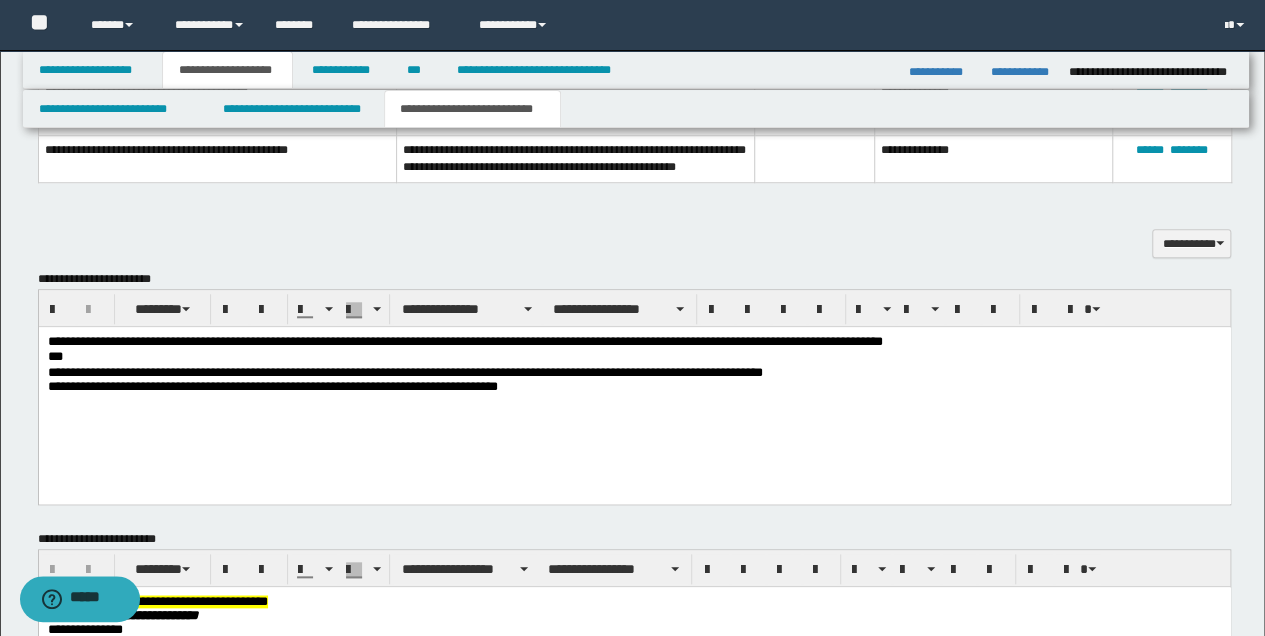 scroll, scrollTop: 812, scrollLeft: 0, axis: vertical 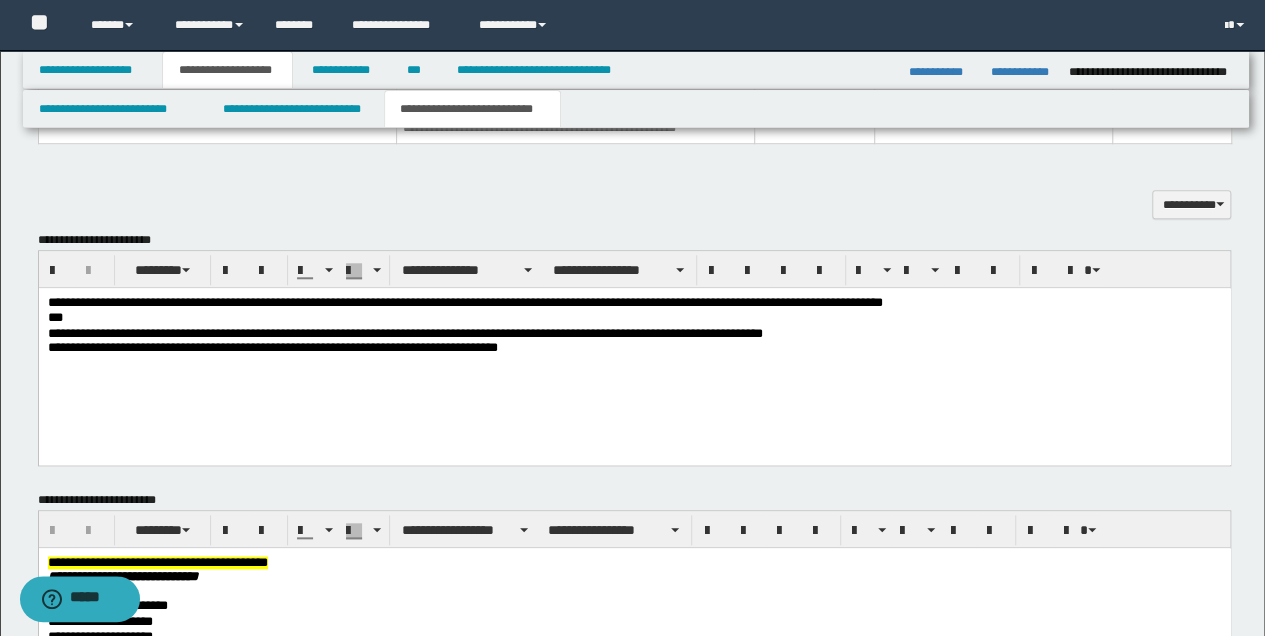 click on "**********" at bounding box center [634, 347] 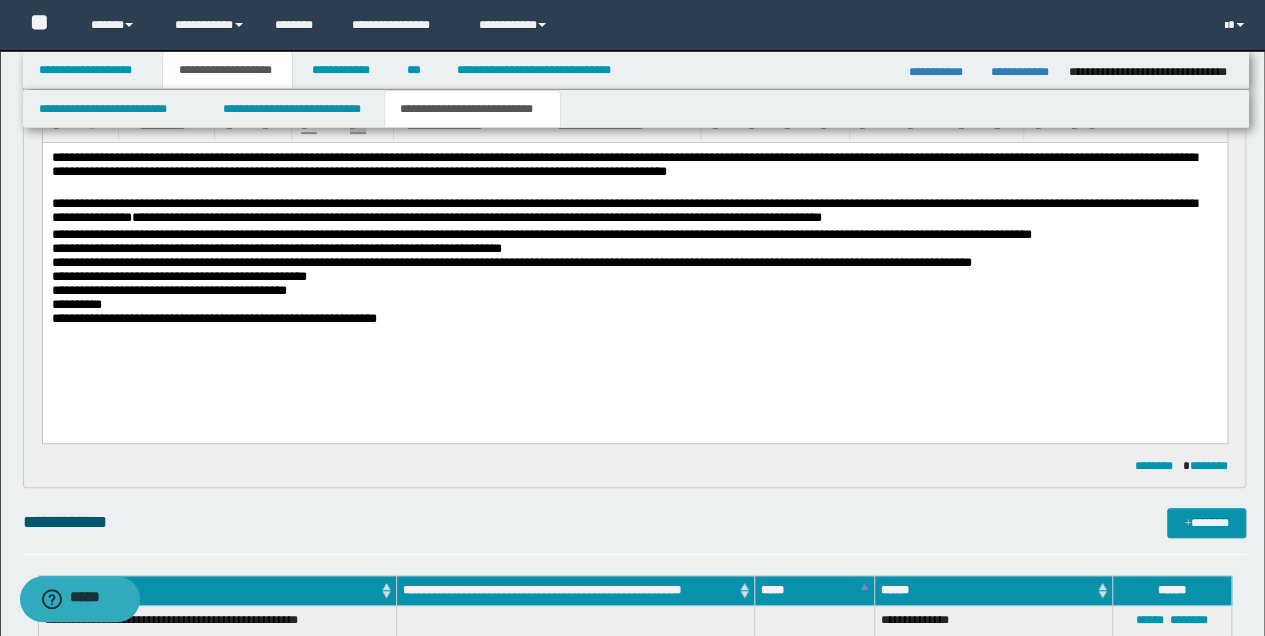scroll, scrollTop: 212, scrollLeft: 0, axis: vertical 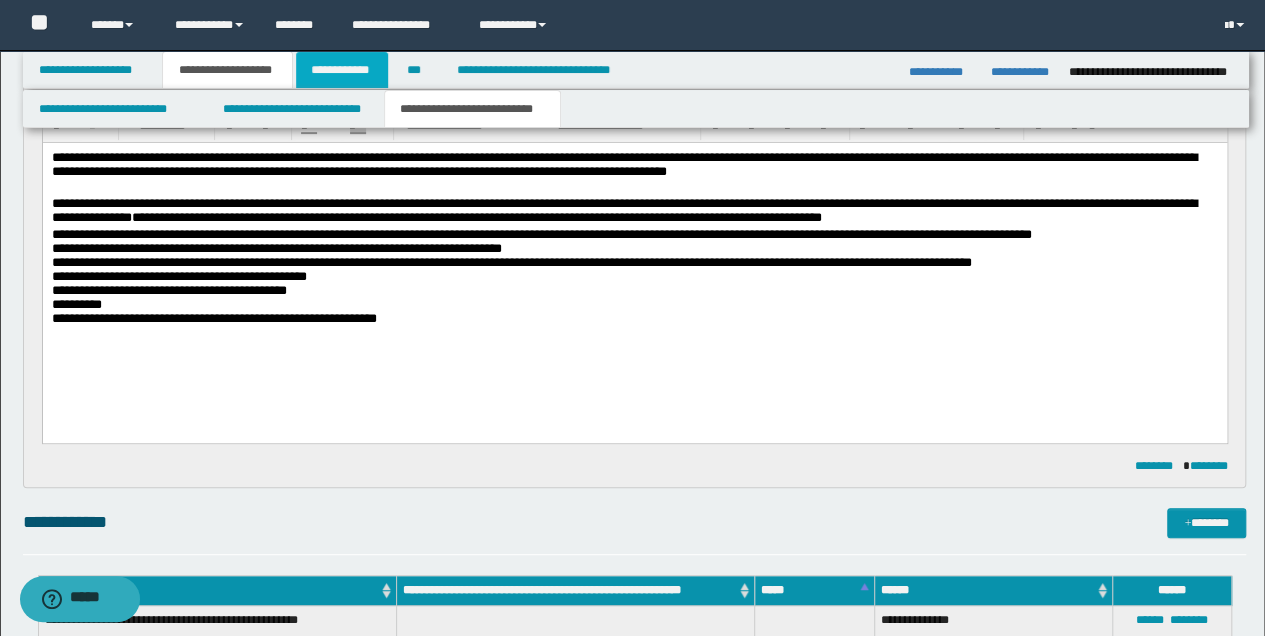 click on "**********" at bounding box center (342, 70) 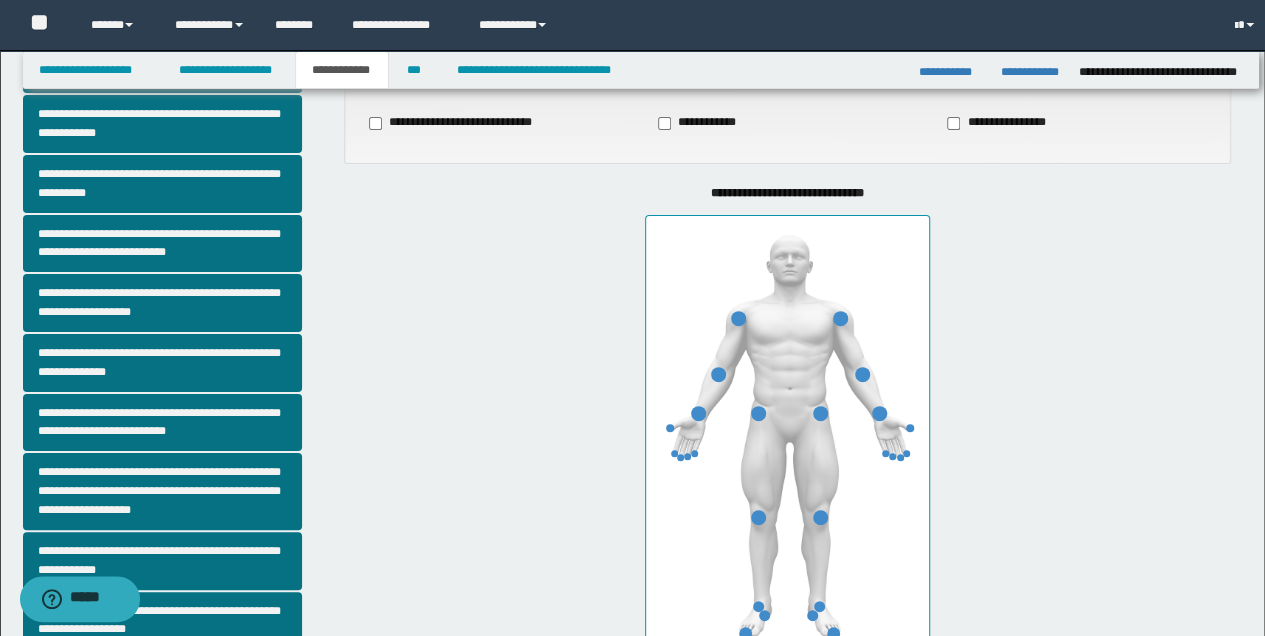 scroll, scrollTop: 181, scrollLeft: 0, axis: vertical 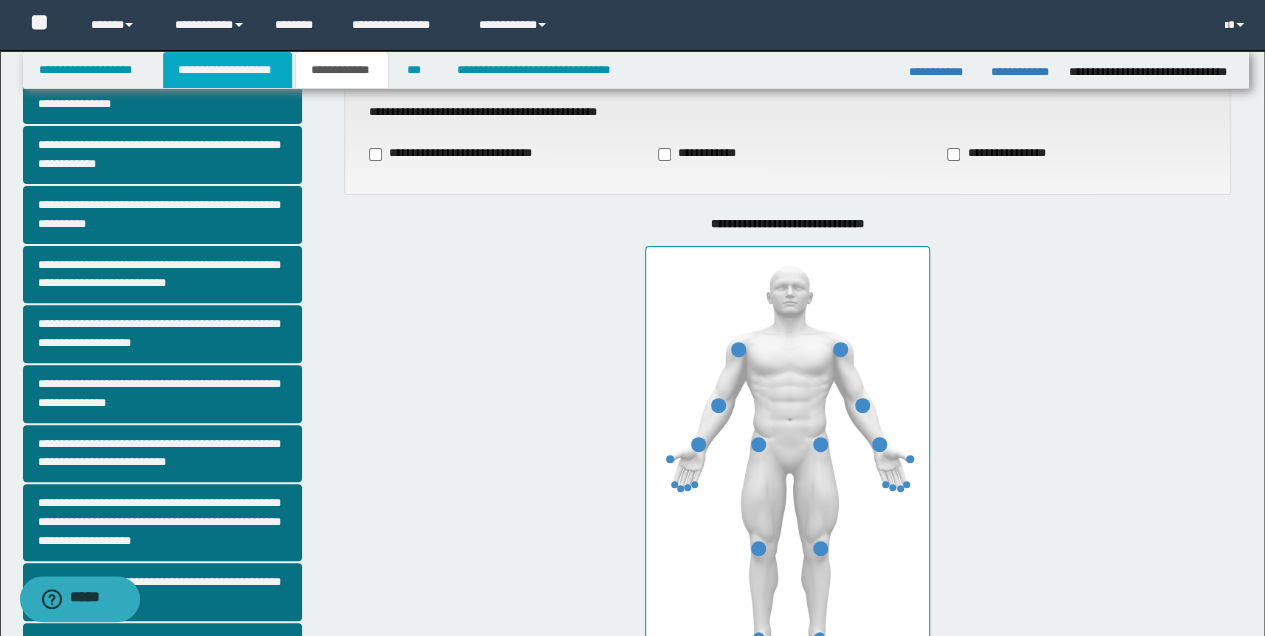 click on "**********" at bounding box center [227, 70] 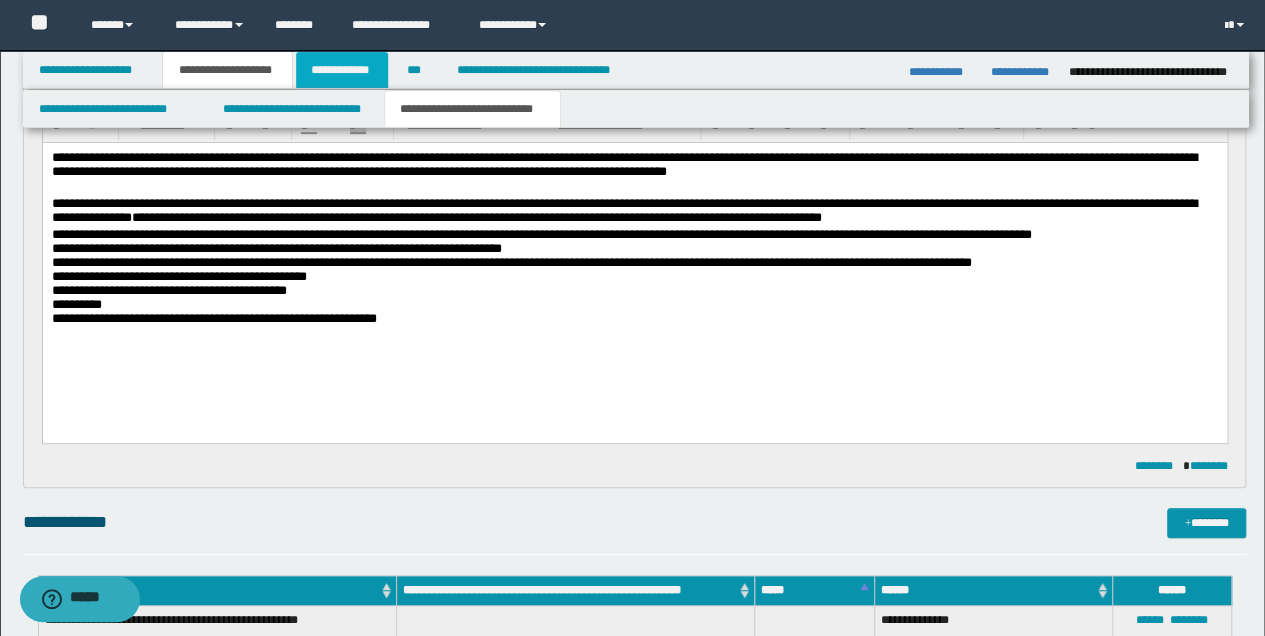 click on "**********" at bounding box center (342, 70) 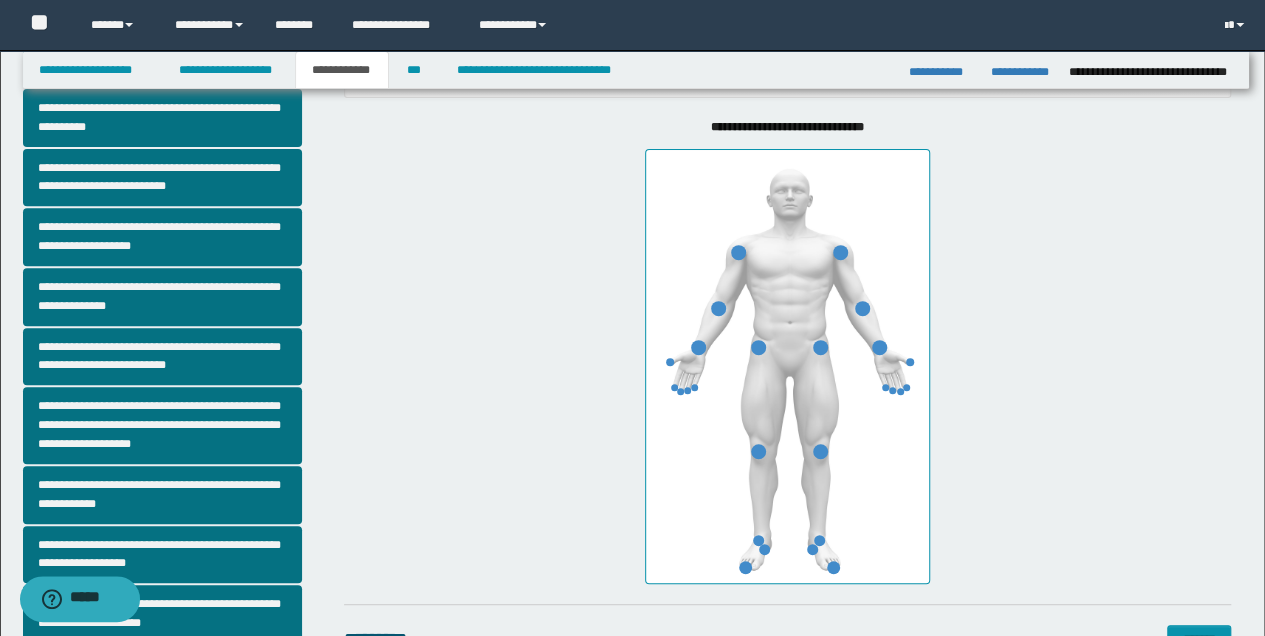 scroll, scrollTop: 448, scrollLeft: 0, axis: vertical 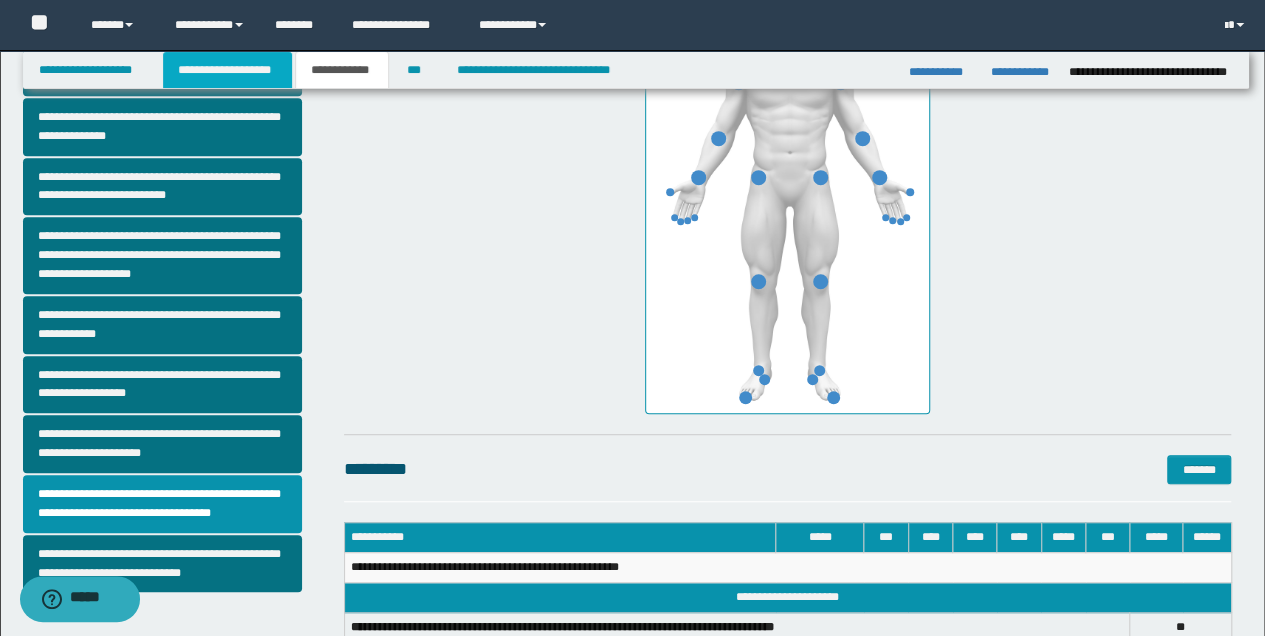 click on "**********" at bounding box center (227, 70) 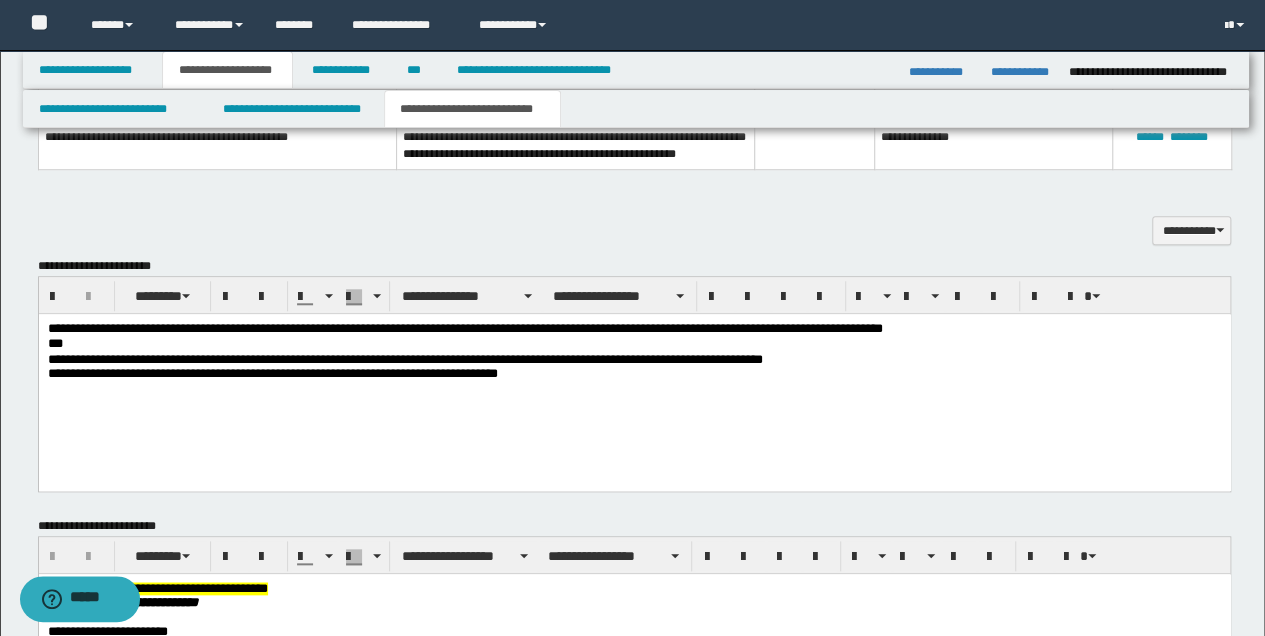 scroll, scrollTop: 812, scrollLeft: 0, axis: vertical 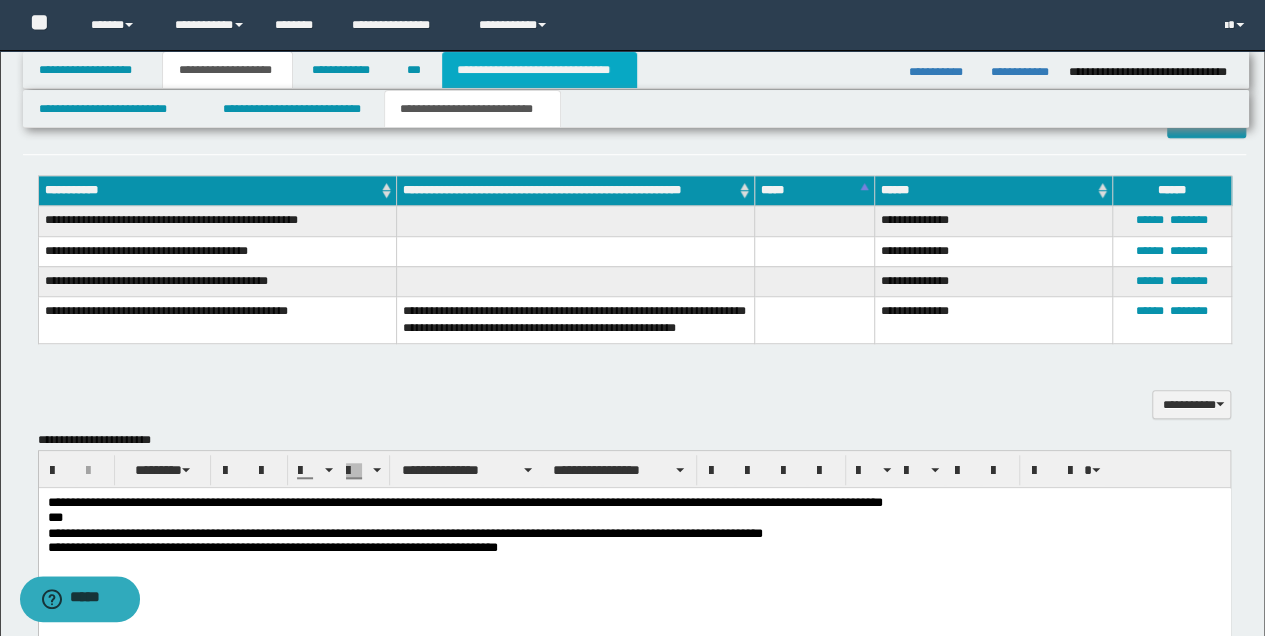 click on "**********" at bounding box center [539, 70] 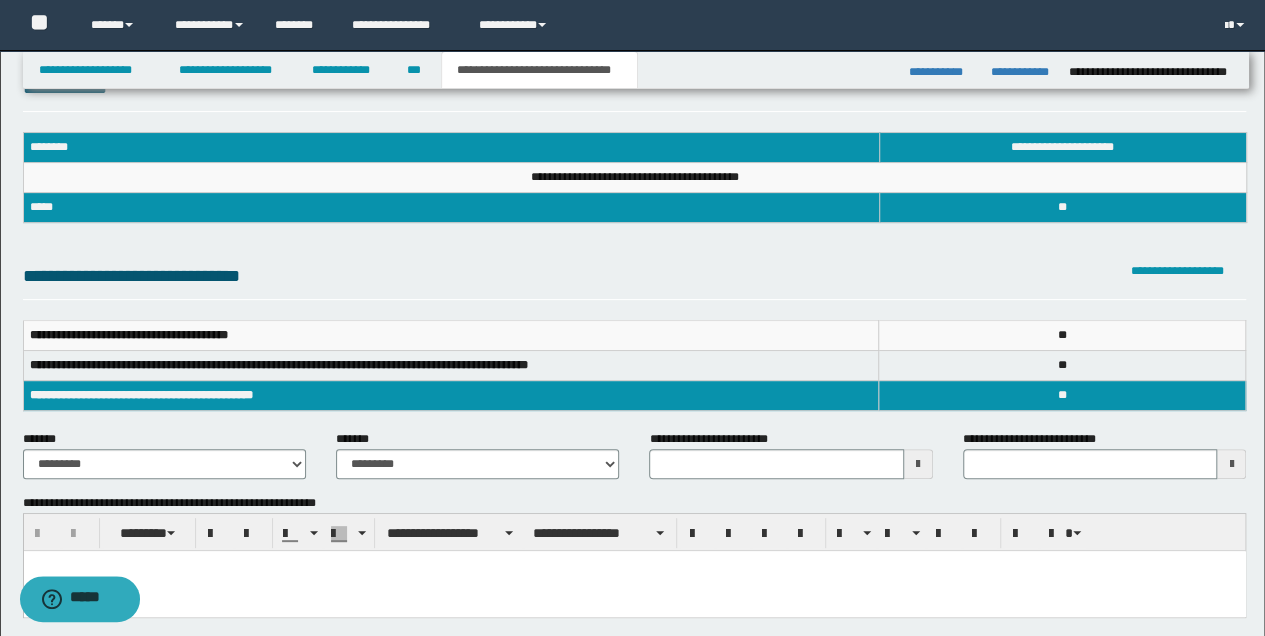 scroll, scrollTop: 48, scrollLeft: 0, axis: vertical 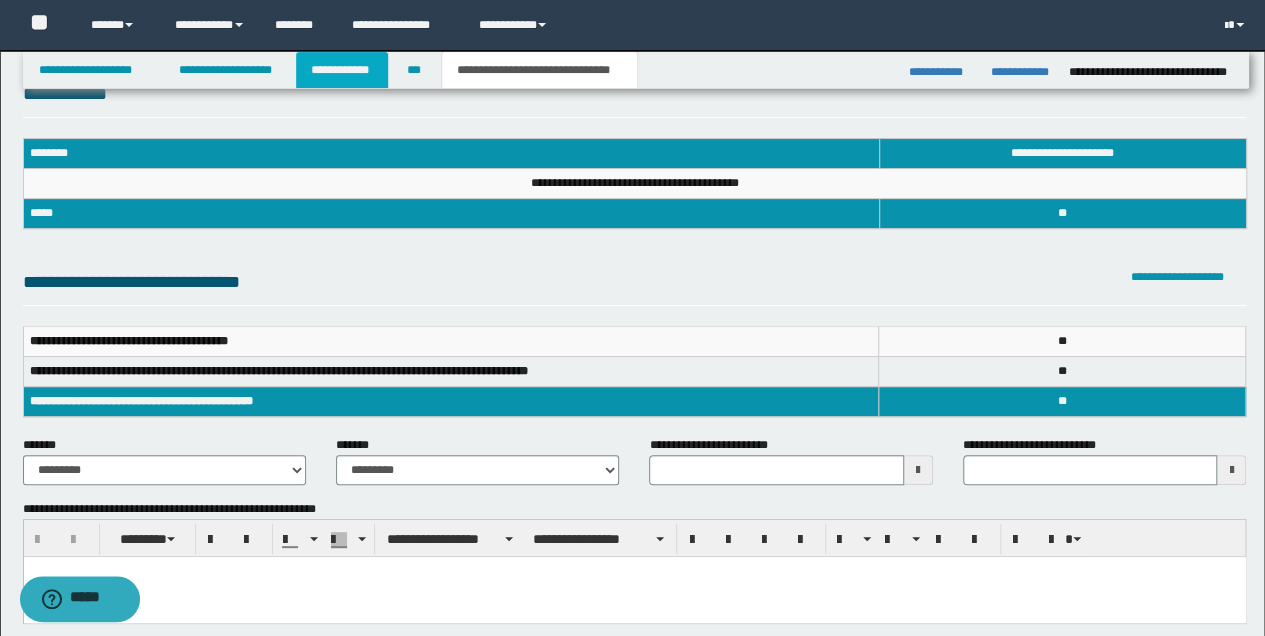 click on "**********" at bounding box center [342, 70] 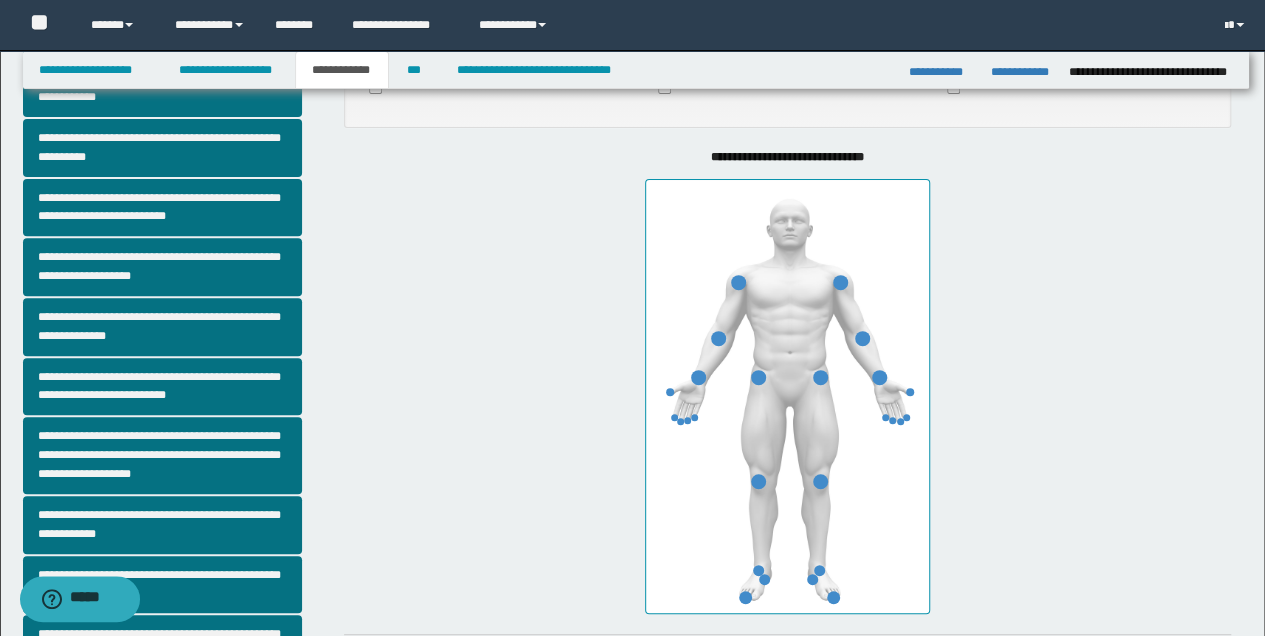 scroll, scrollTop: 448, scrollLeft: 0, axis: vertical 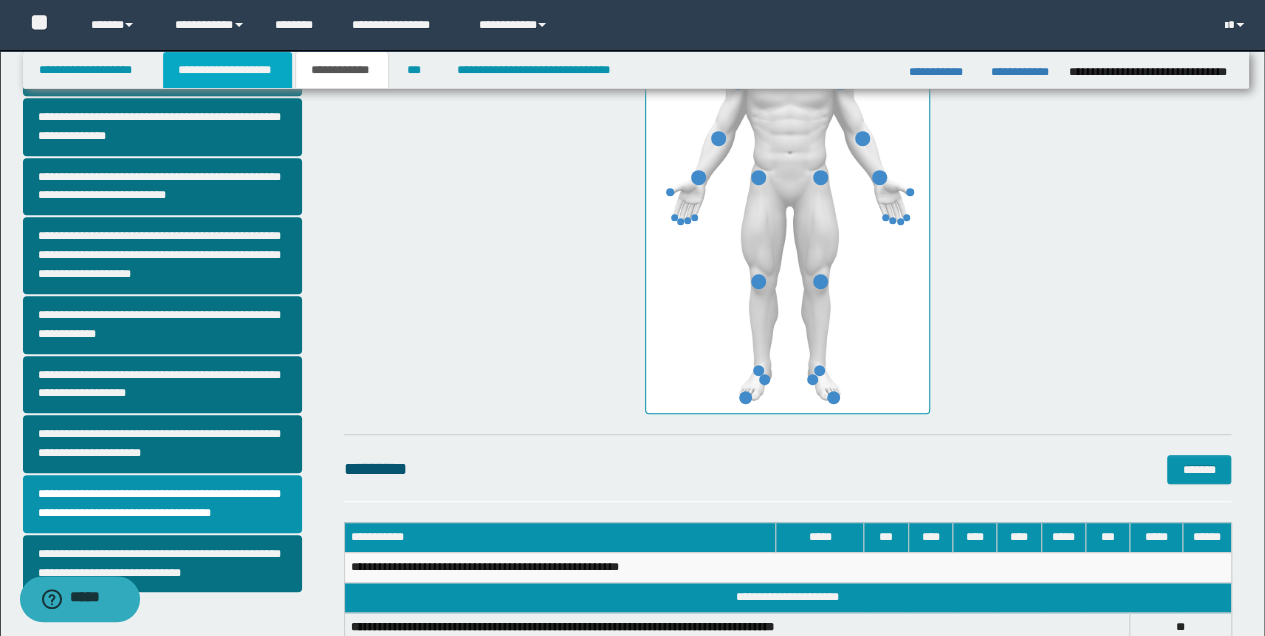 click on "**********" at bounding box center (227, 70) 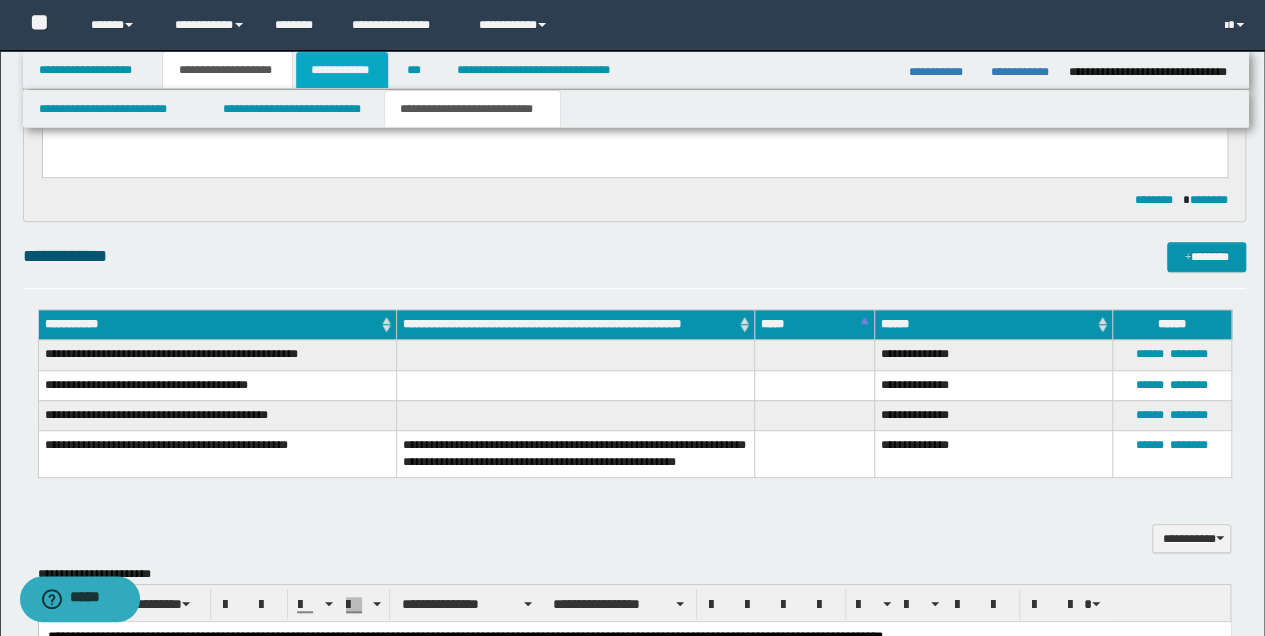 click on "**********" at bounding box center (342, 70) 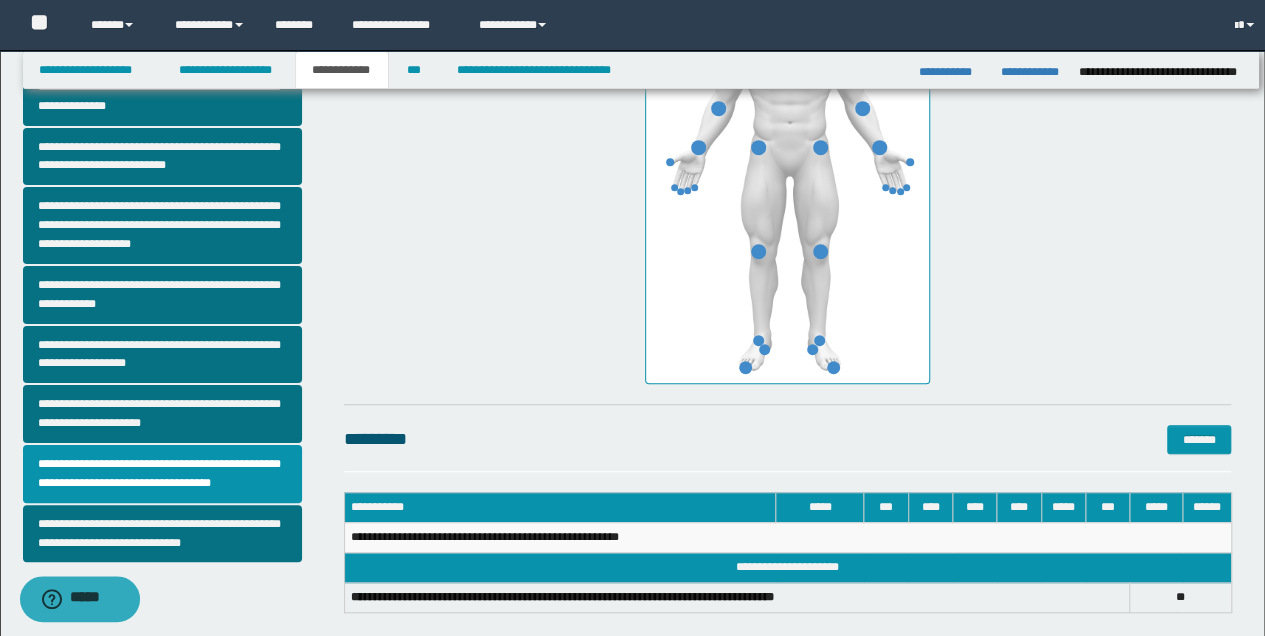 scroll, scrollTop: 448, scrollLeft: 0, axis: vertical 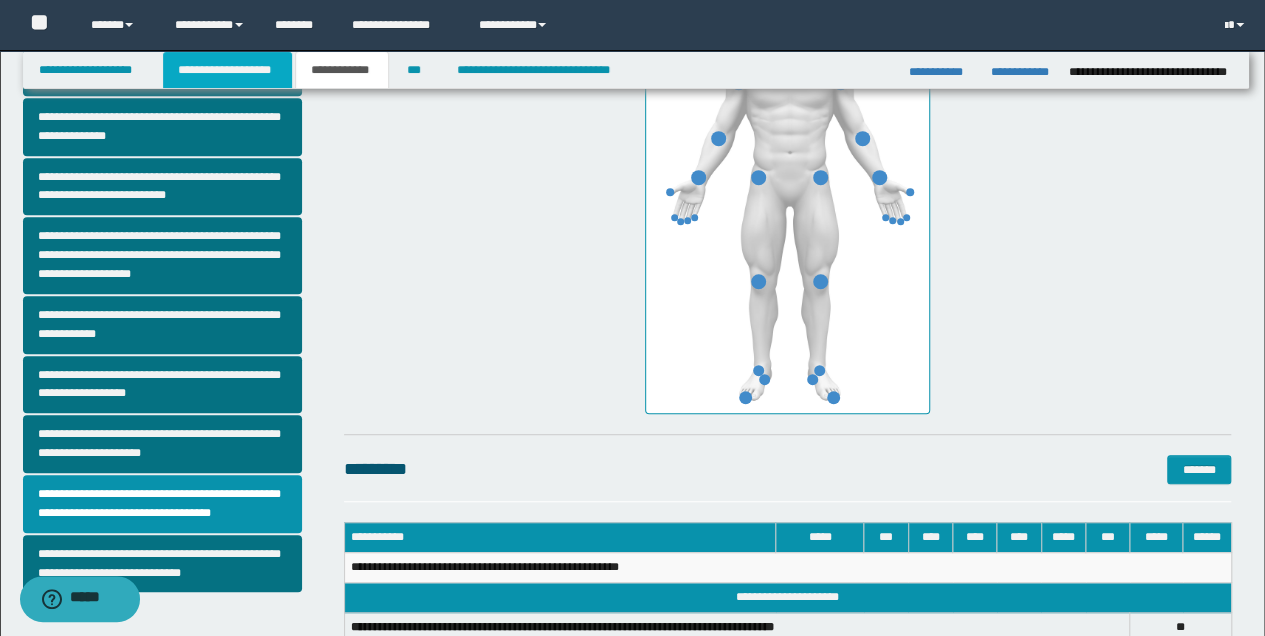 click on "**********" at bounding box center (227, 70) 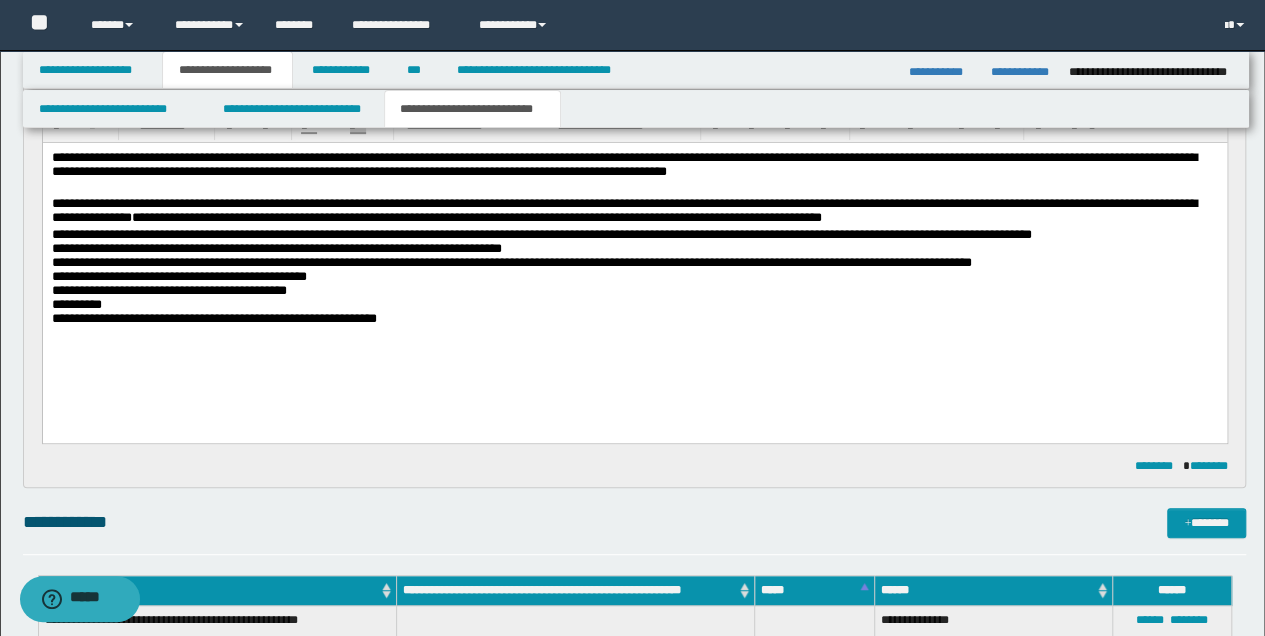 scroll, scrollTop: 212, scrollLeft: 0, axis: vertical 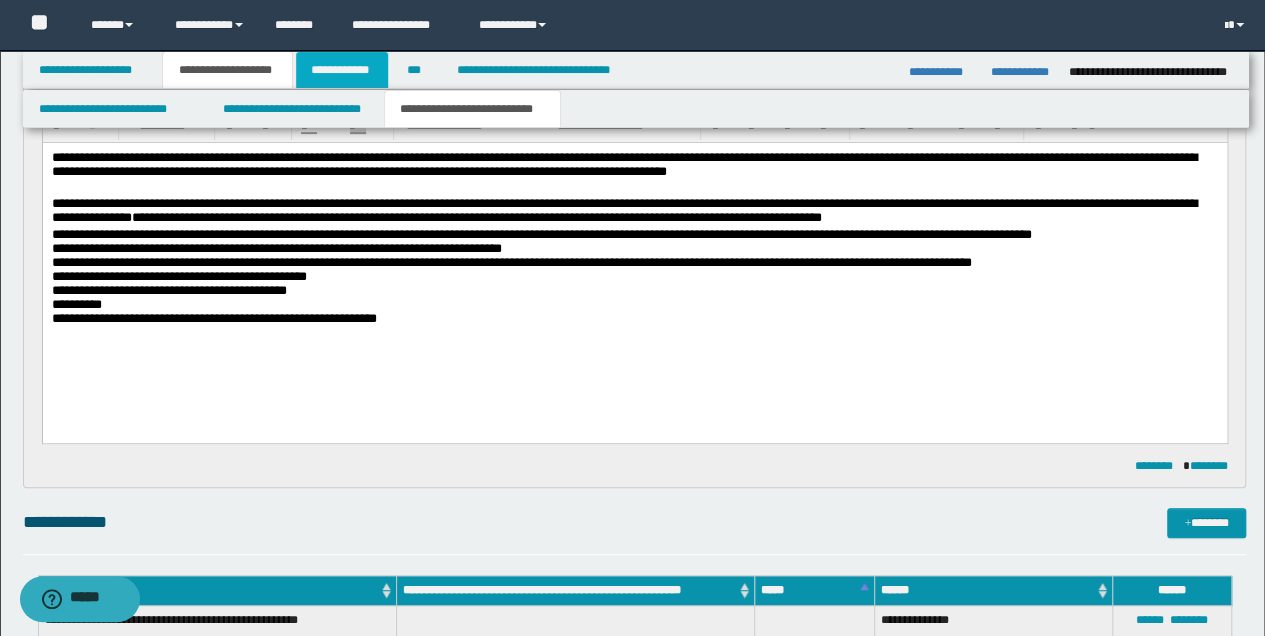 click on "**********" at bounding box center [342, 70] 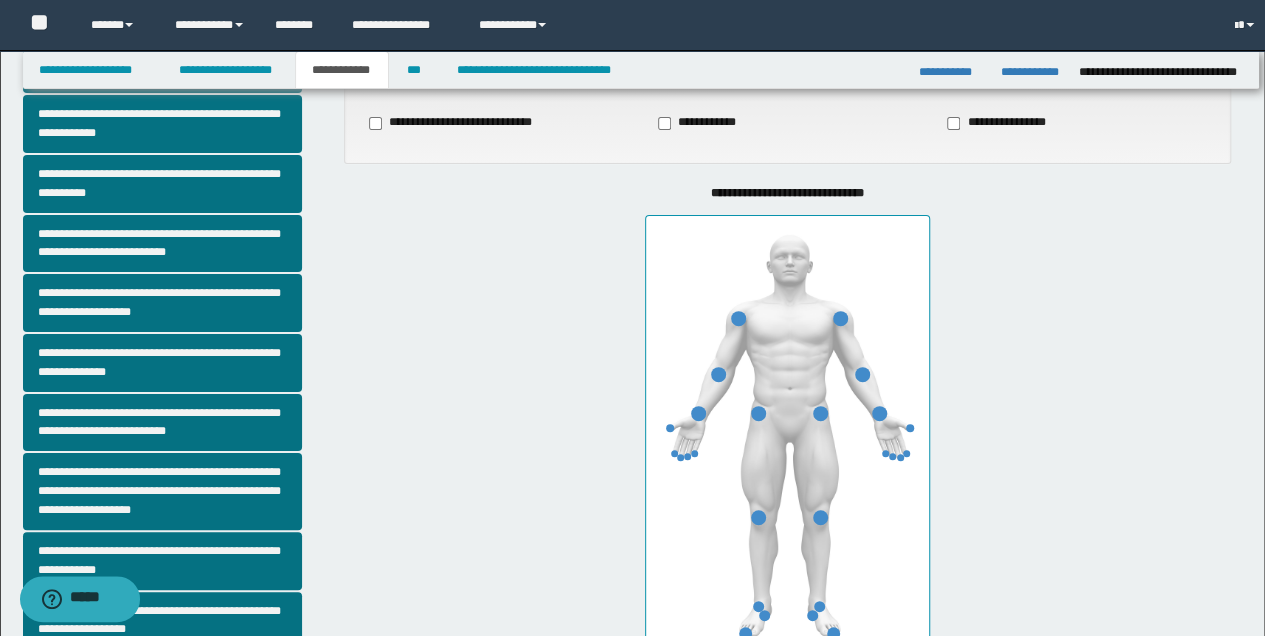 scroll, scrollTop: 181, scrollLeft: 0, axis: vertical 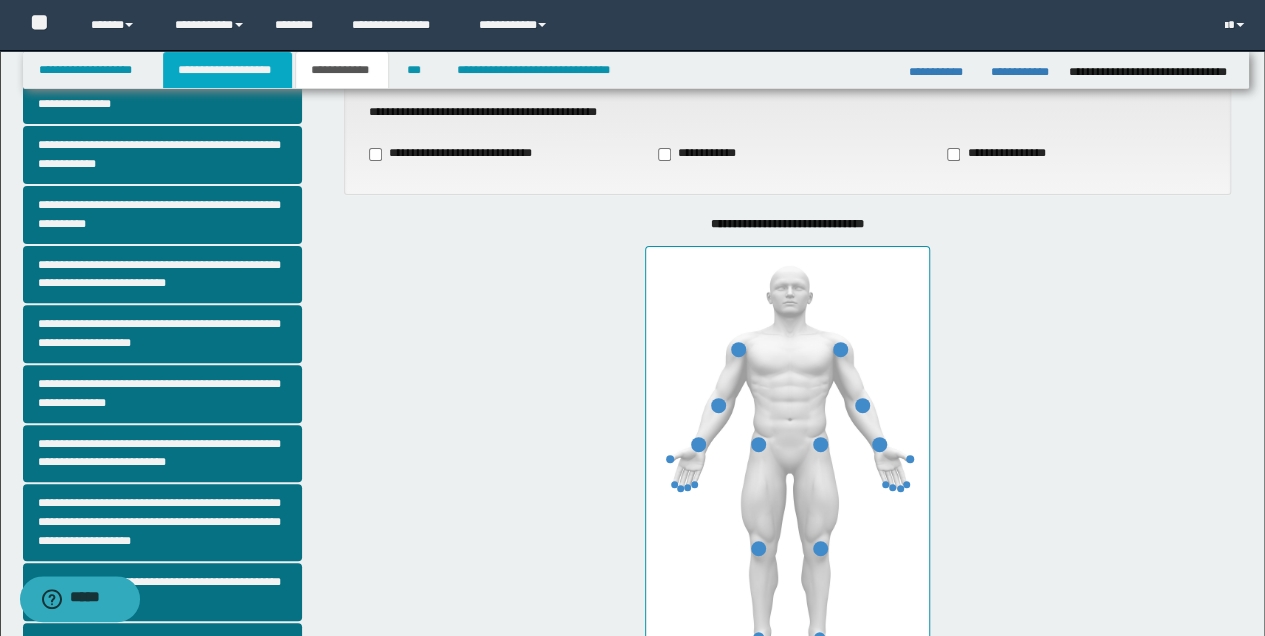 click on "**********" at bounding box center [227, 70] 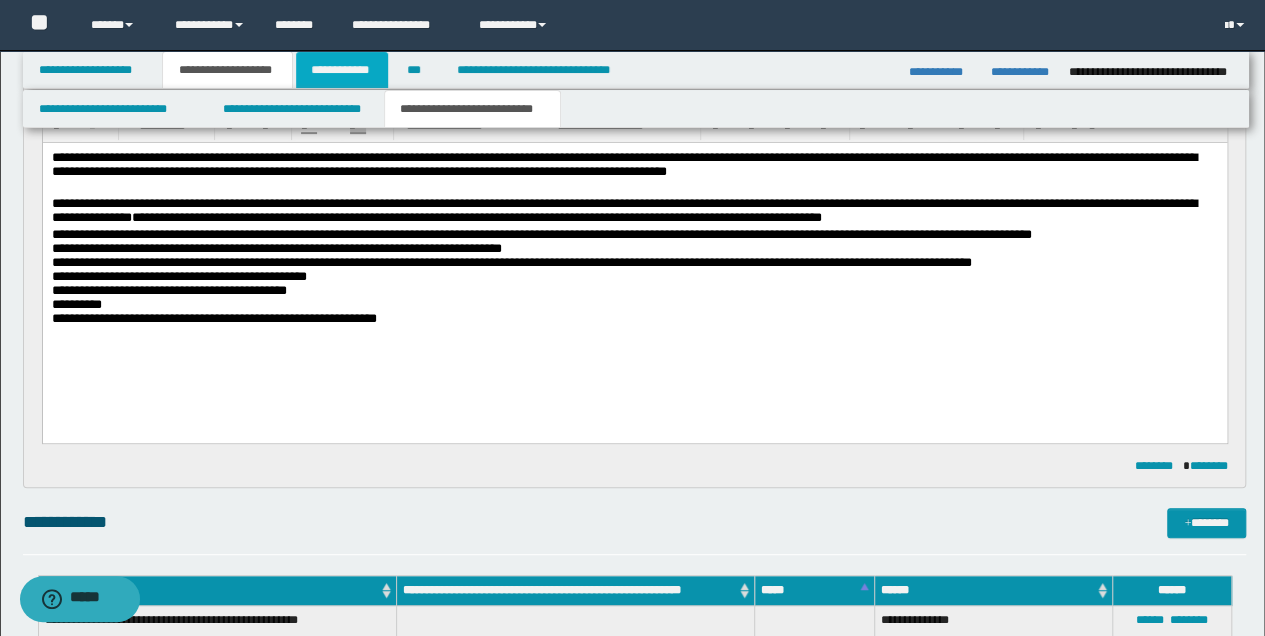click on "**********" at bounding box center (342, 70) 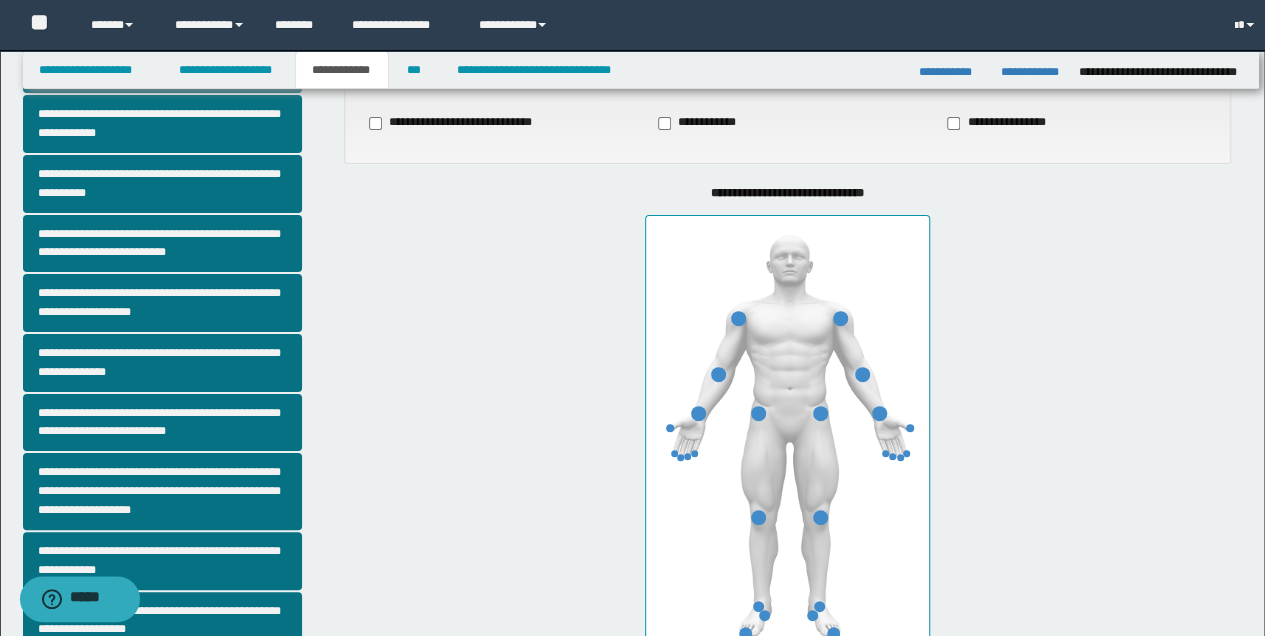 scroll, scrollTop: 181, scrollLeft: 0, axis: vertical 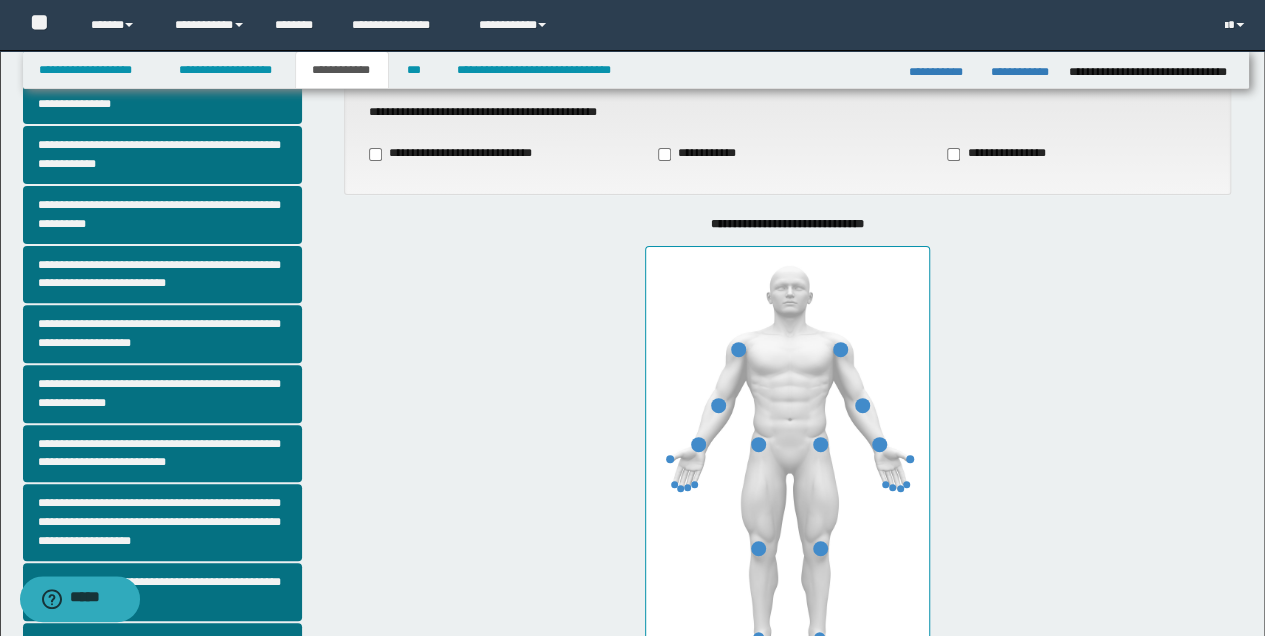 click at bounding box center [787, 463] 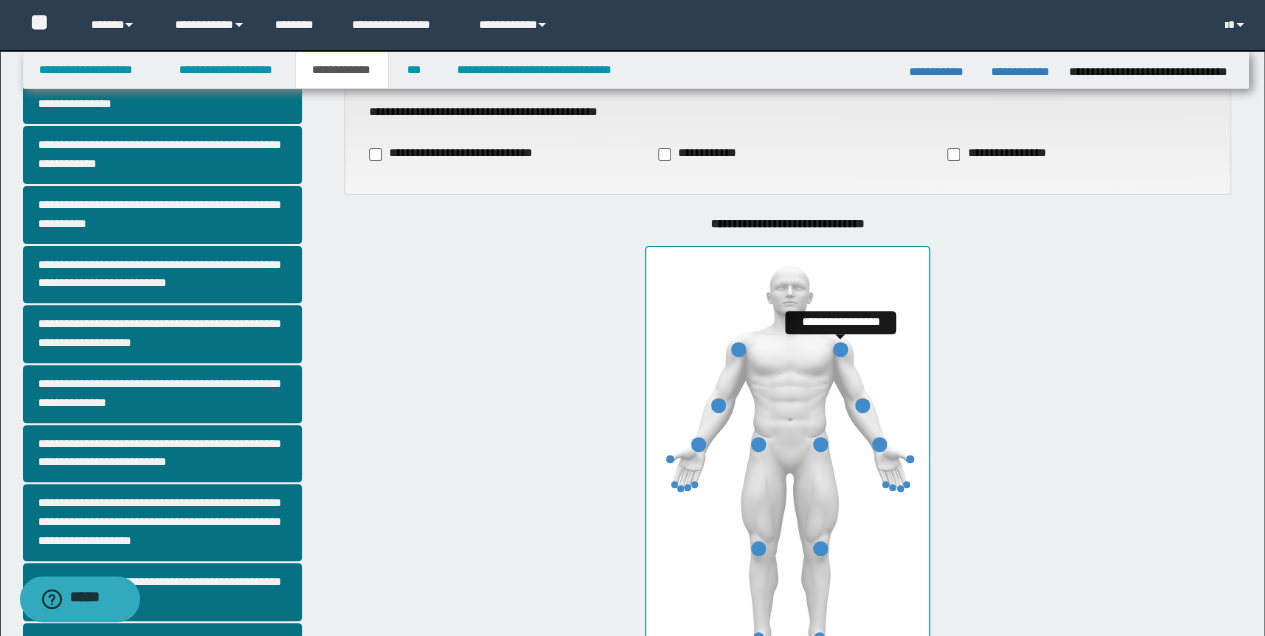 click at bounding box center [840, 349] 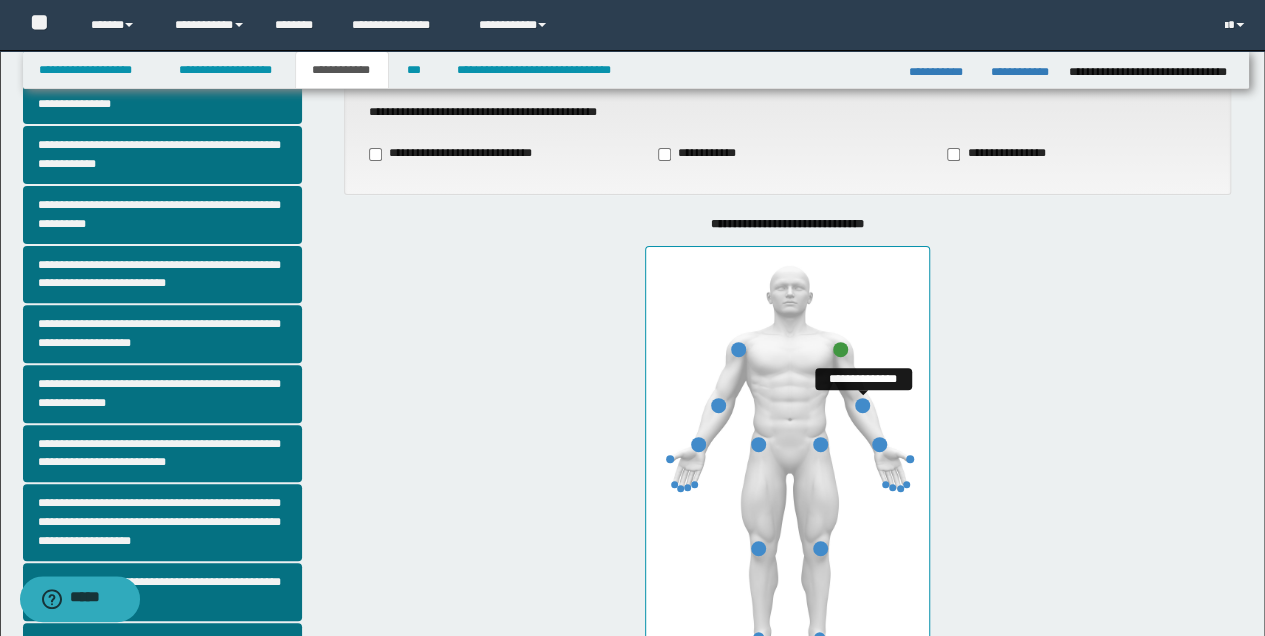 click at bounding box center (862, 405) 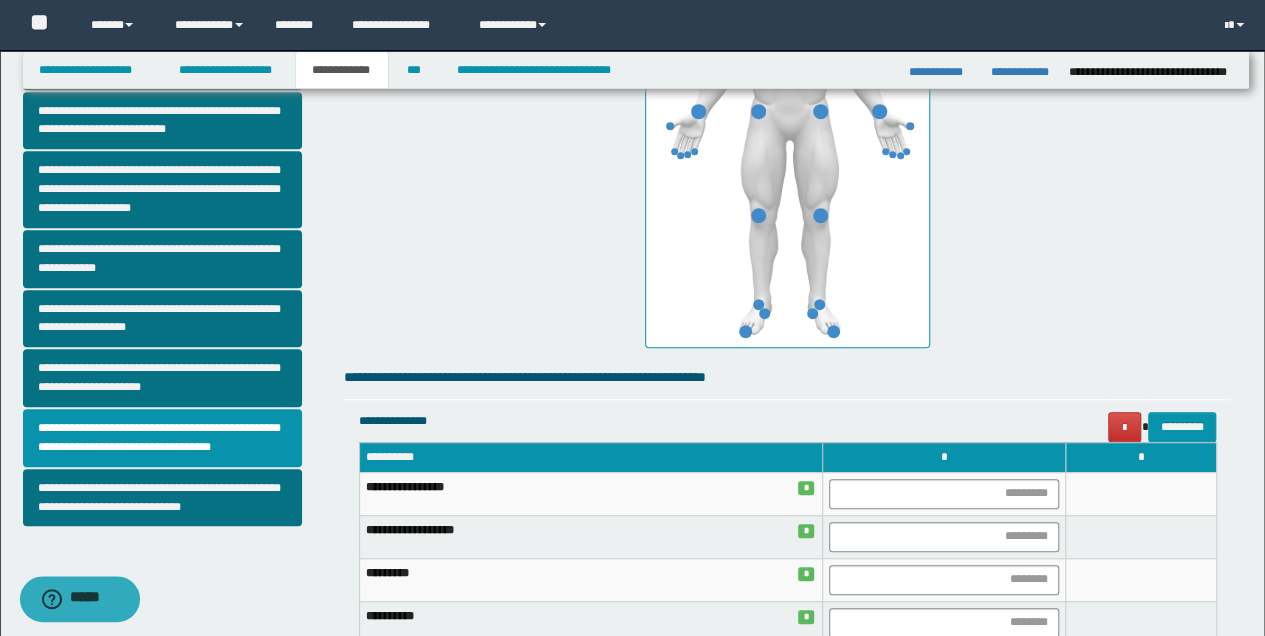 scroll, scrollTop: 648, scrollLeft: 0, axis: vertical 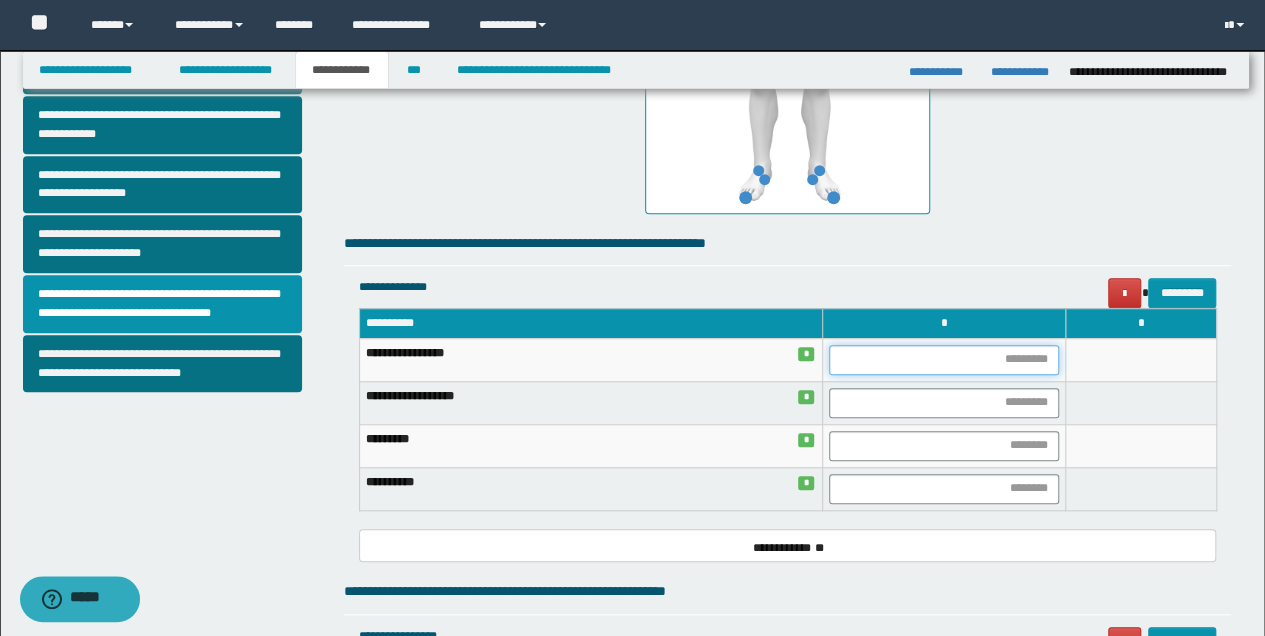 click at bounding box center (944, 360) 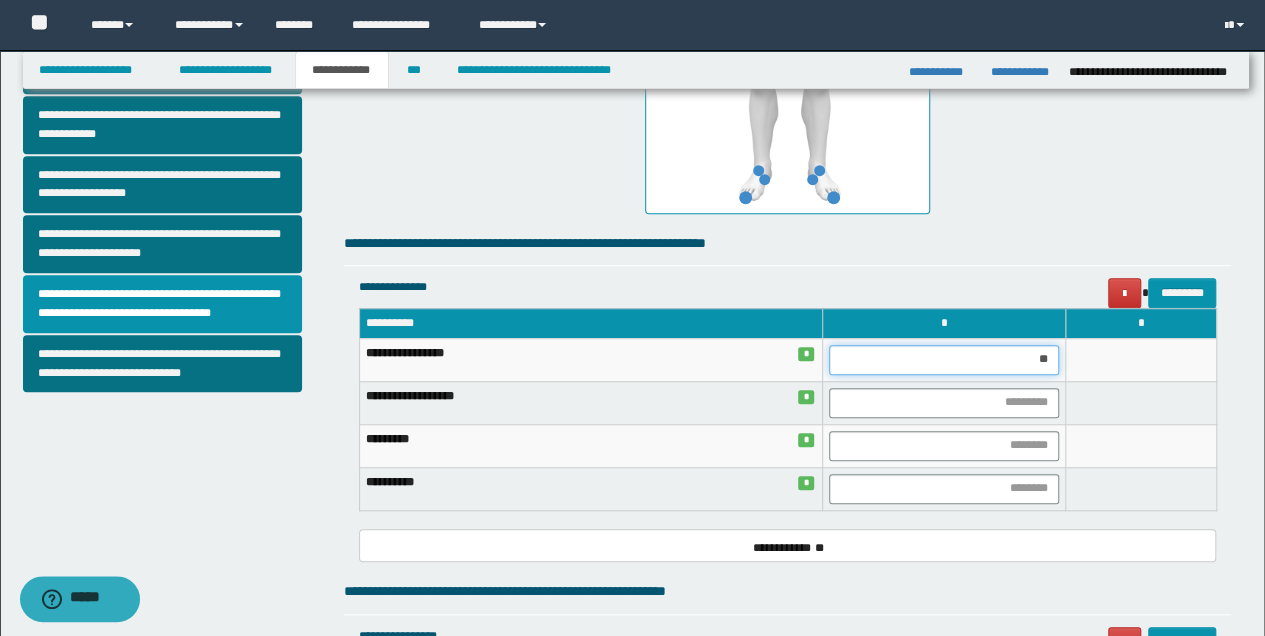 type on "***" 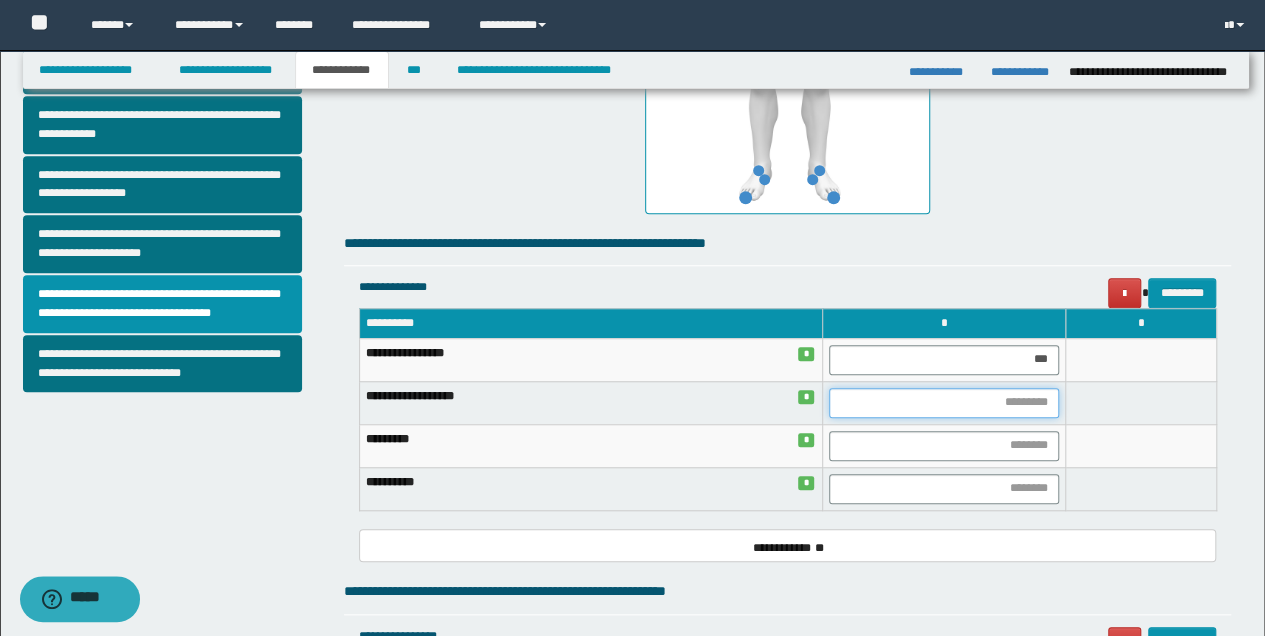 click at bounding box center (944, 403) 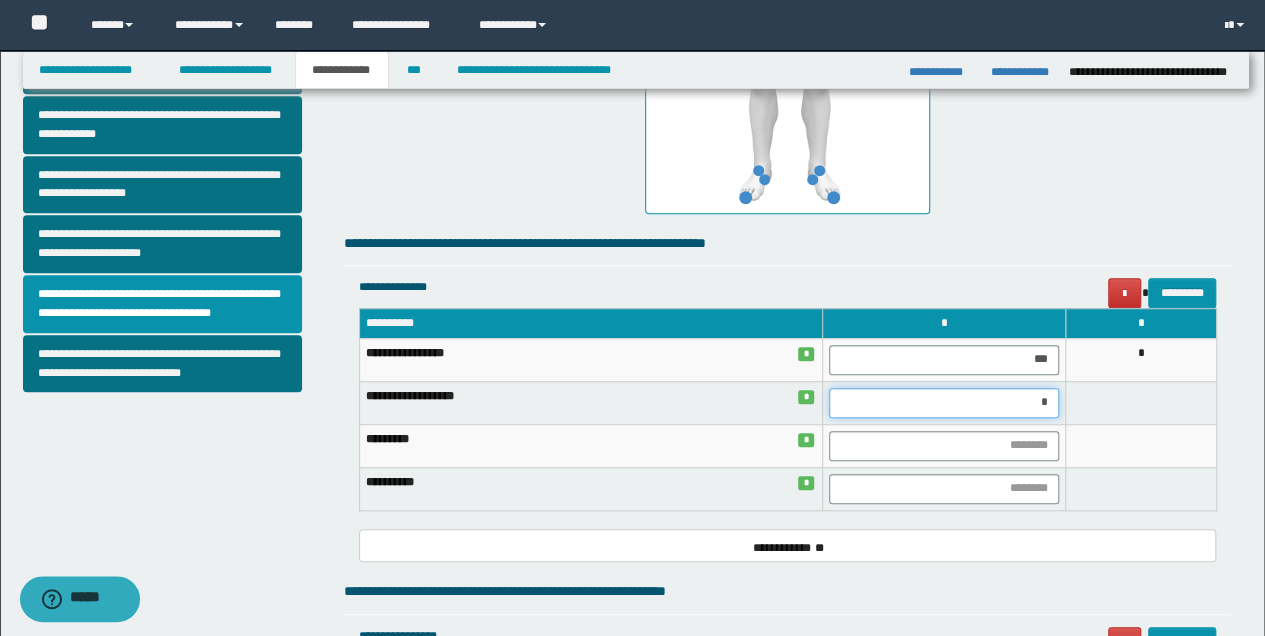 type on "**" 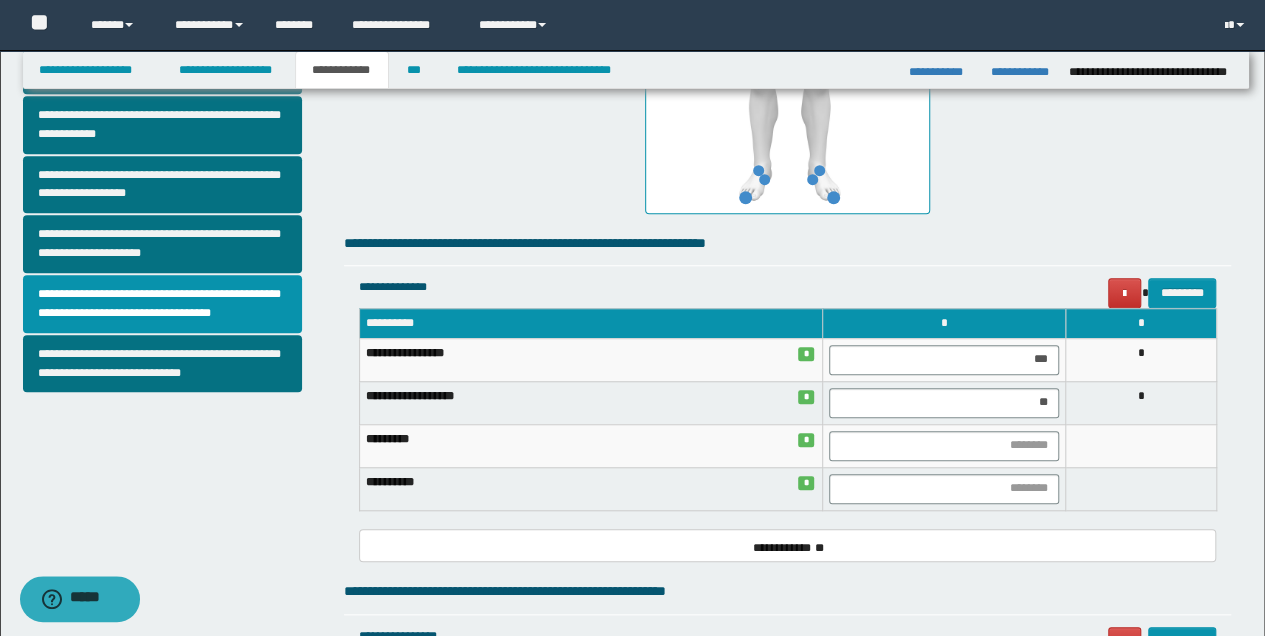 click on "*" at bounding box center [1141, 402] 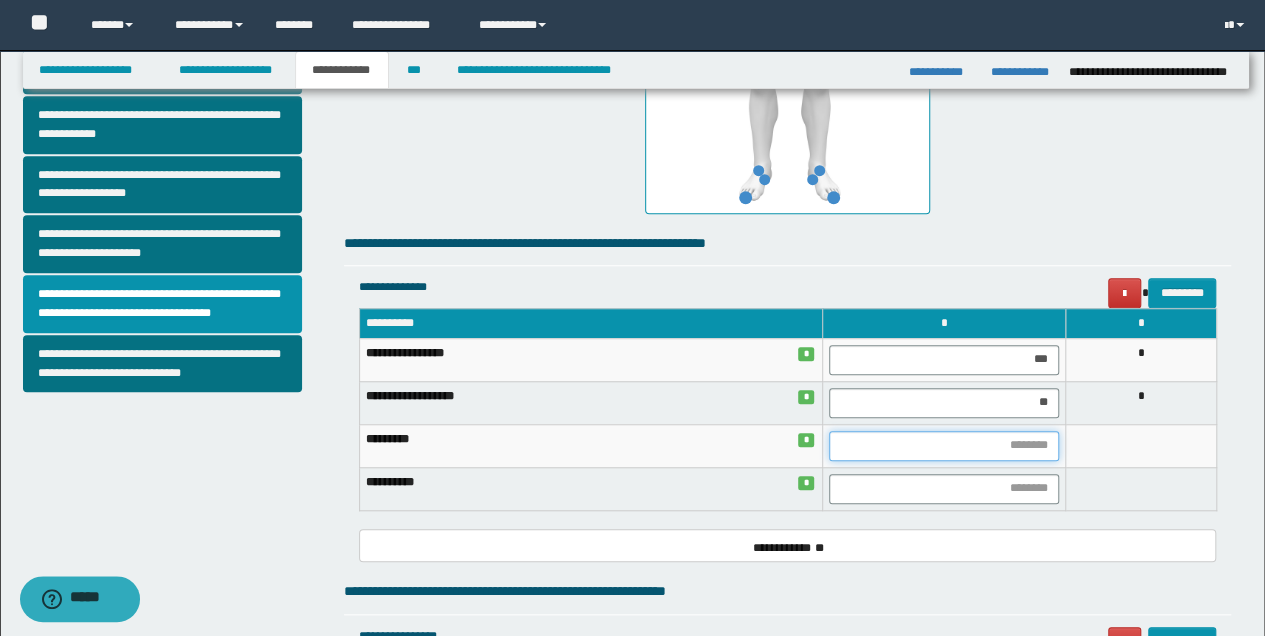click at bounding box center (944, 446) 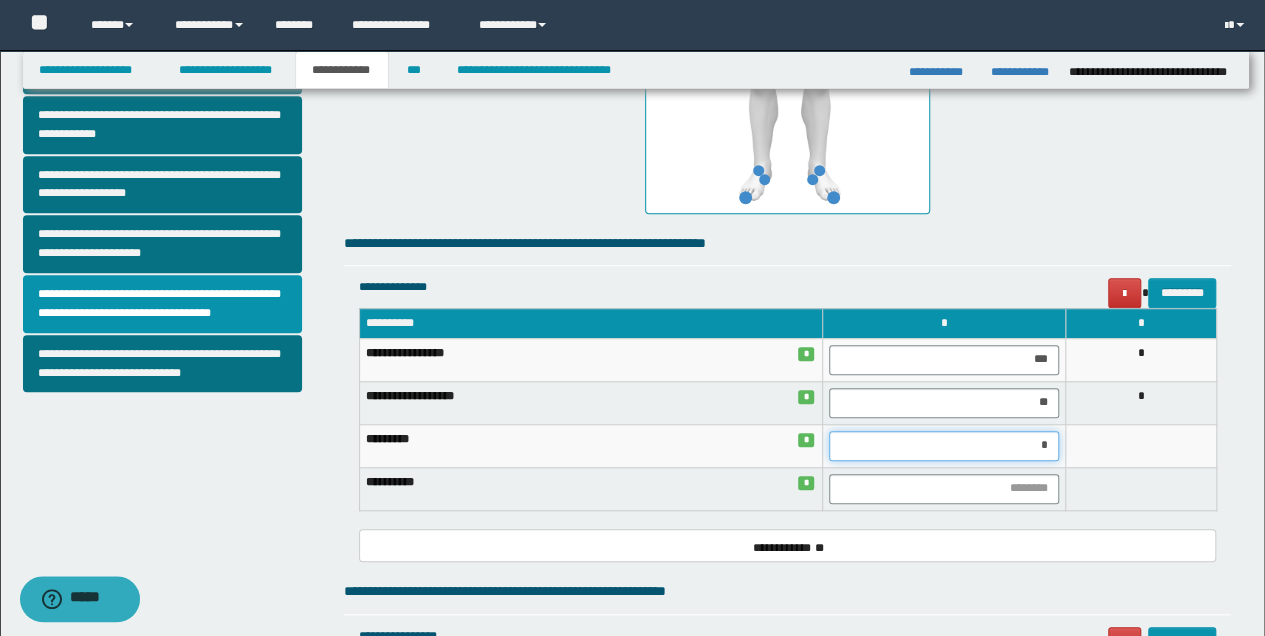 type on "**" 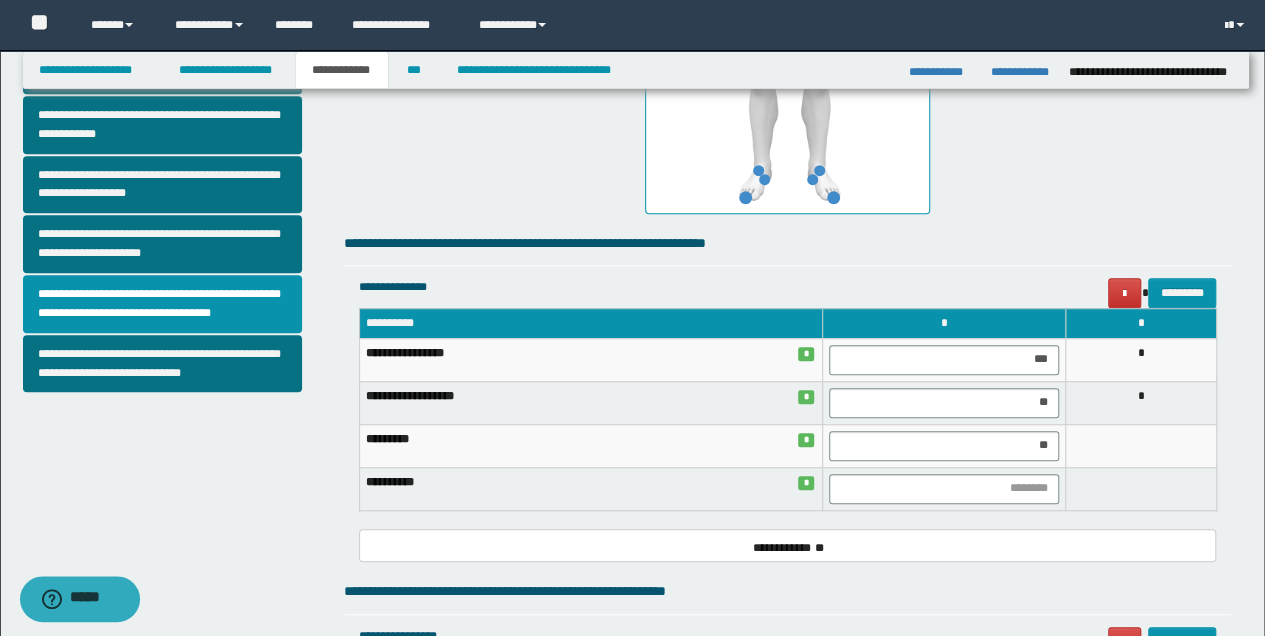 click at bounding box center (1141, 488) 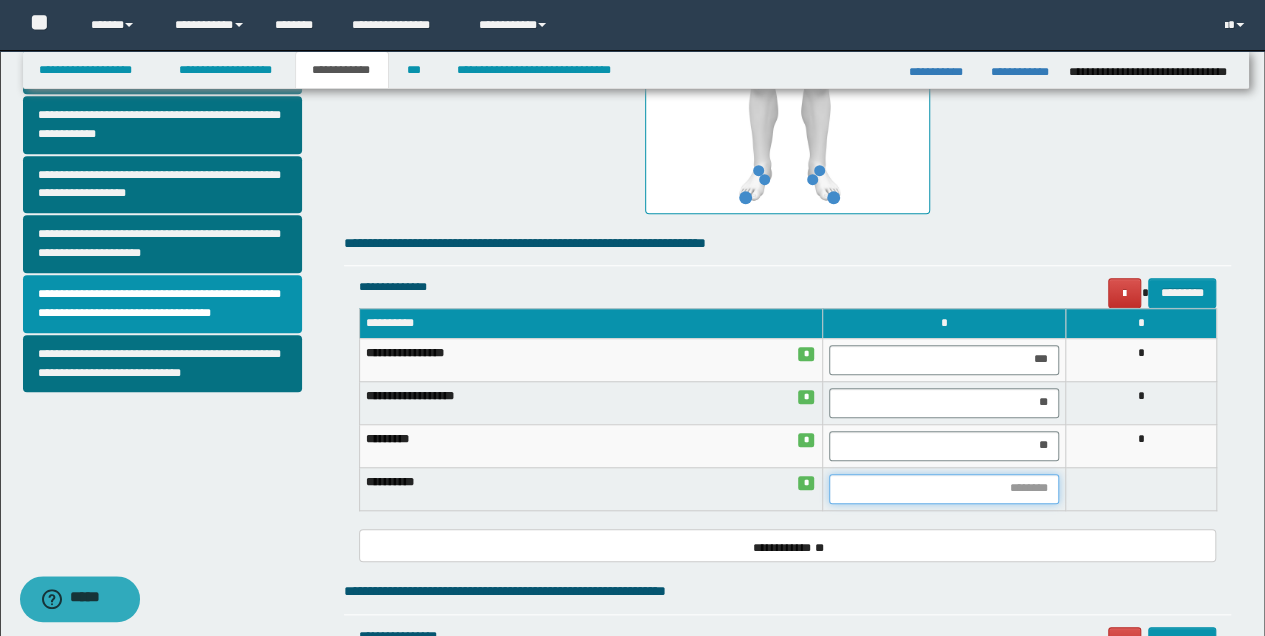 click at bounding box center [944, 489] 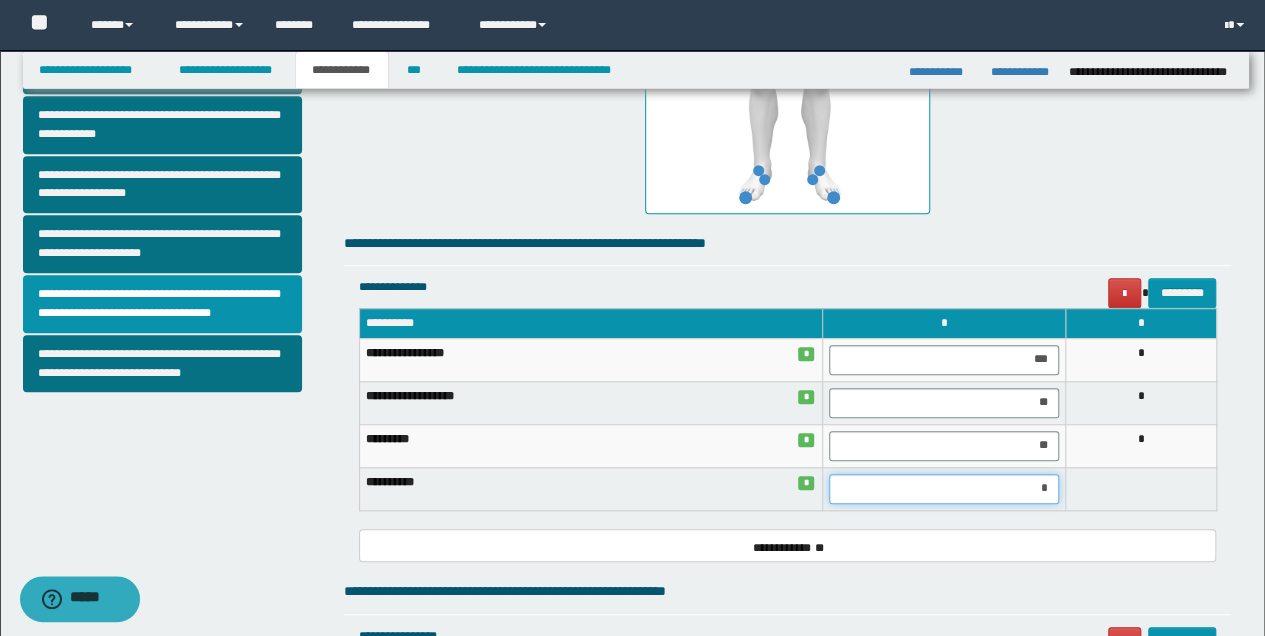 type on "**" 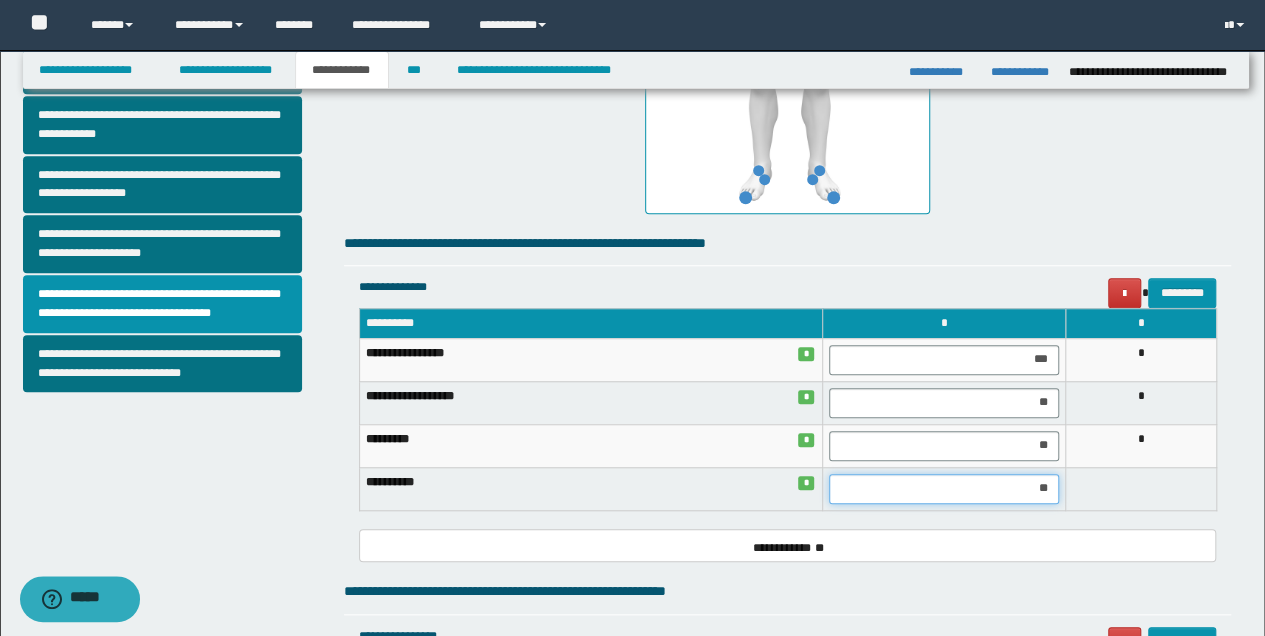click on "**" at bounding box center [944, 489] 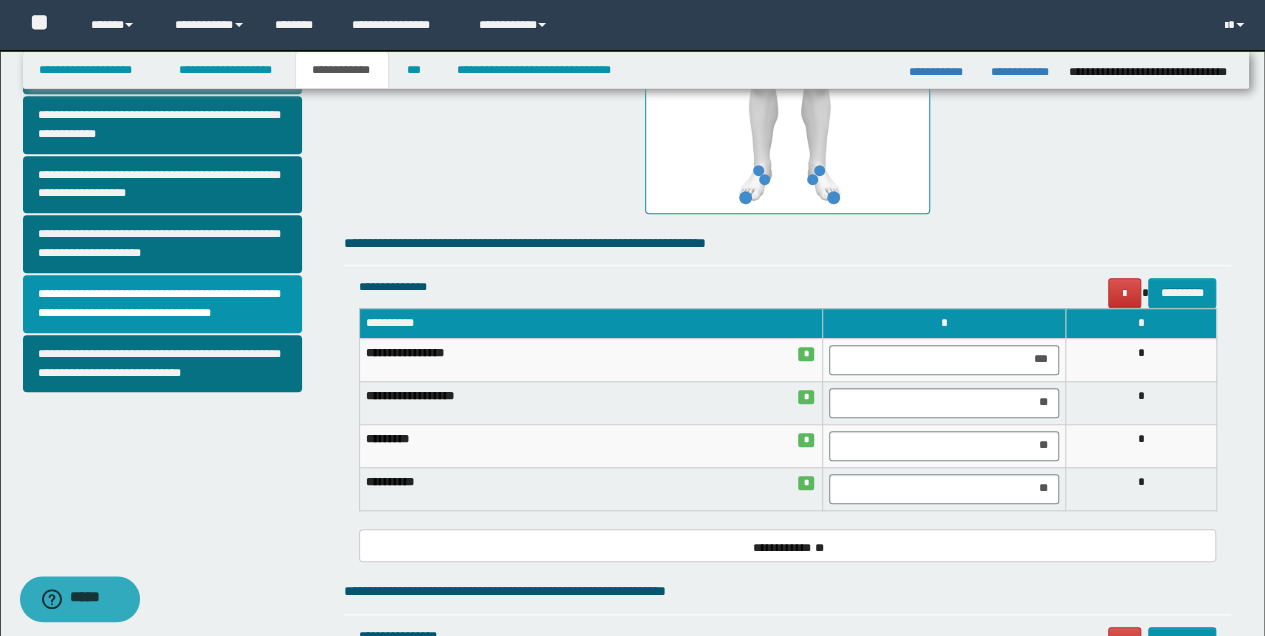 click on "*" at bounding box center [1141, 488] 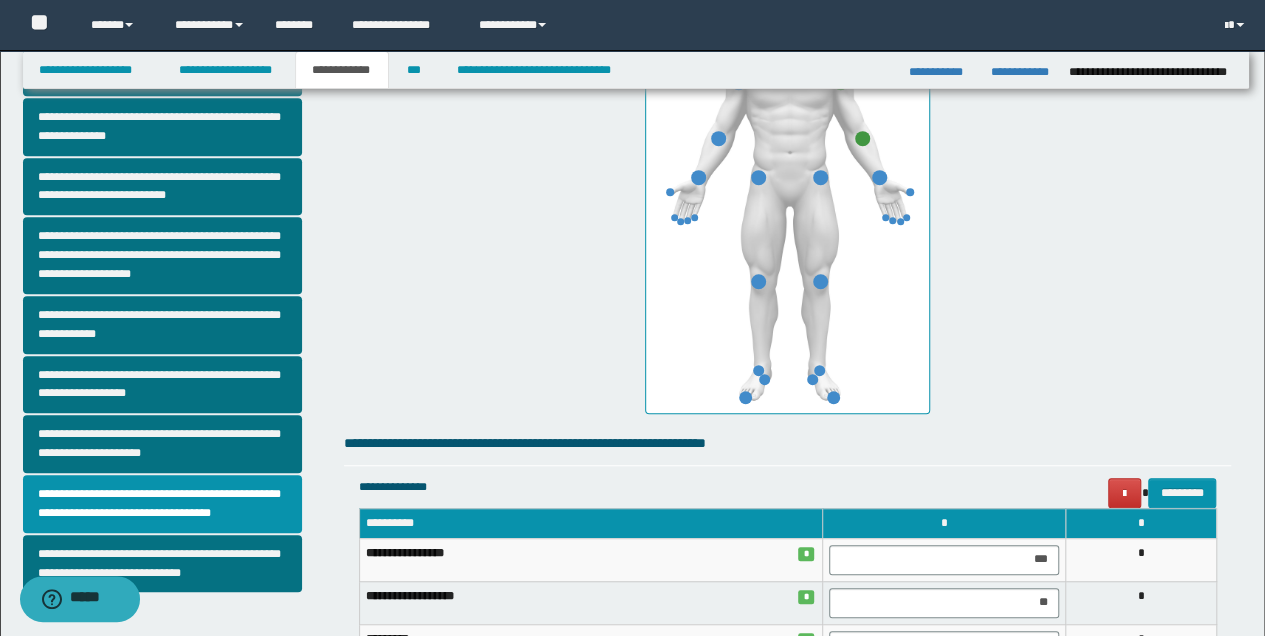 scroll, scrollTop: 248, scrollLeft: 0, axis: vertical 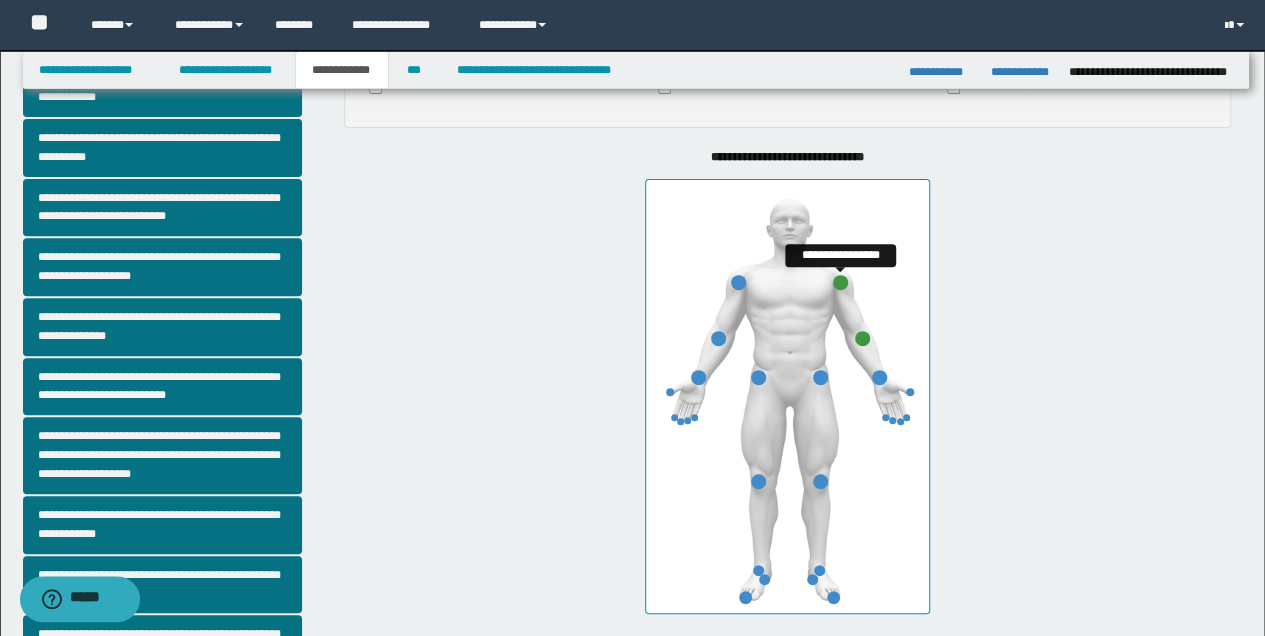 click at bounding box center (840, 282) 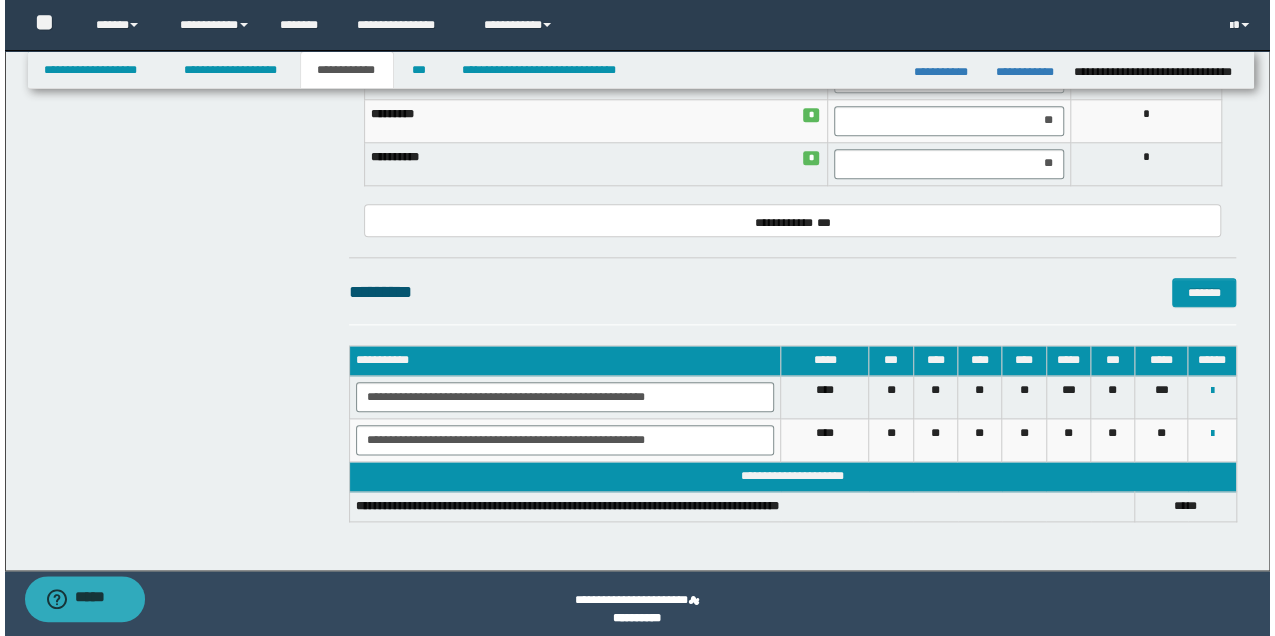 scroll, scrollTop: 985, scrollLeft: 0, axis: vertical 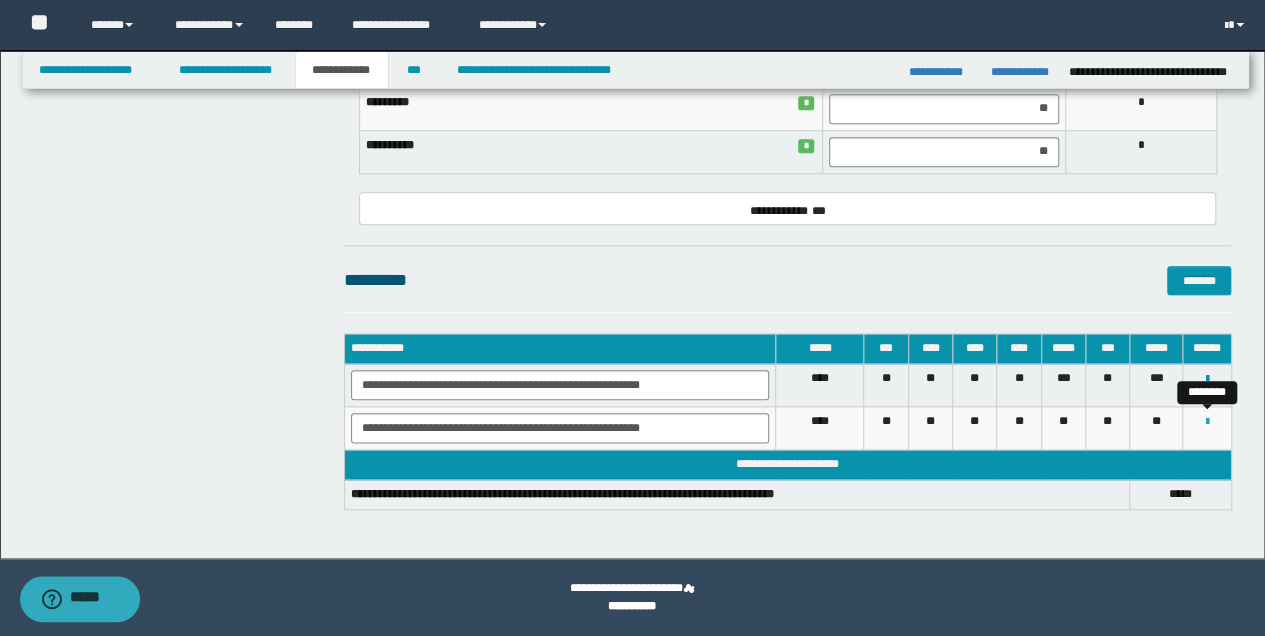 click at bounding box center (1207, 422) 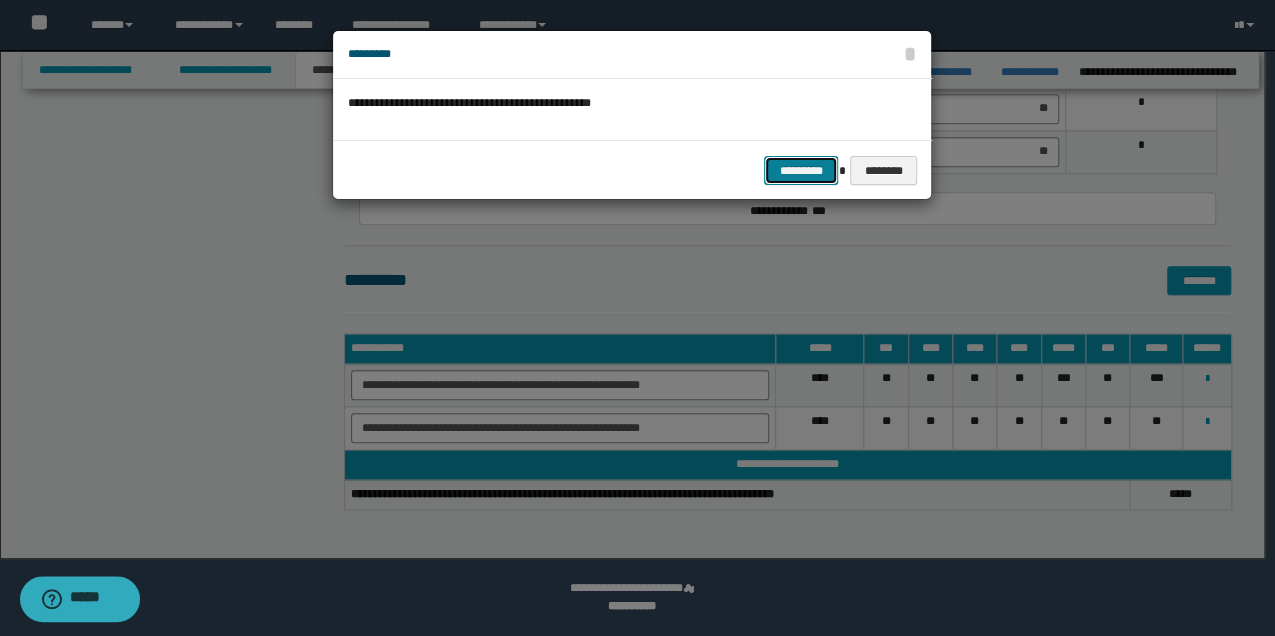 click on "*********" at bounding box center (801, 170) 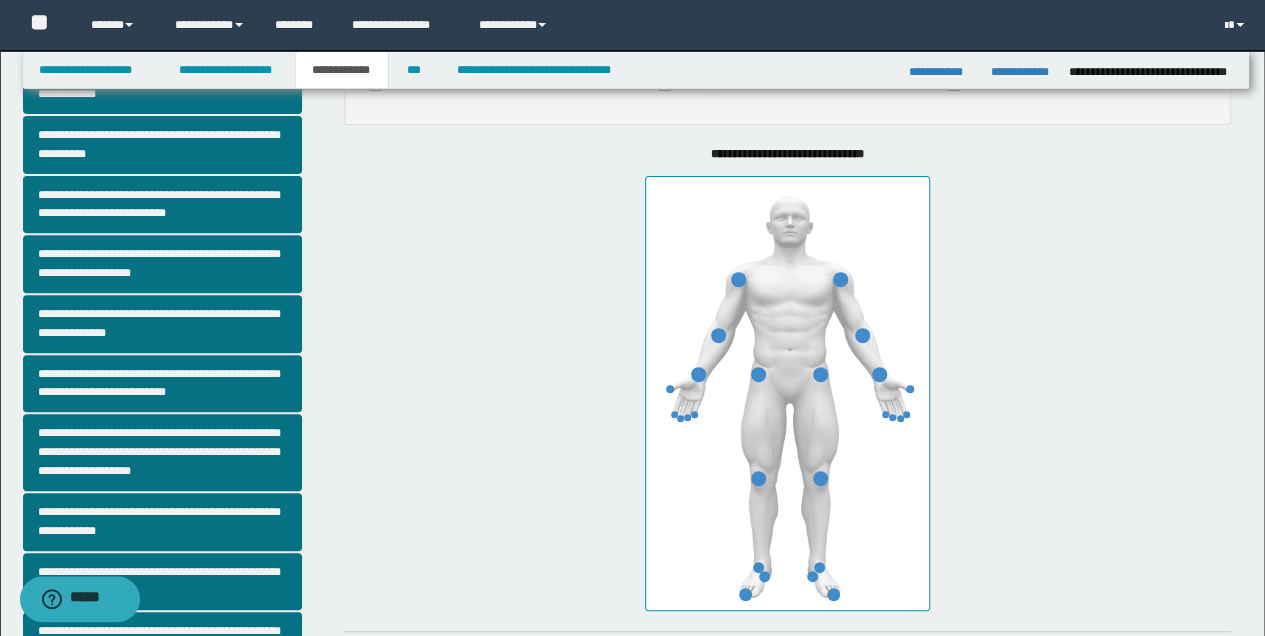 scroll, scrollTop: 248, scrollLeft: 0, axis: vertical 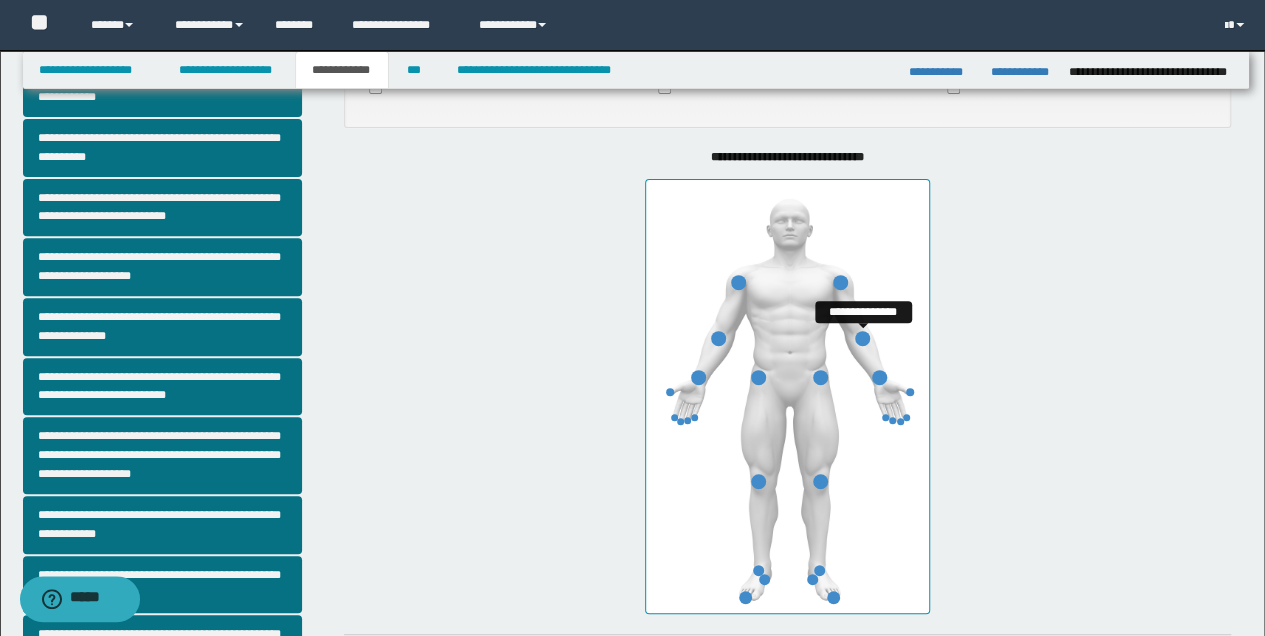 click at bounding box center [862, 338] 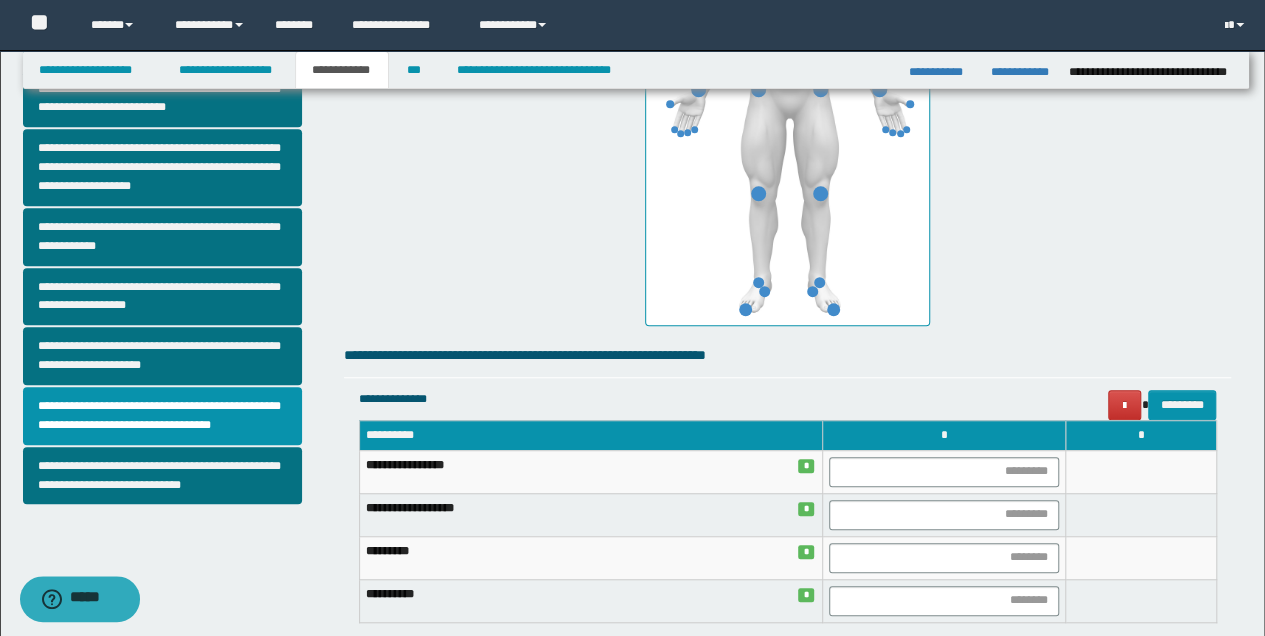 scroll, scrollTop: 648, scrollLeft: 0, axis: vertical 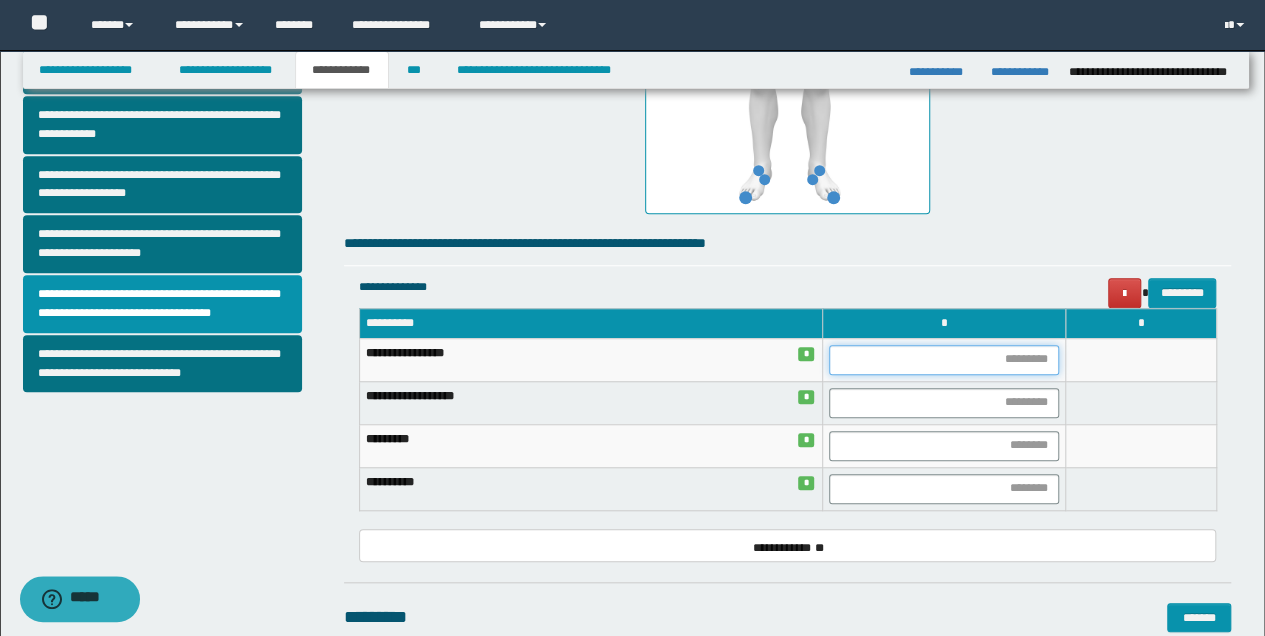 click at bounding box center [944, 360] 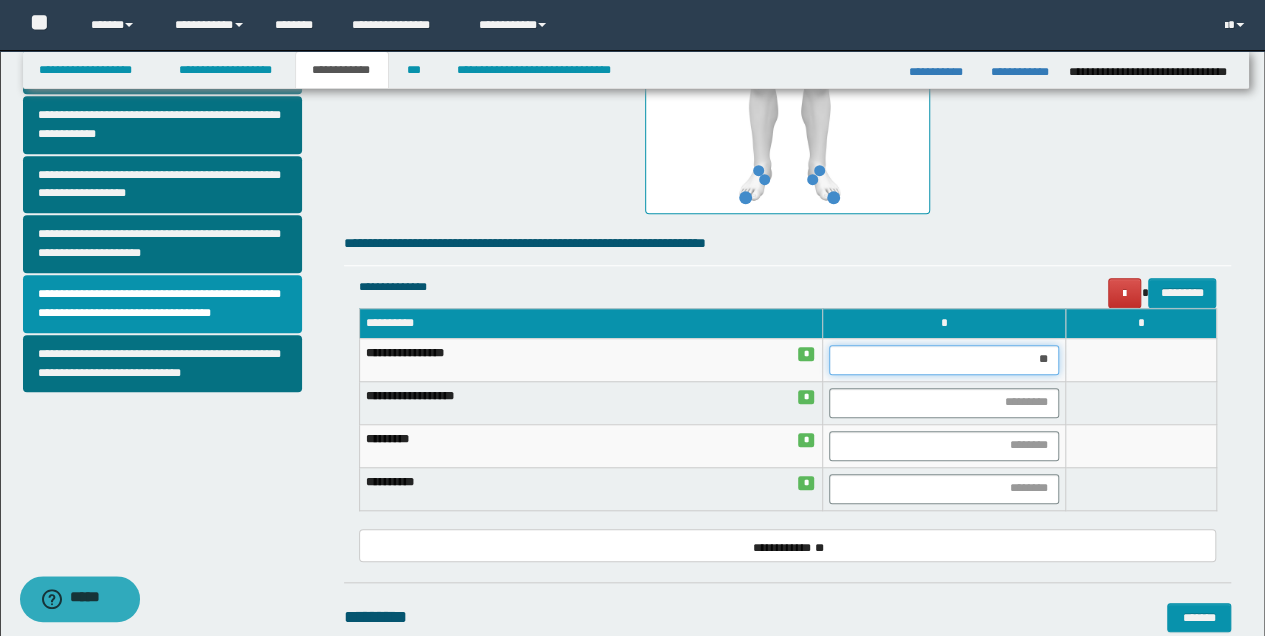 type on "***" 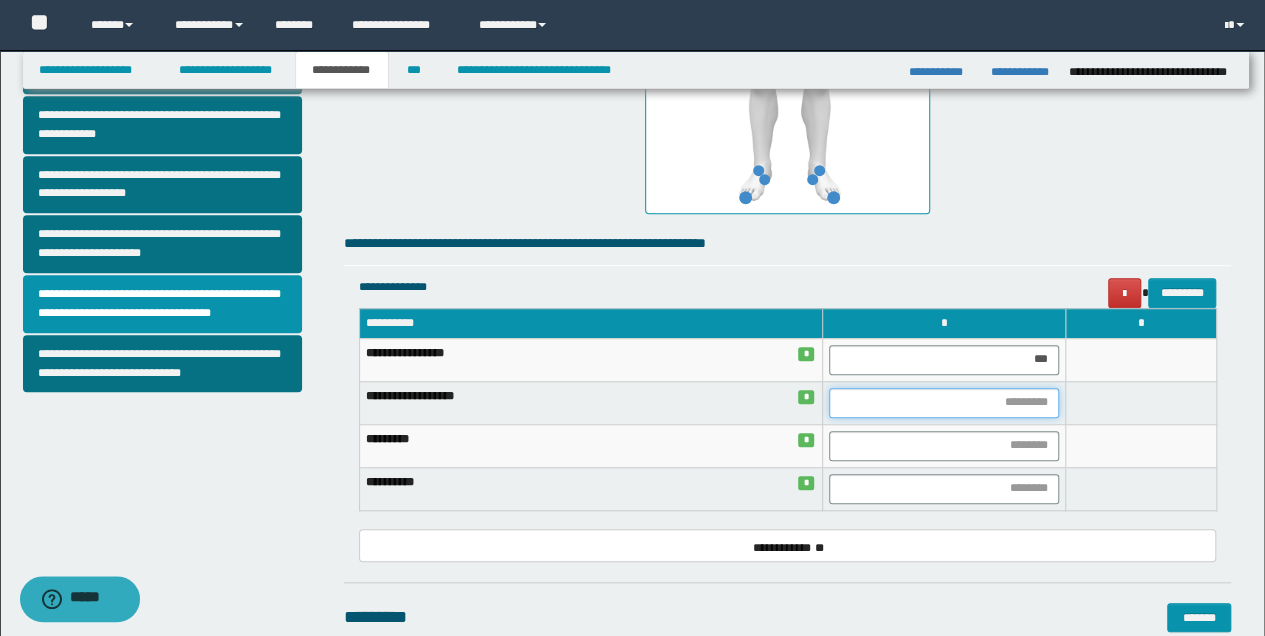 click at bounding box center (944, 403) 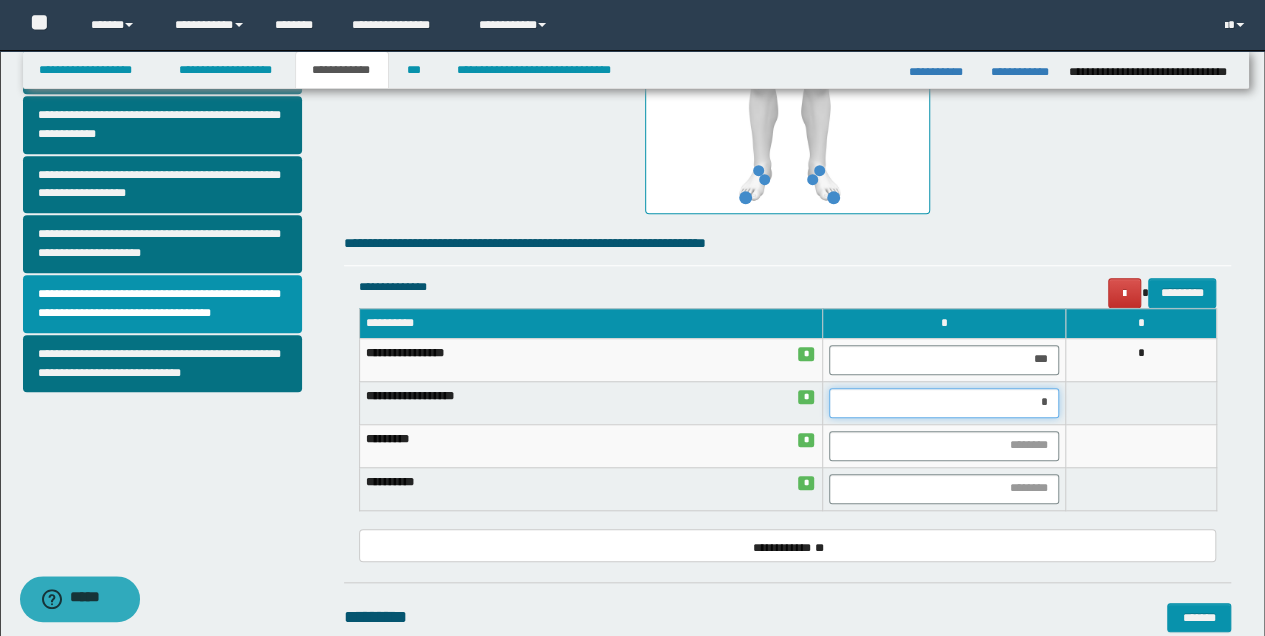 type on "**" 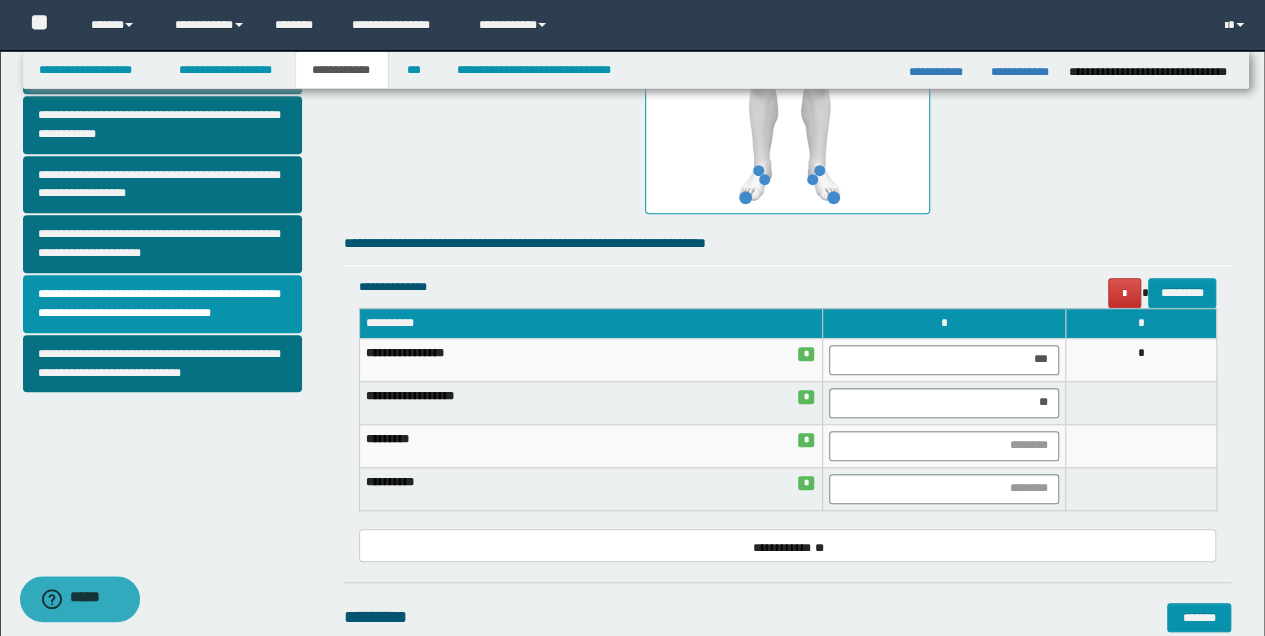 click at bounding box center (943, 445) 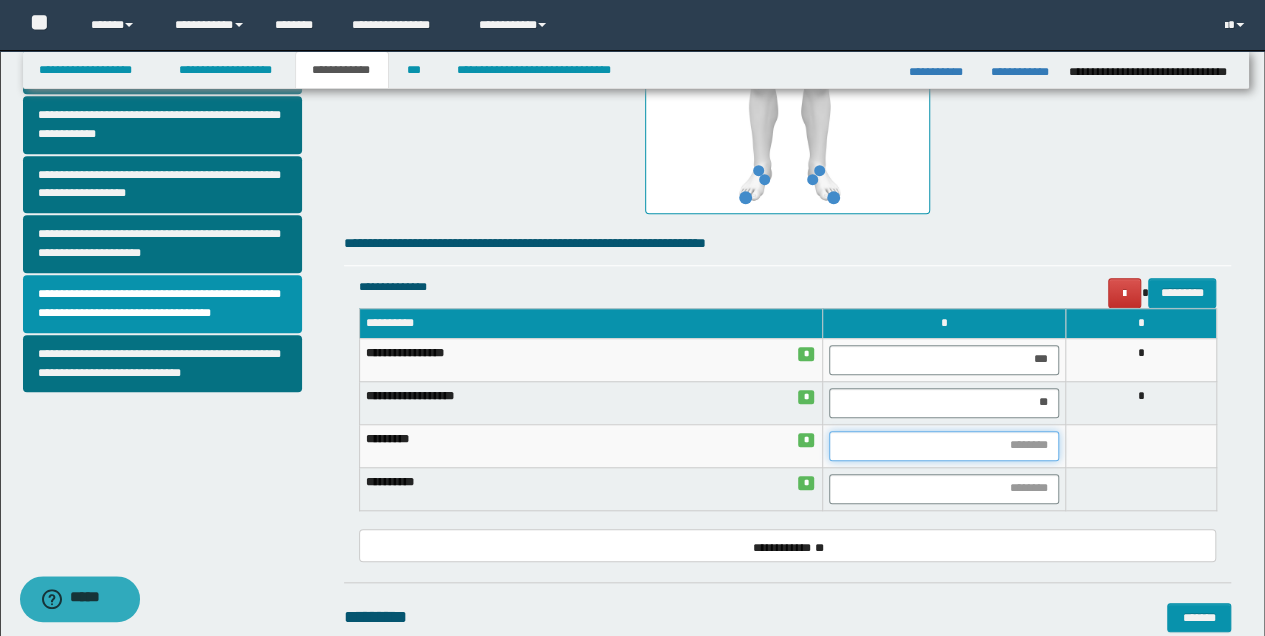 click at bounding box center [944, 446] 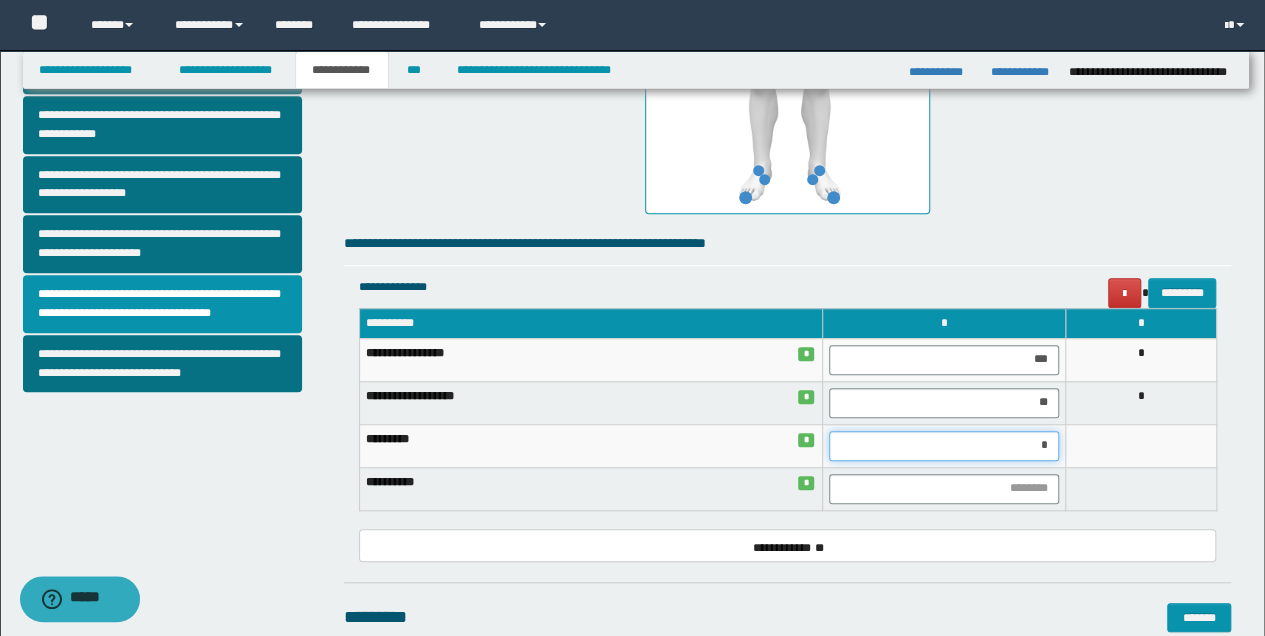 type on "**" 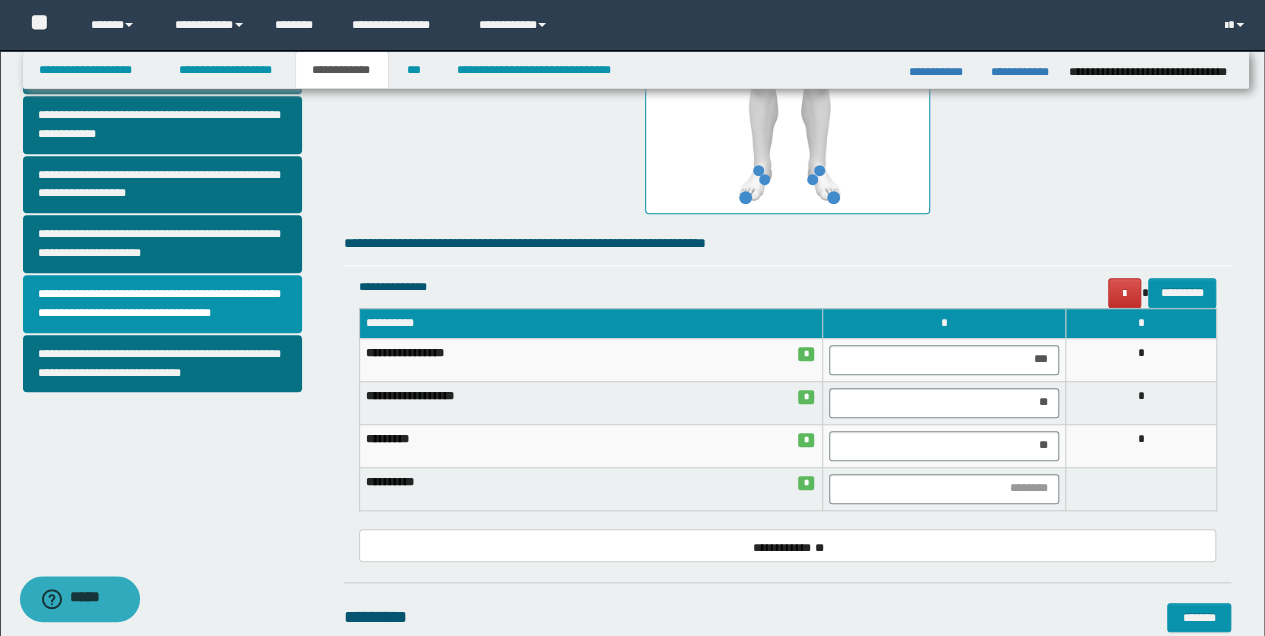 click at bounding box center (1141, 488) 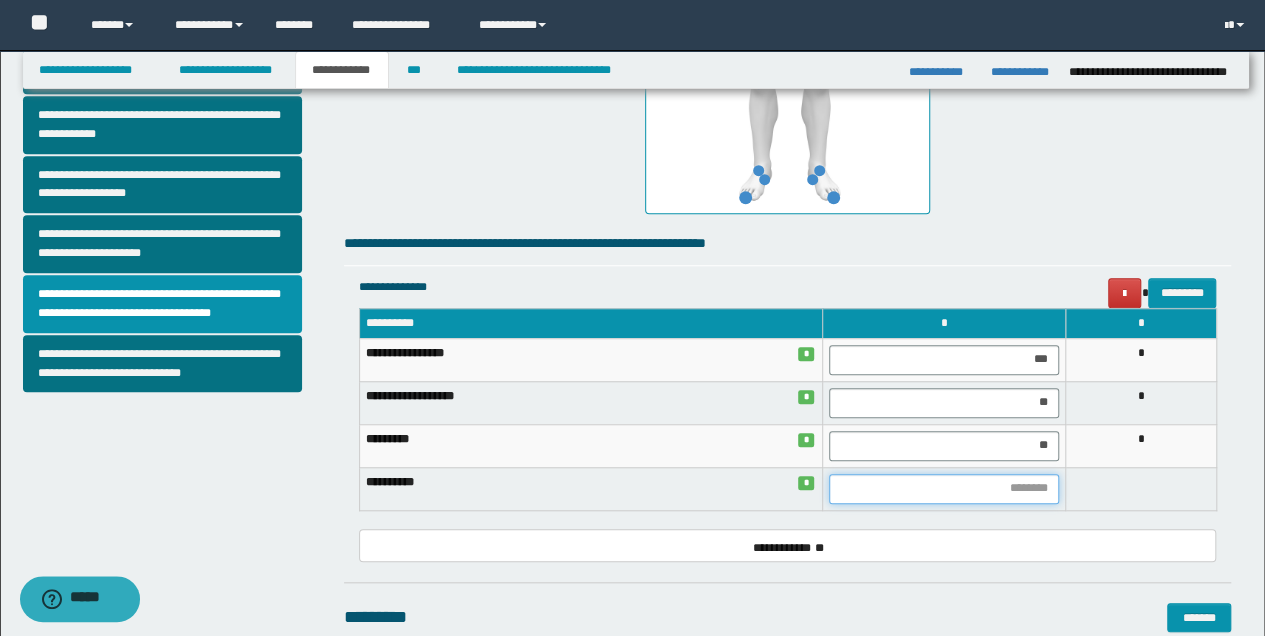click at bounding box center [944, 489] 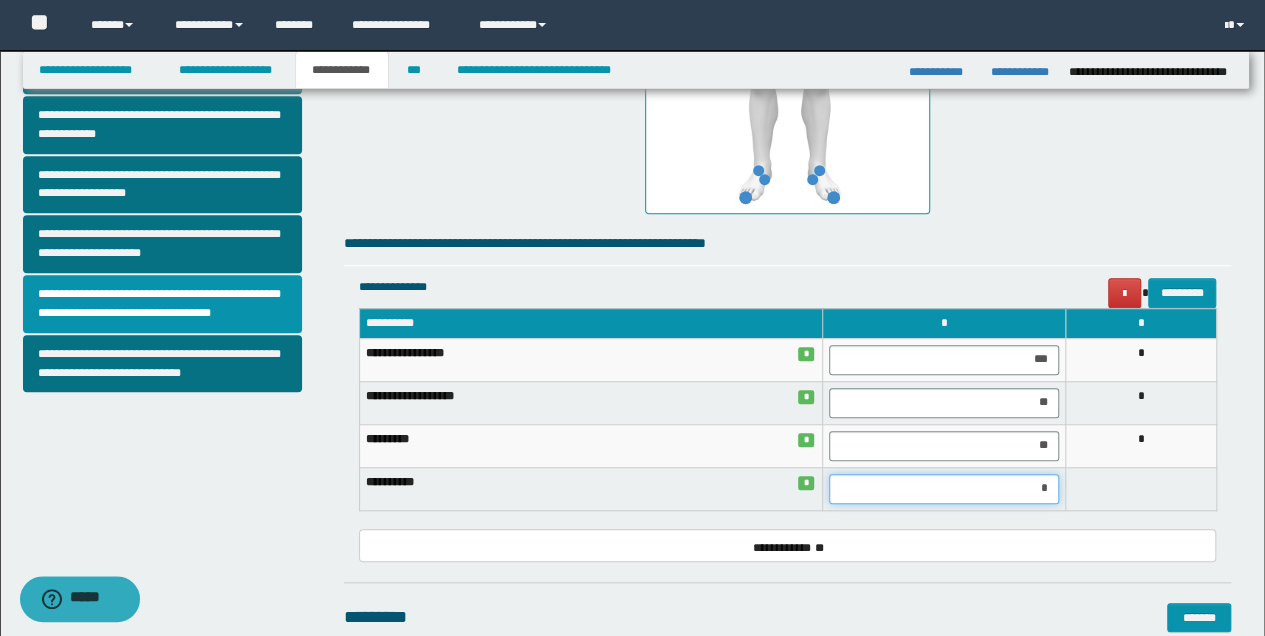 type on "**" 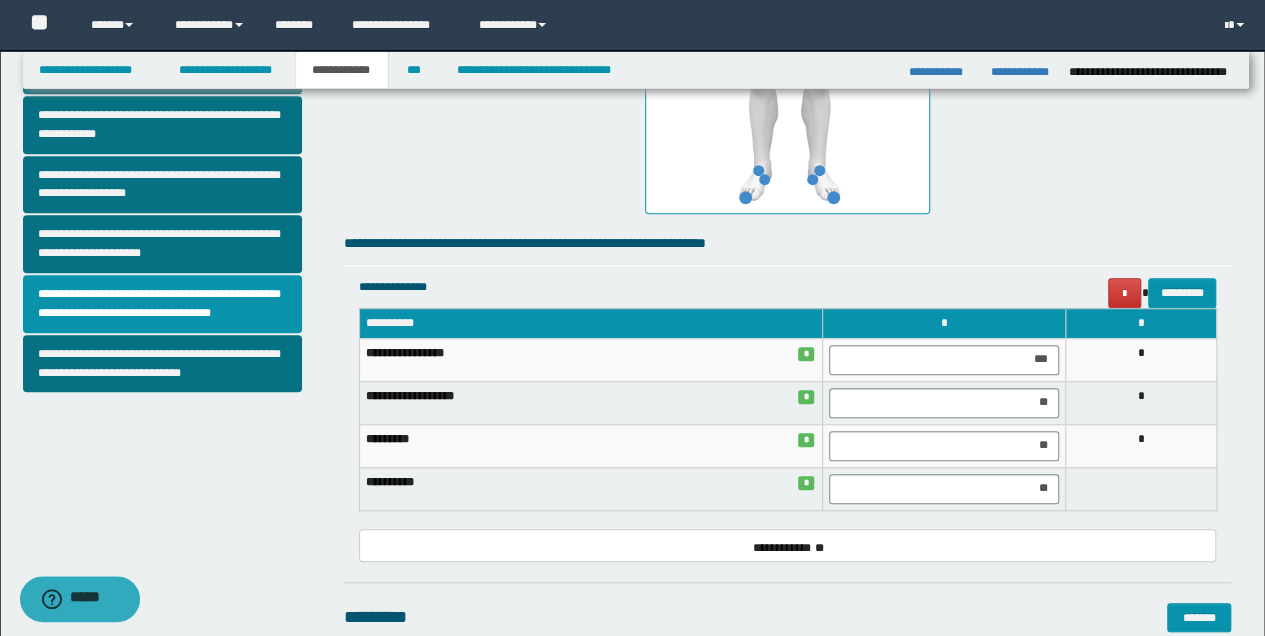 click on "**********" at bounding box center (788, 545) 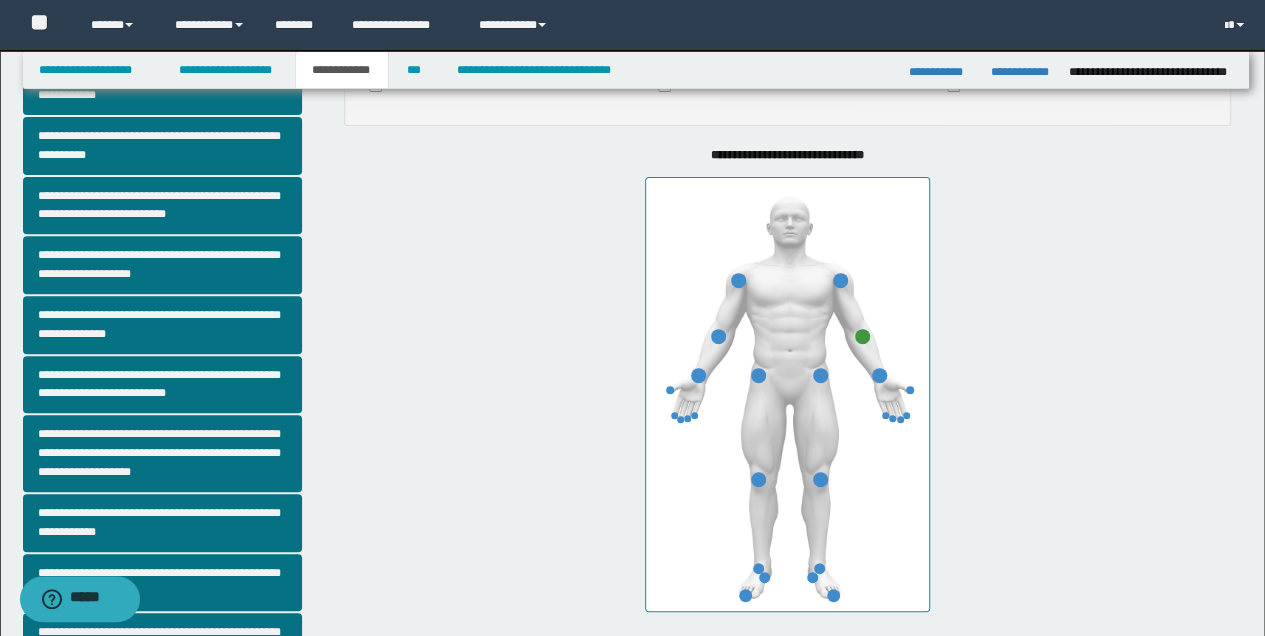 scroll, scrollTop: 248, scrollLeft: 0, axis: vertical 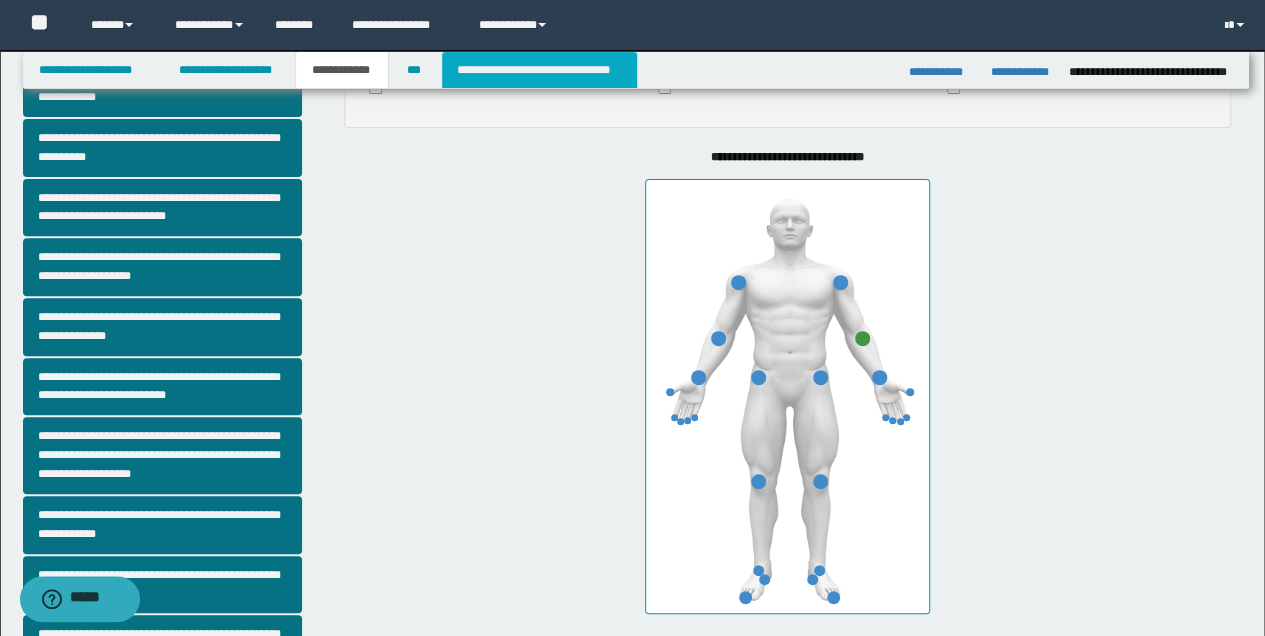 click on "**********" at bounding box center [539, 70] 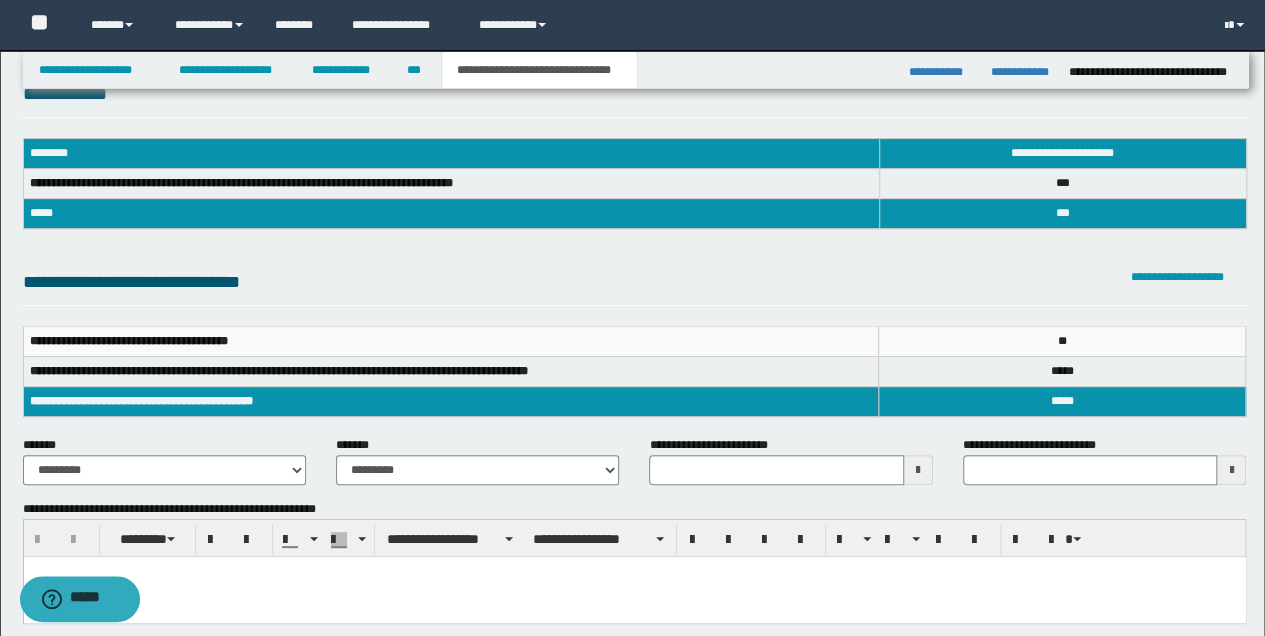 scroll, scrollTop: 0, scrollLeft: 0, axis: both 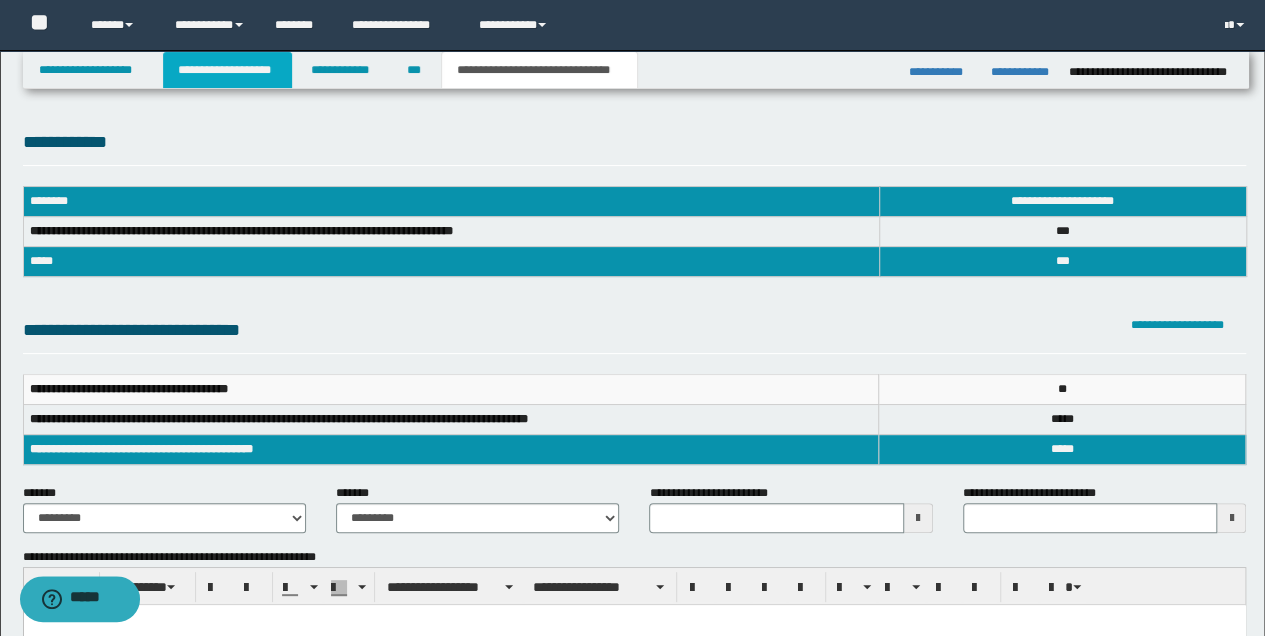 click on "**********" at bounding box center (227, 70) 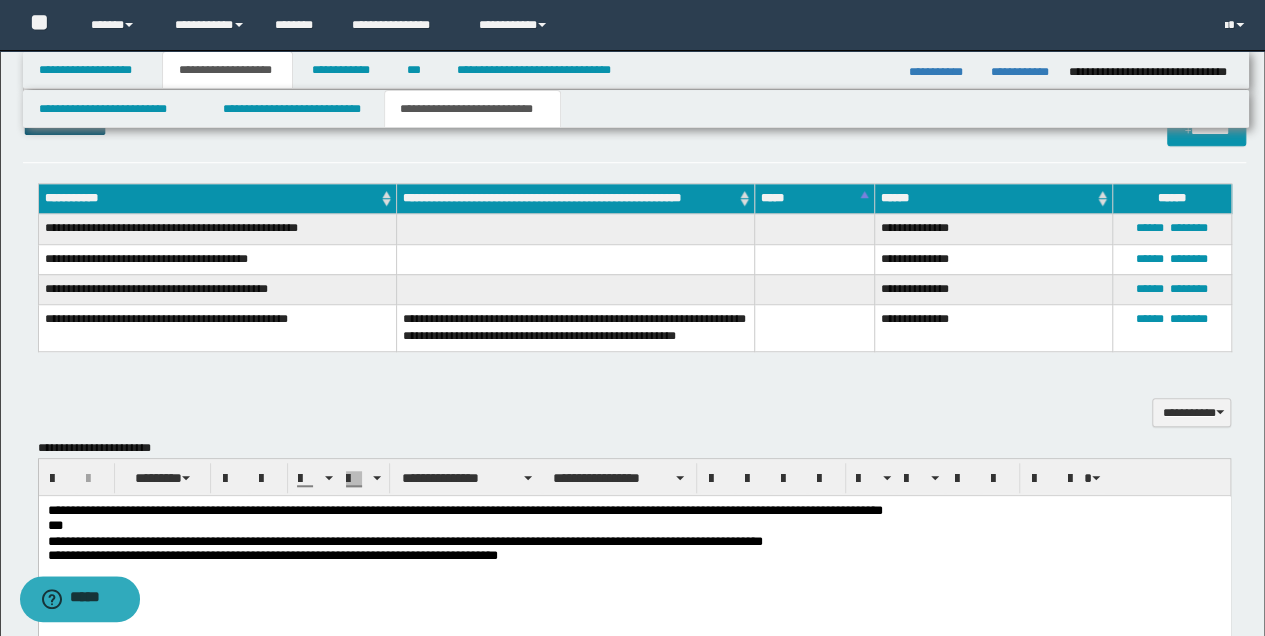 scroll, scrollTop: 666, scrollLeft: 0, axis: vertical 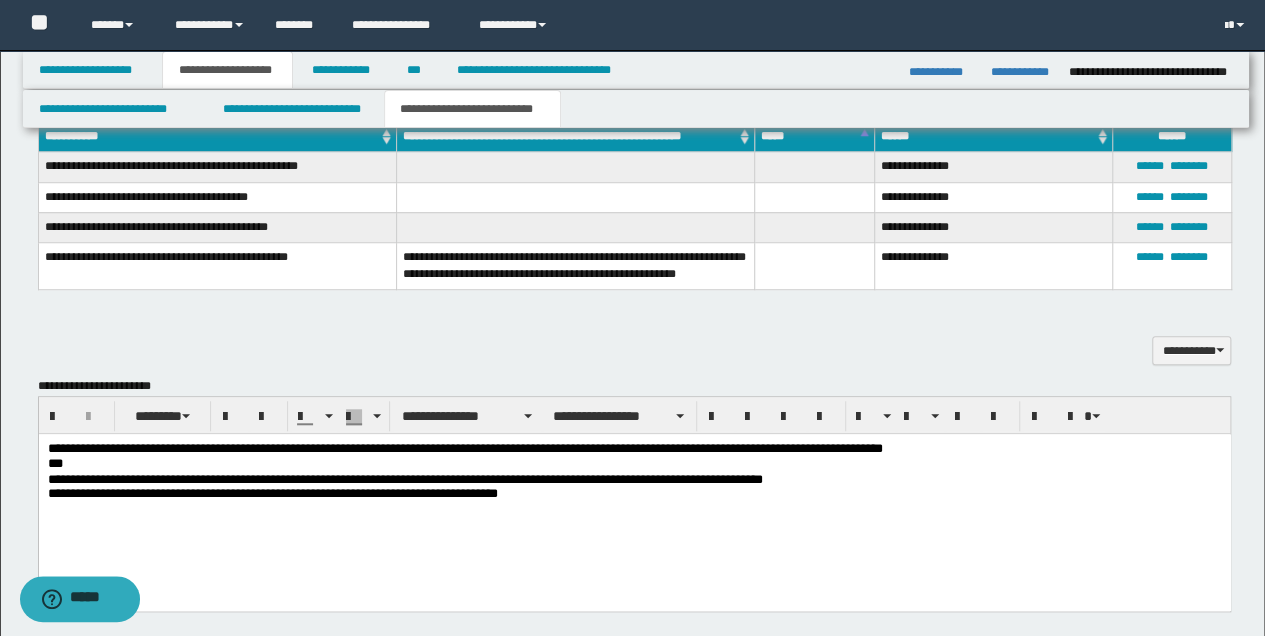 click on "**********" at bounding box center [575, 265] 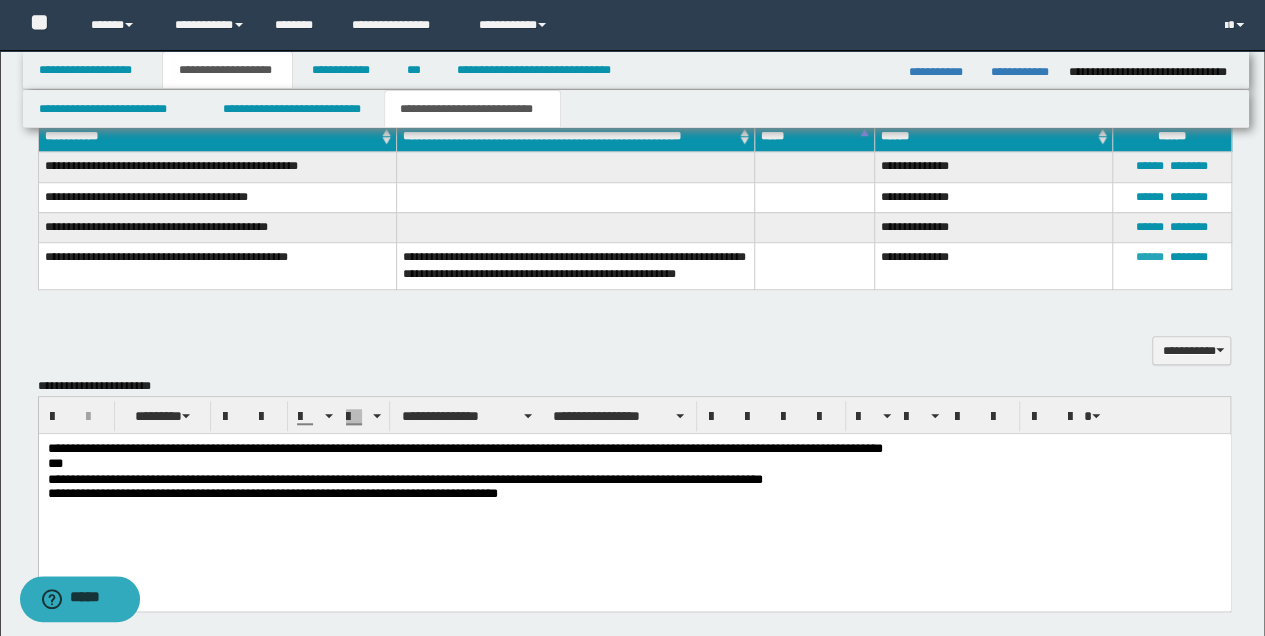 click on "******" at bounding box center (1150, 257) 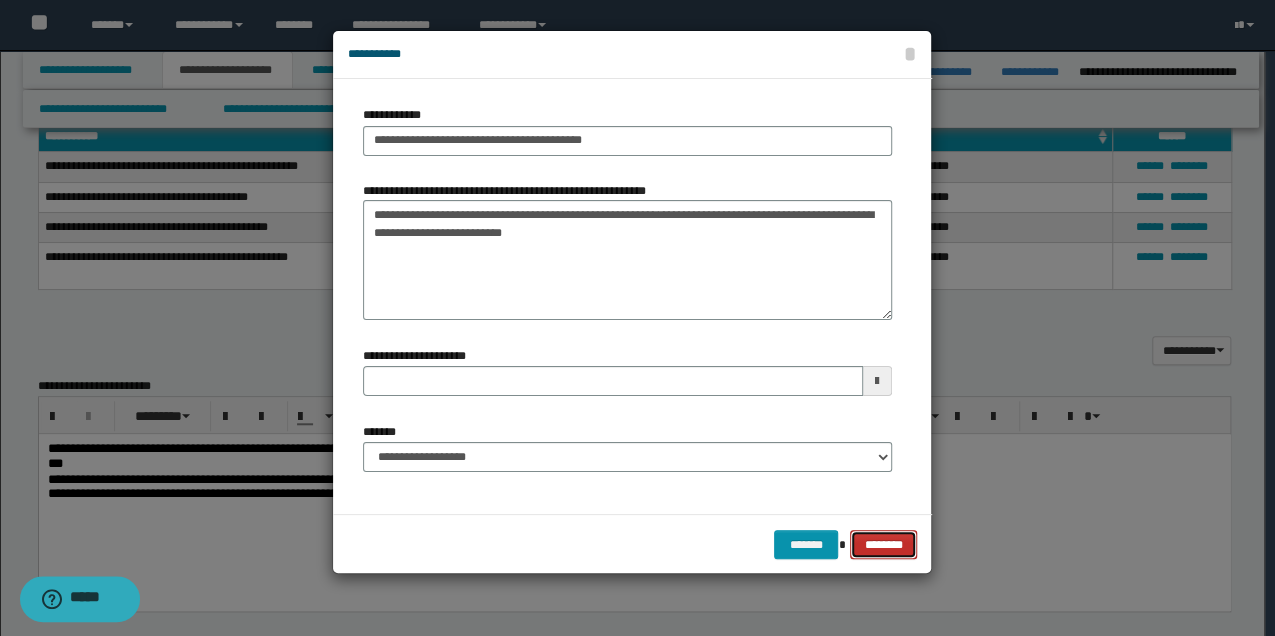click on "********" at bounding box center [883, 544] 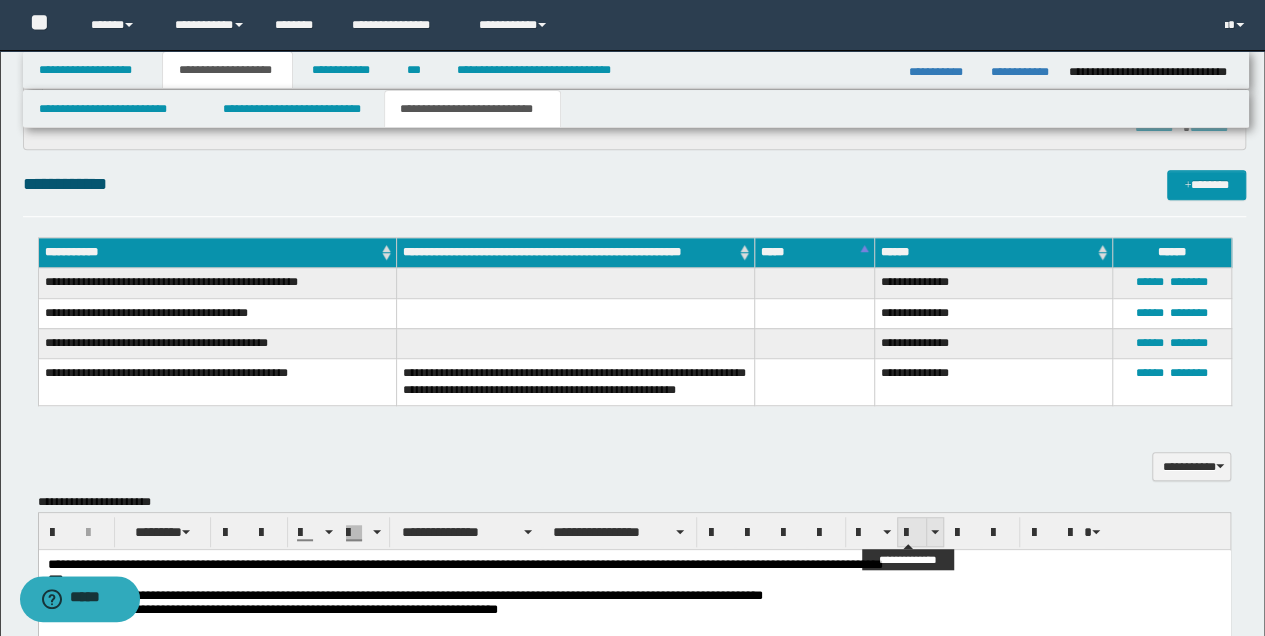 scroll, scrollTop: 533, scrollLeft: 0, axis: vertical 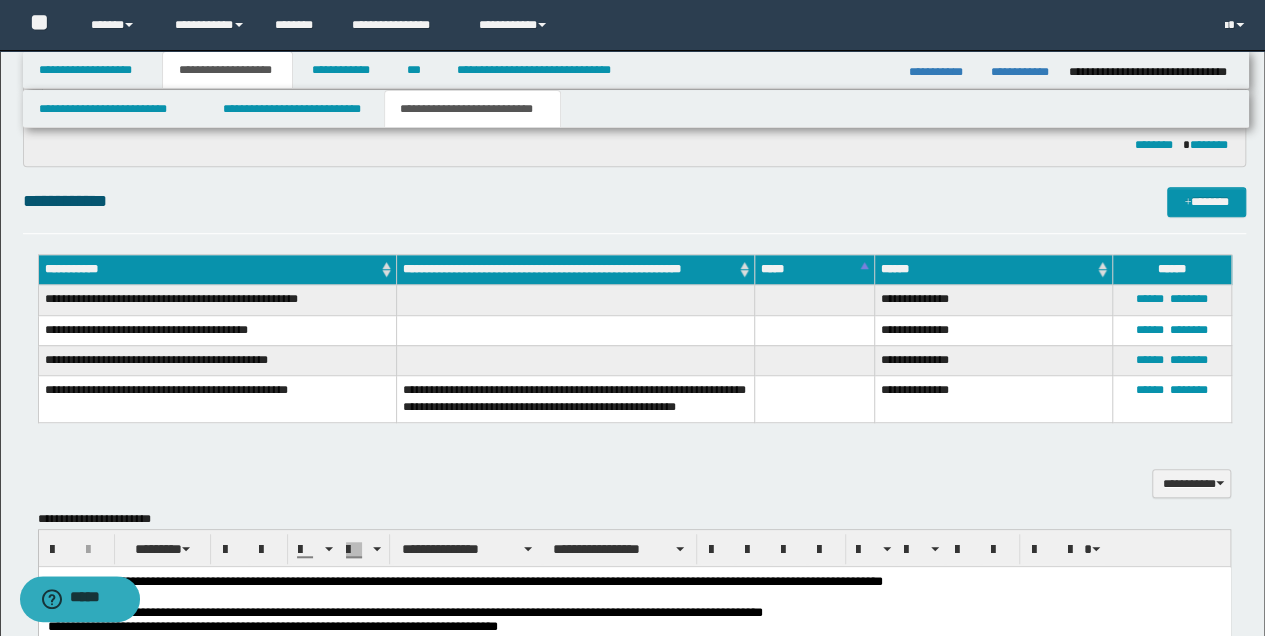 click at bounding box center (575, 330) 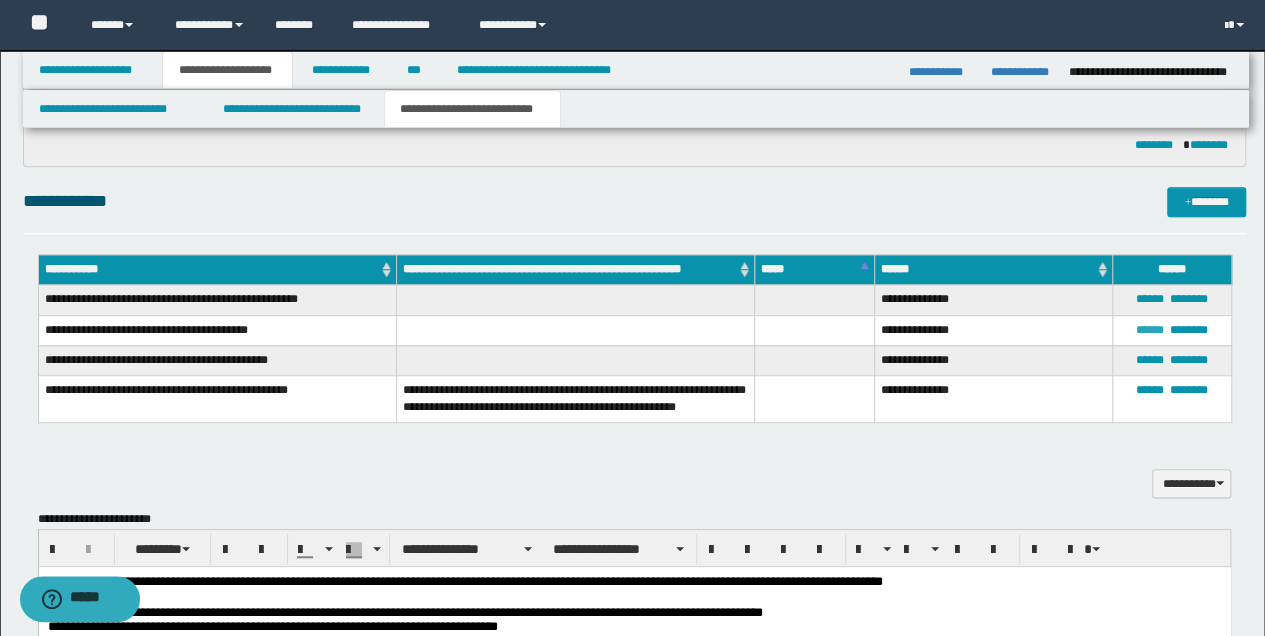 drag, startPoint x: 1151, startPoint y: 333, endPoint x: 1132, endPoint y: 326, distance: 20.248457 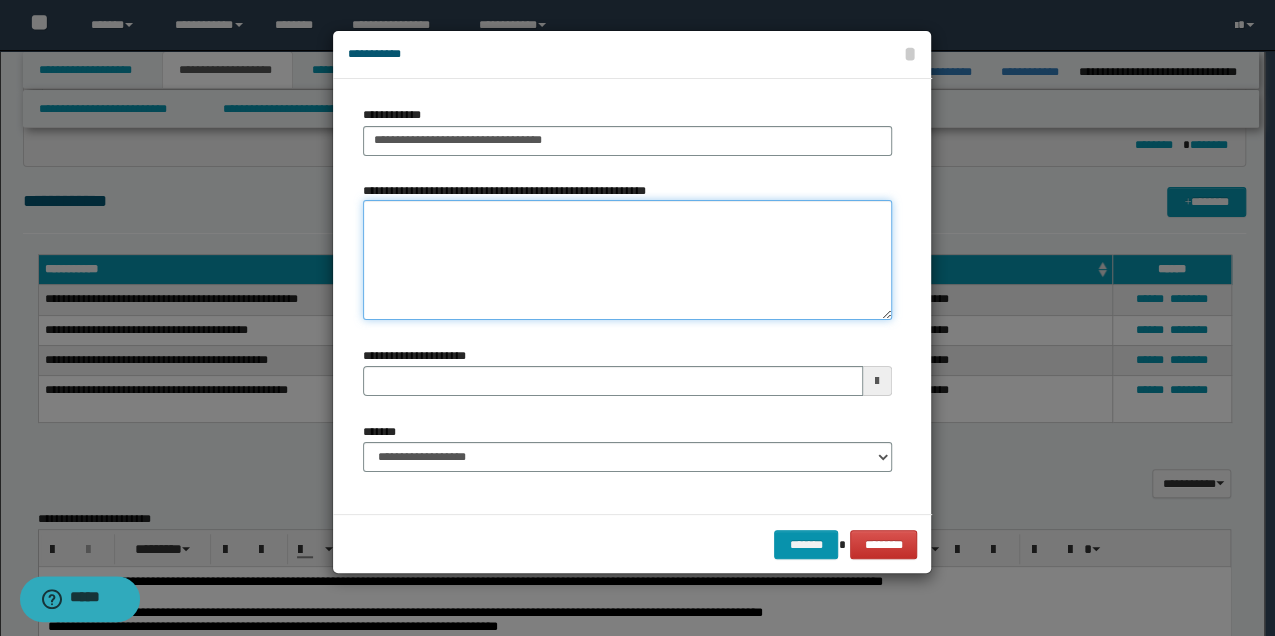click on "**********" at bounding box center (627, 260) 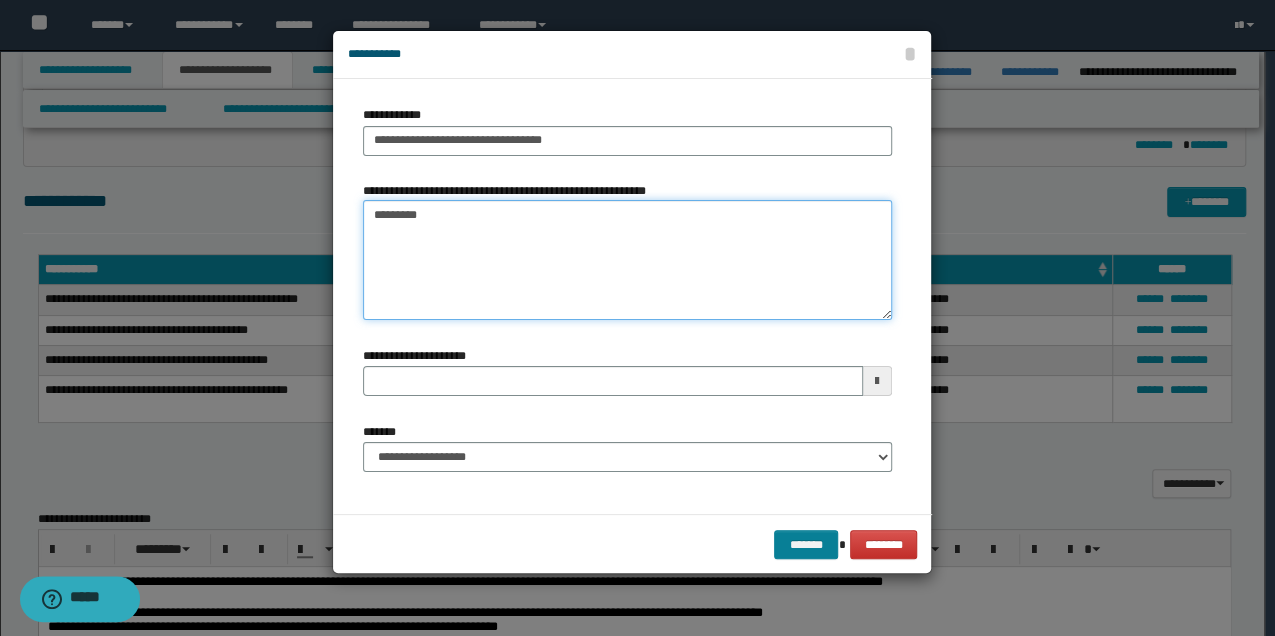 type on "*********" 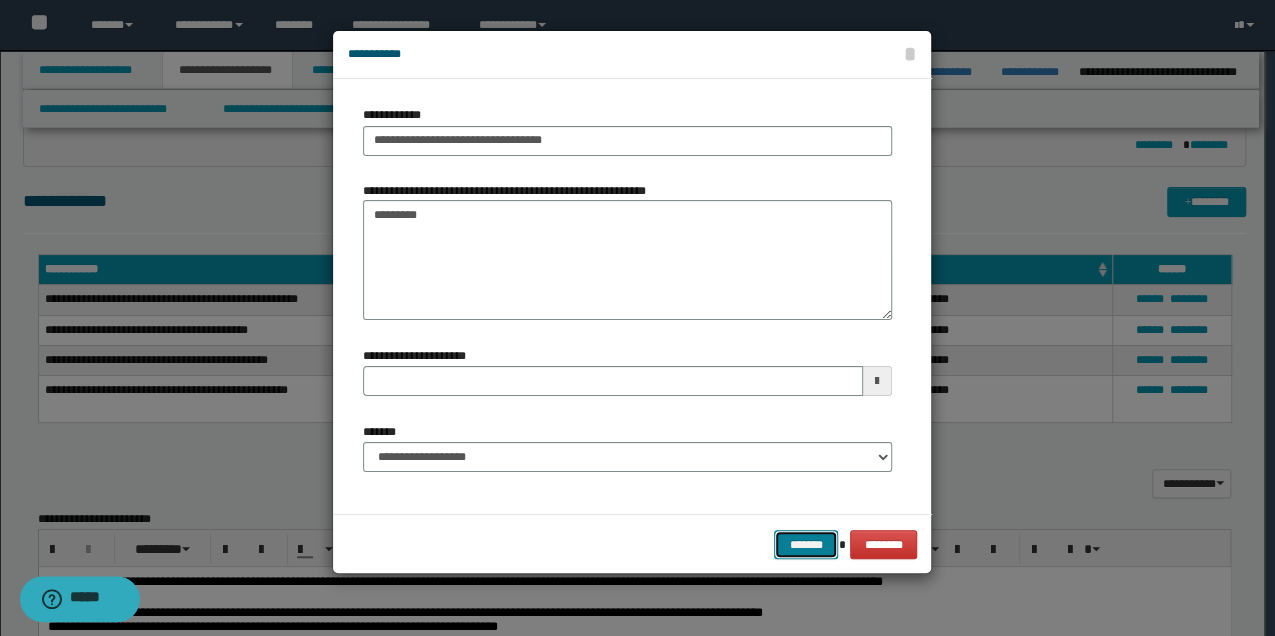 click on "*******" at bounding box center [806, 544] 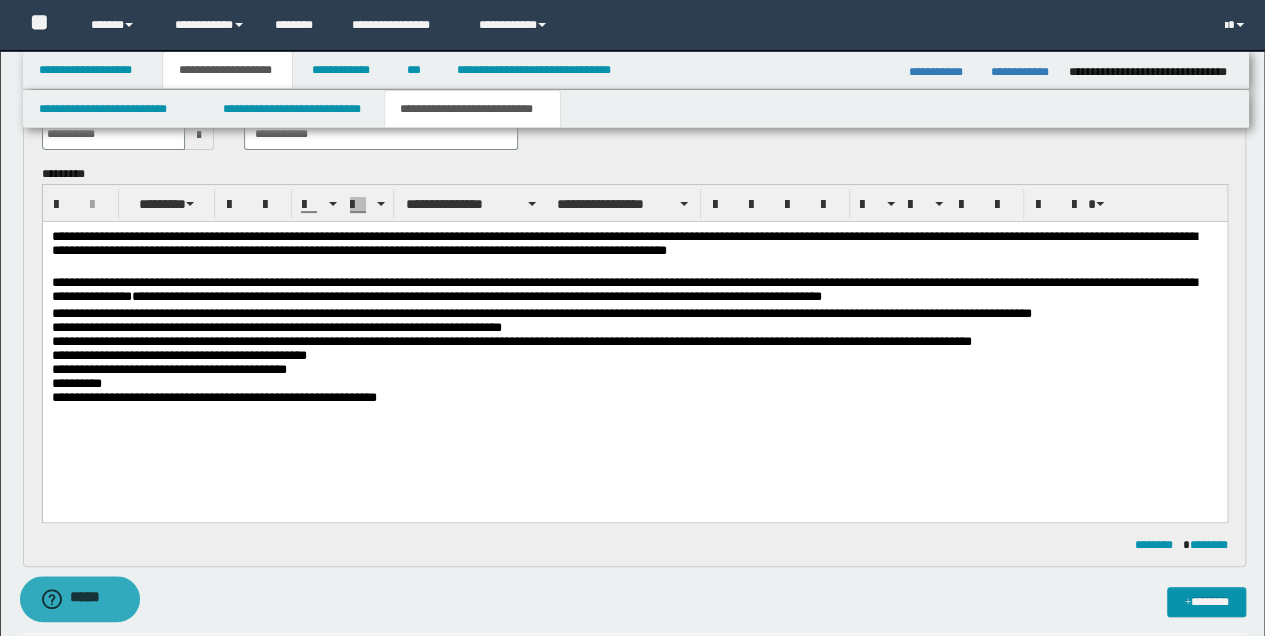 scroll, scrollTop: 333, scrollLeft: 0, axis: vertical 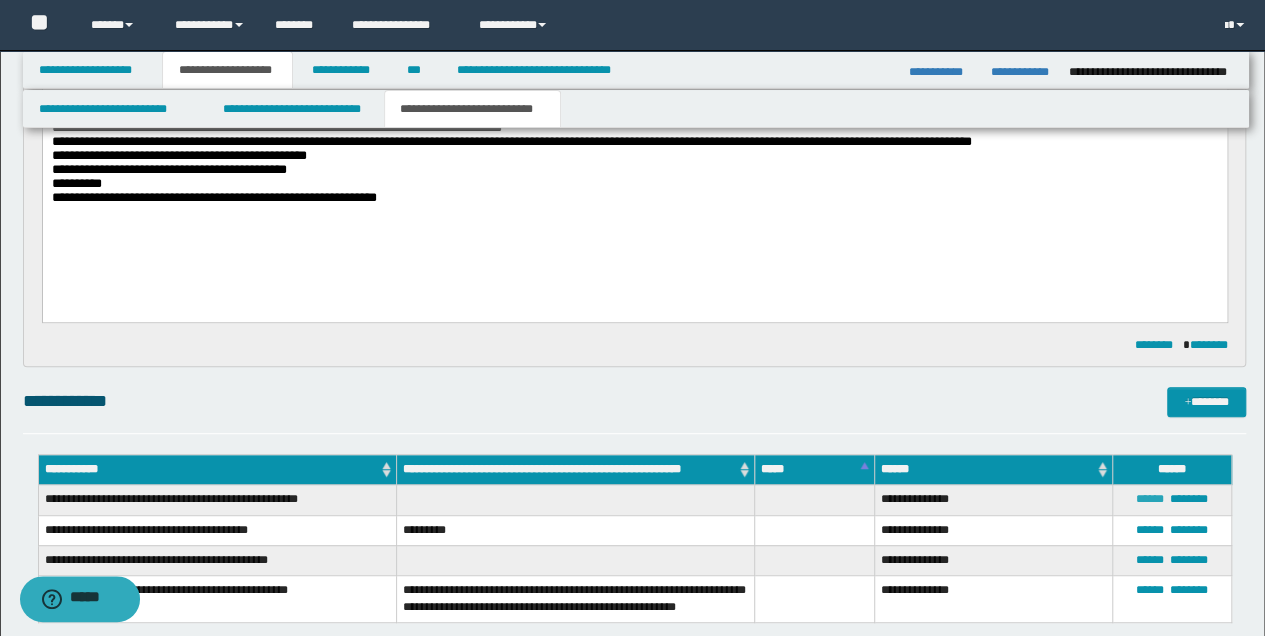 click on "******" at bounding box center [1150, 499] 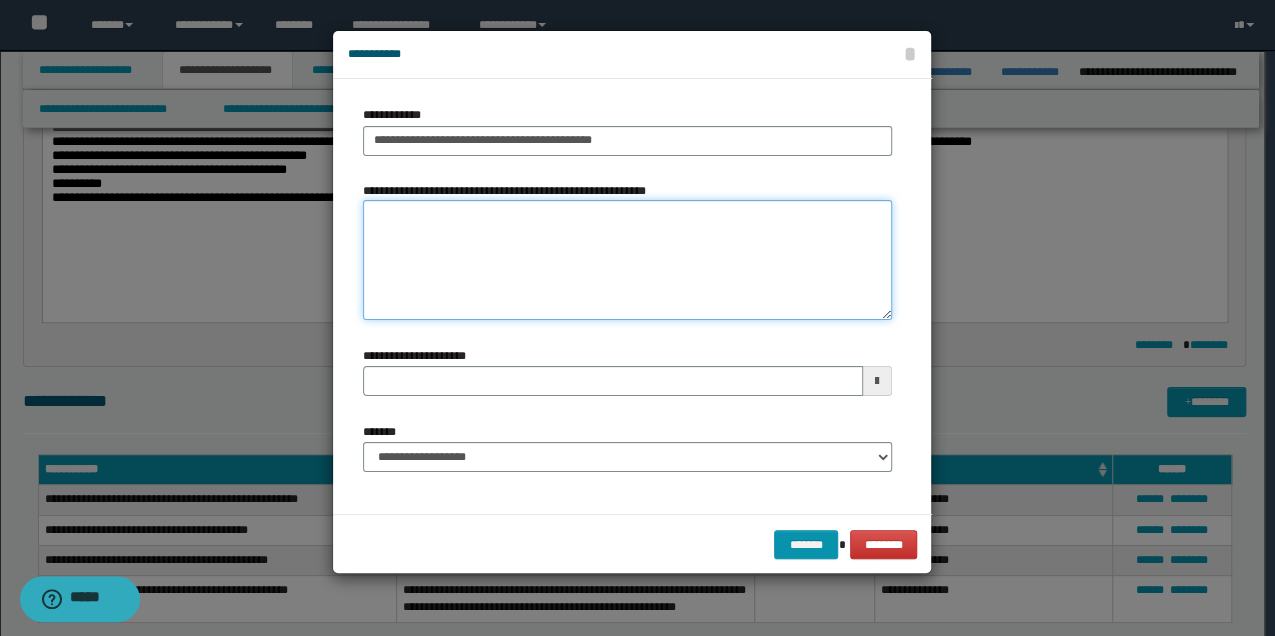 click on "**********" at bounding box center (627, 260) 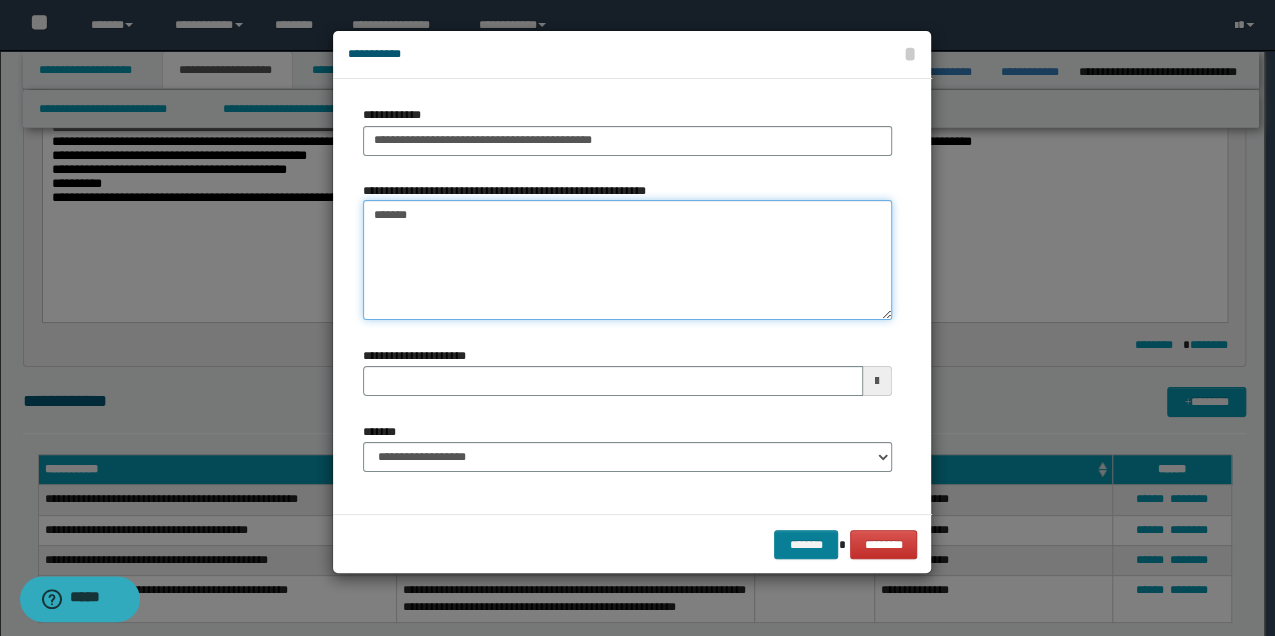 type on "*******" 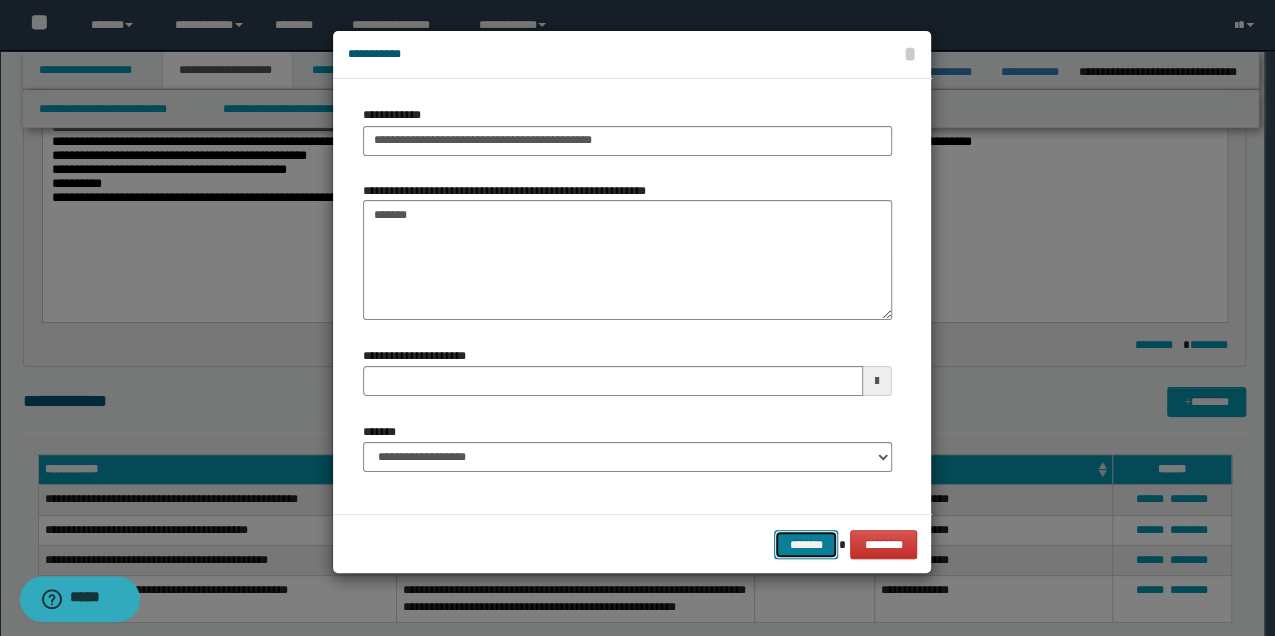 click on "*******" at bounding box center (806, 544) 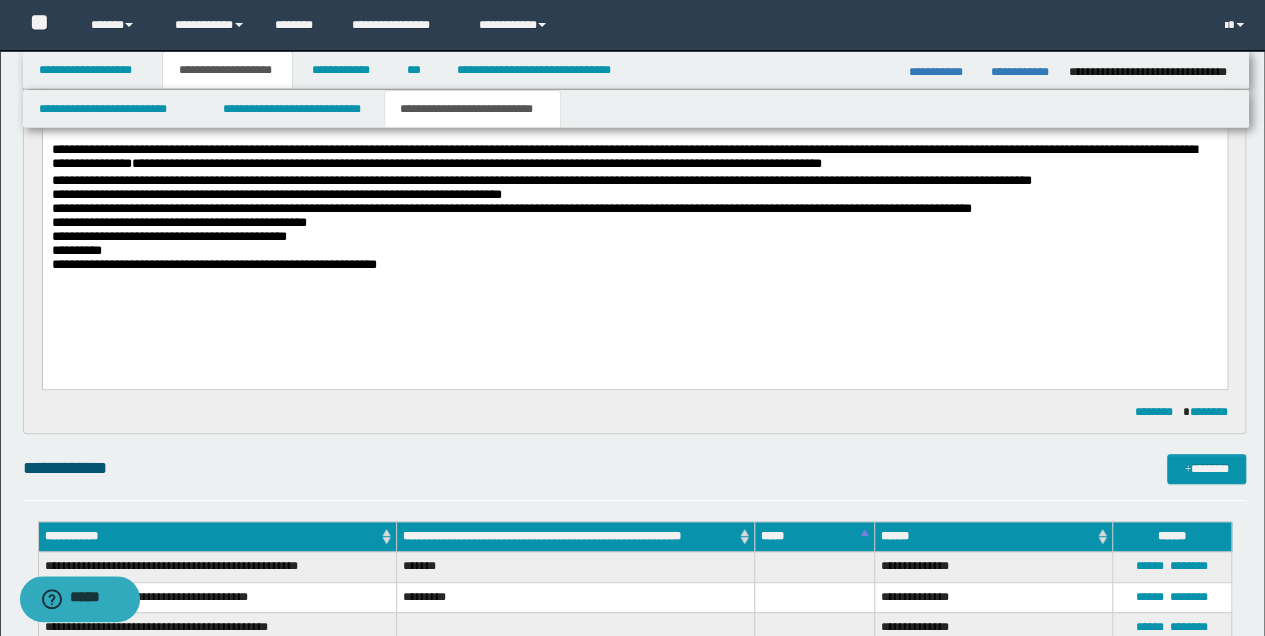 scroll, scrollTop: 200, scrollLeft: 0, axis: vertical 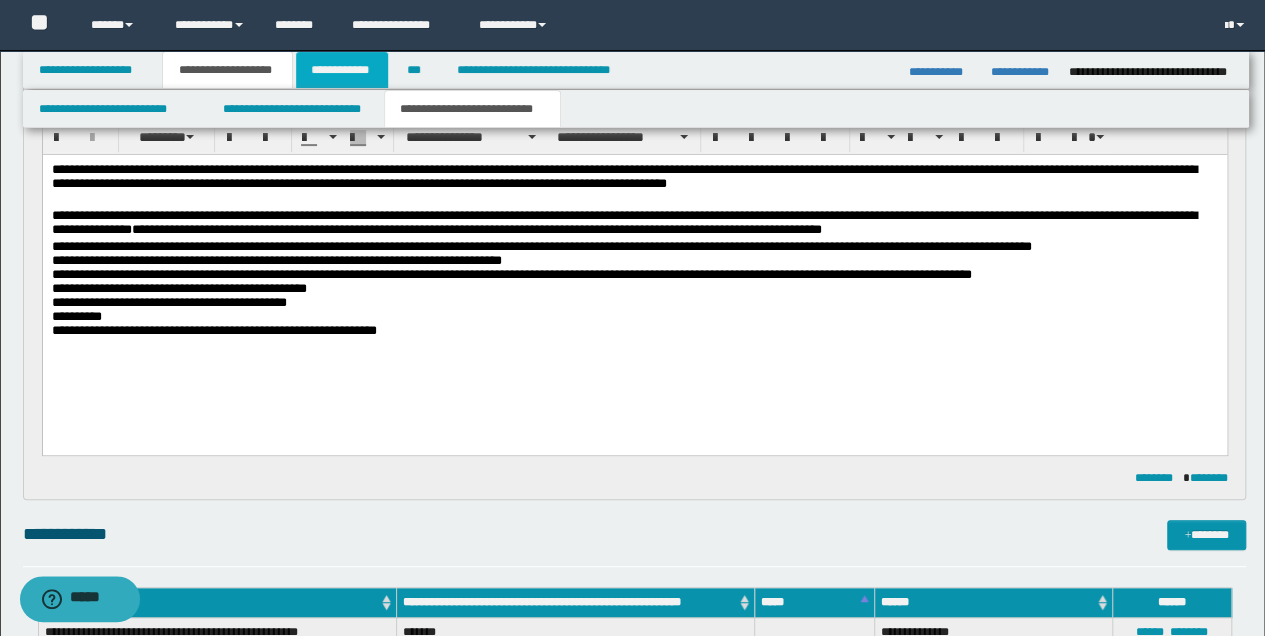 click on "**********" at bounding box center [342, 70] 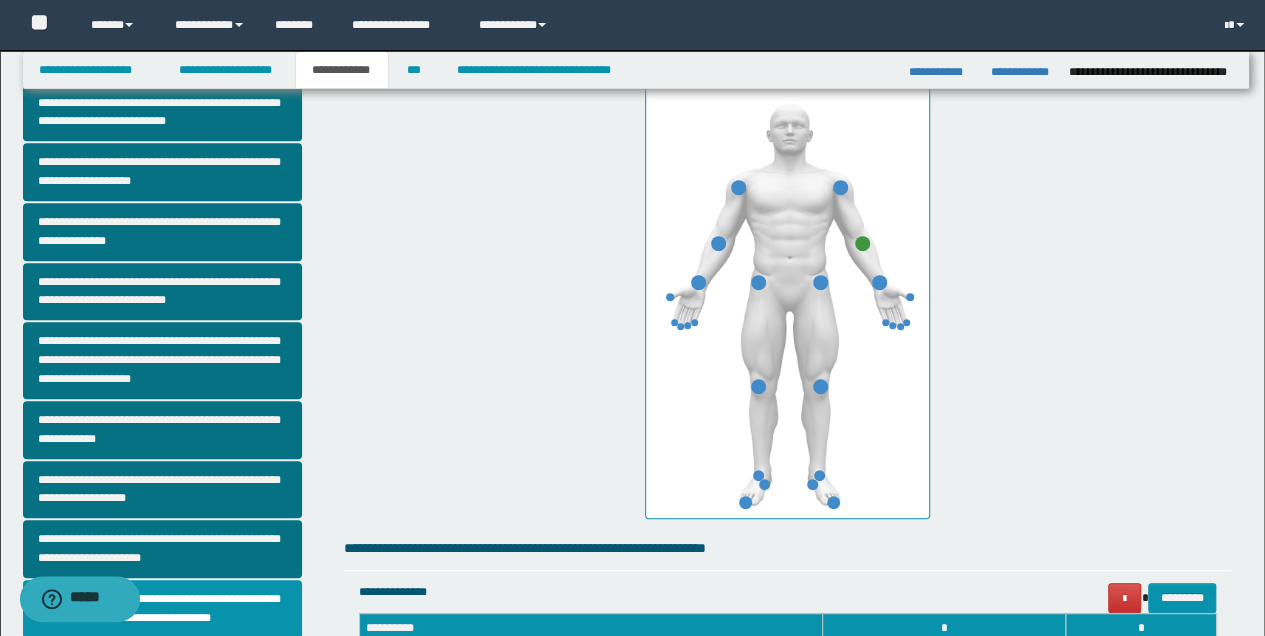 scroll, scrollTop: 302, scrollLeft: 0, axis: vertical 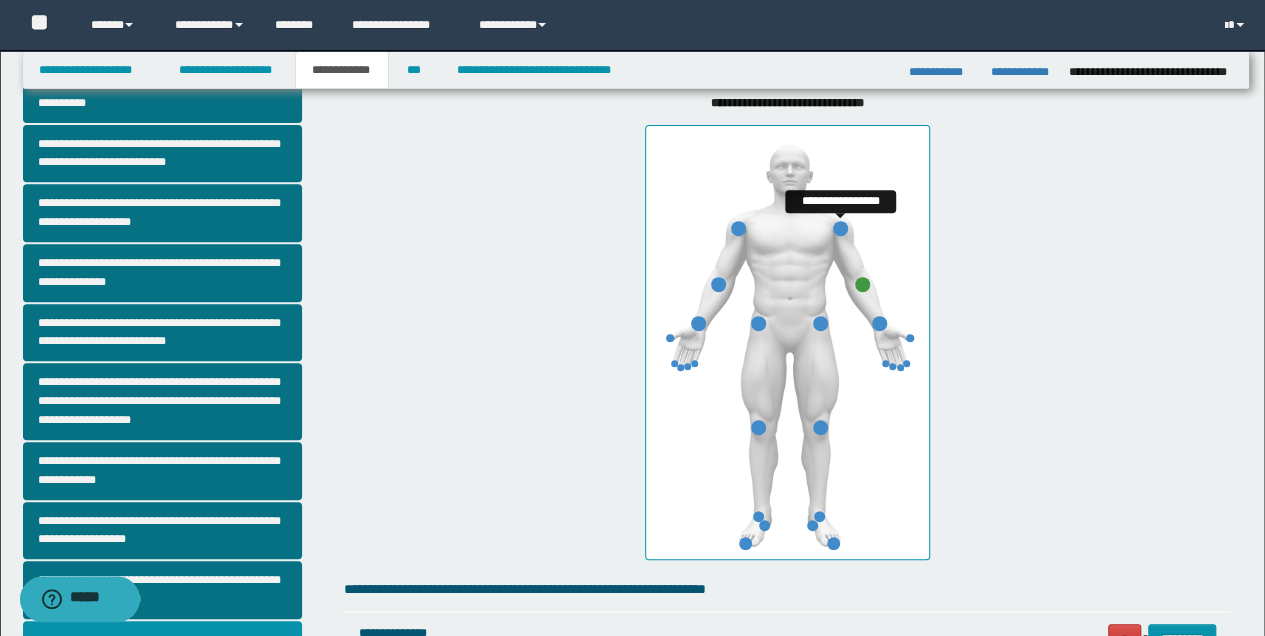 click at bounding box center [840, 228] 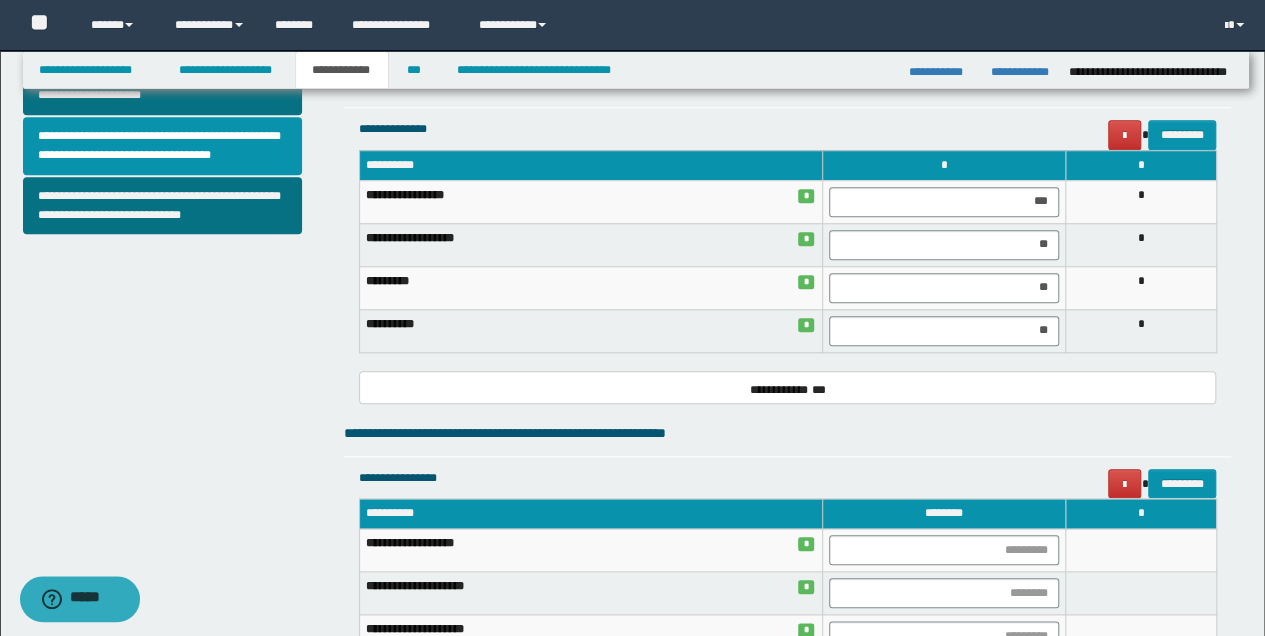 scroll, scrollTop: 969, scrollLeft: 0, axis: vertical 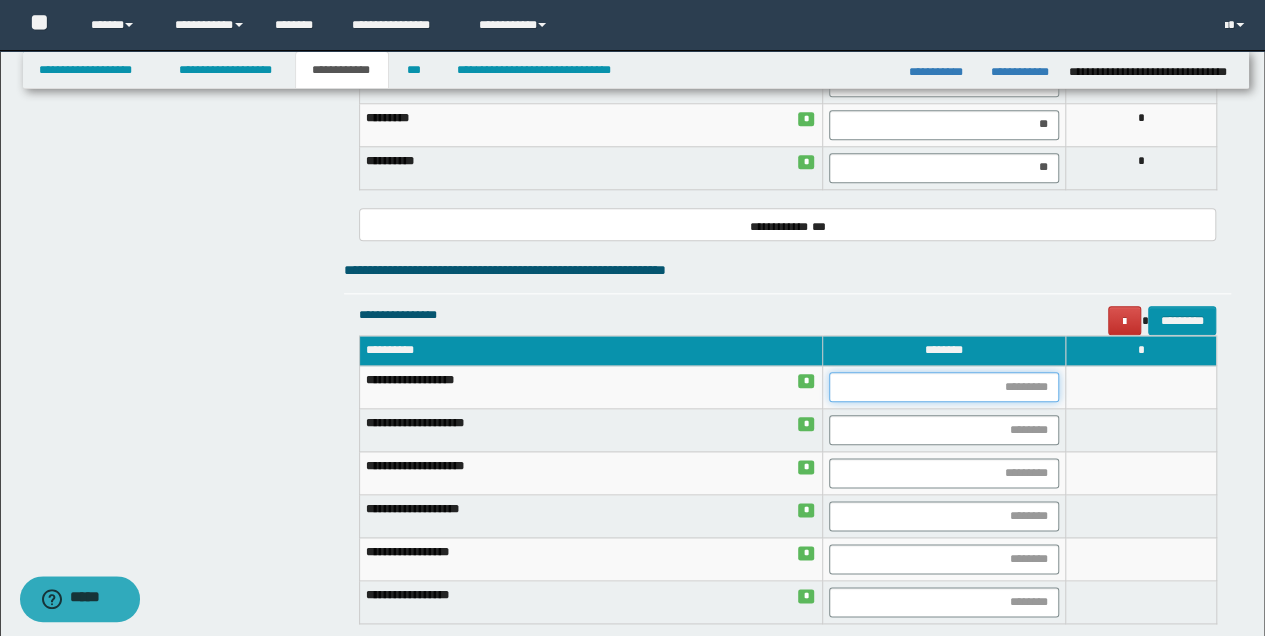 click at bounding box center [944, 387] 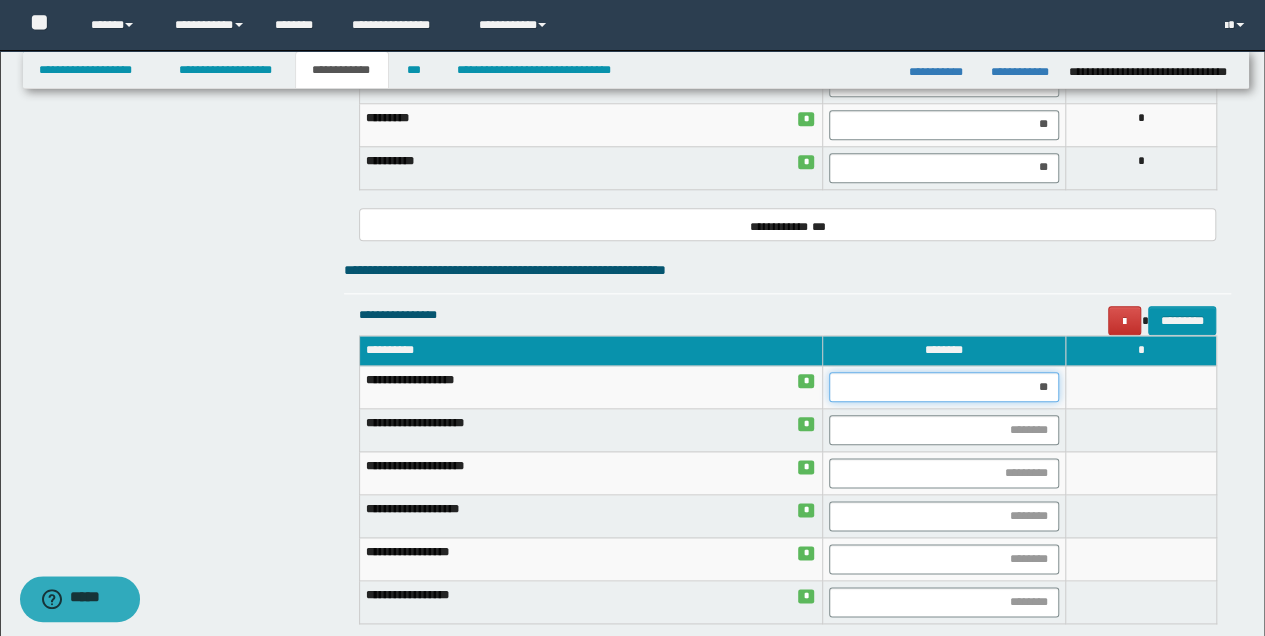 type on "***" 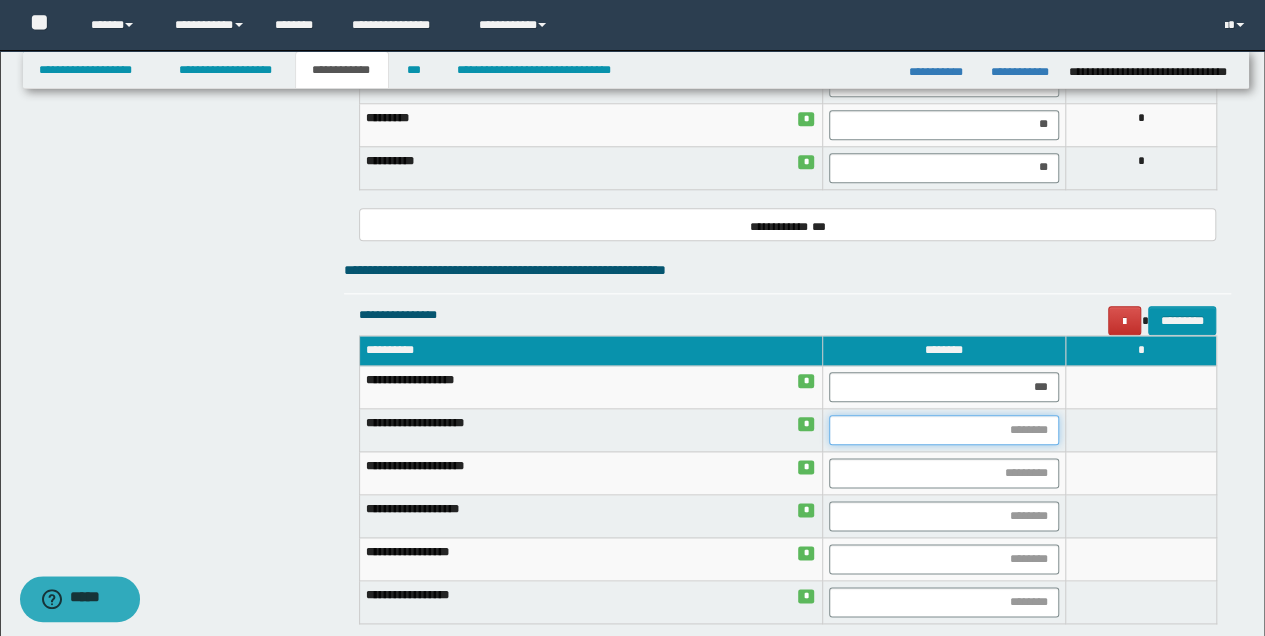 click at bounding box center (944, 430) 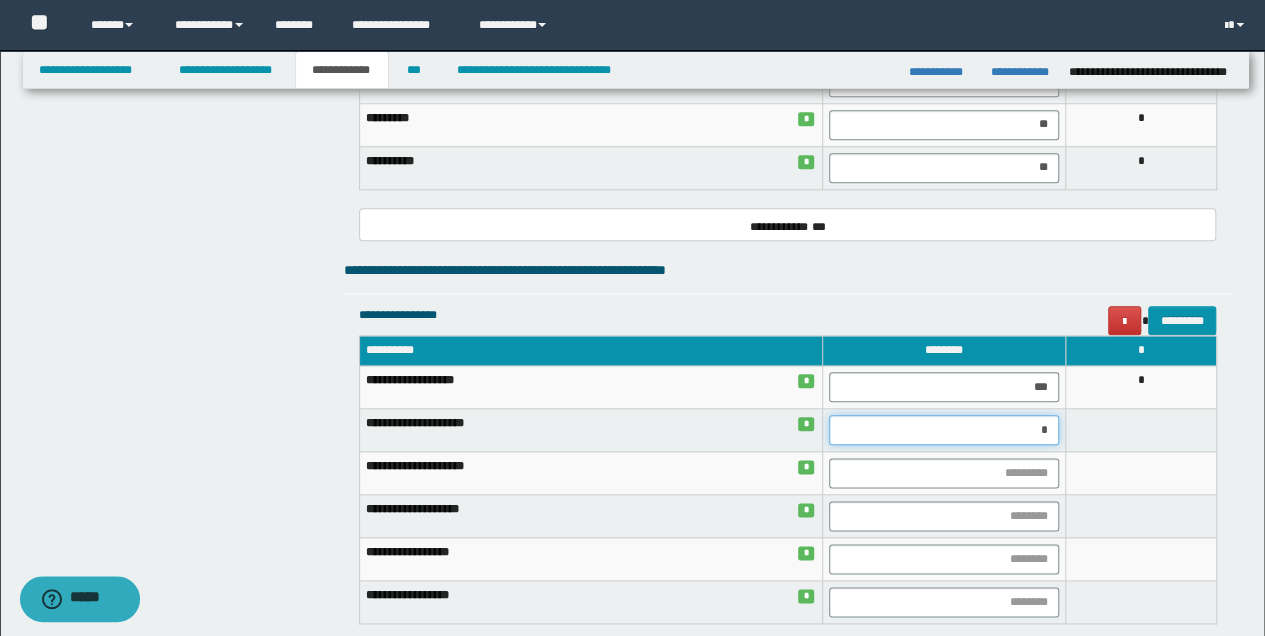 type on "**" 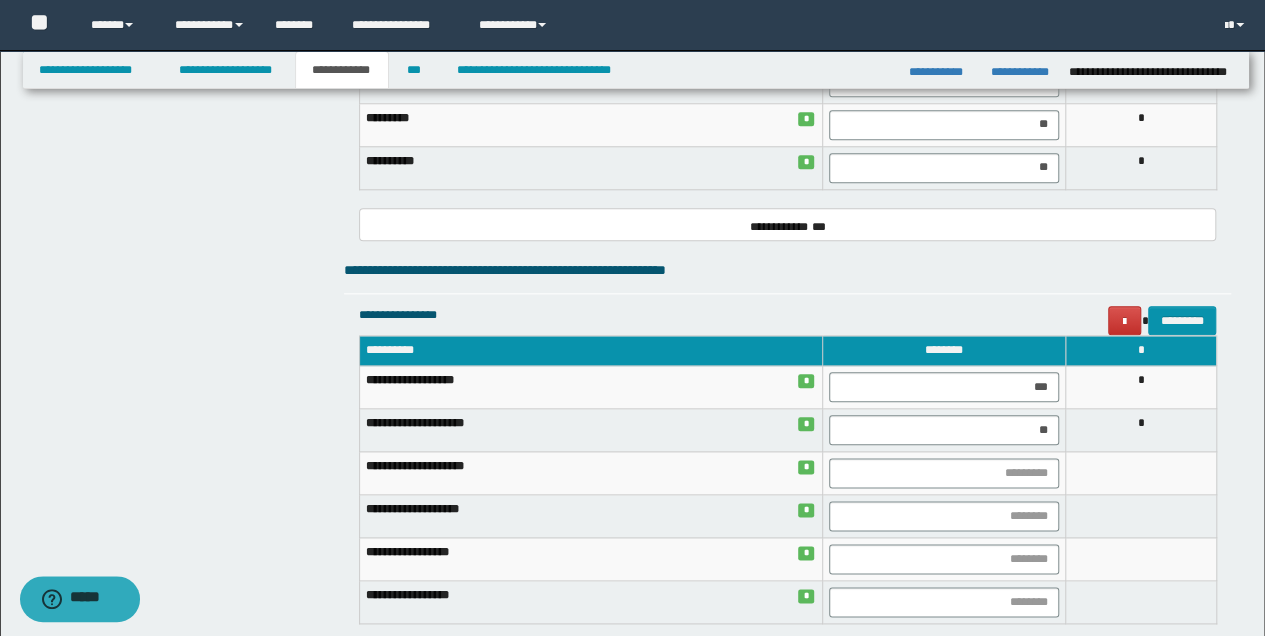 click at bounding box center [1141, 473] 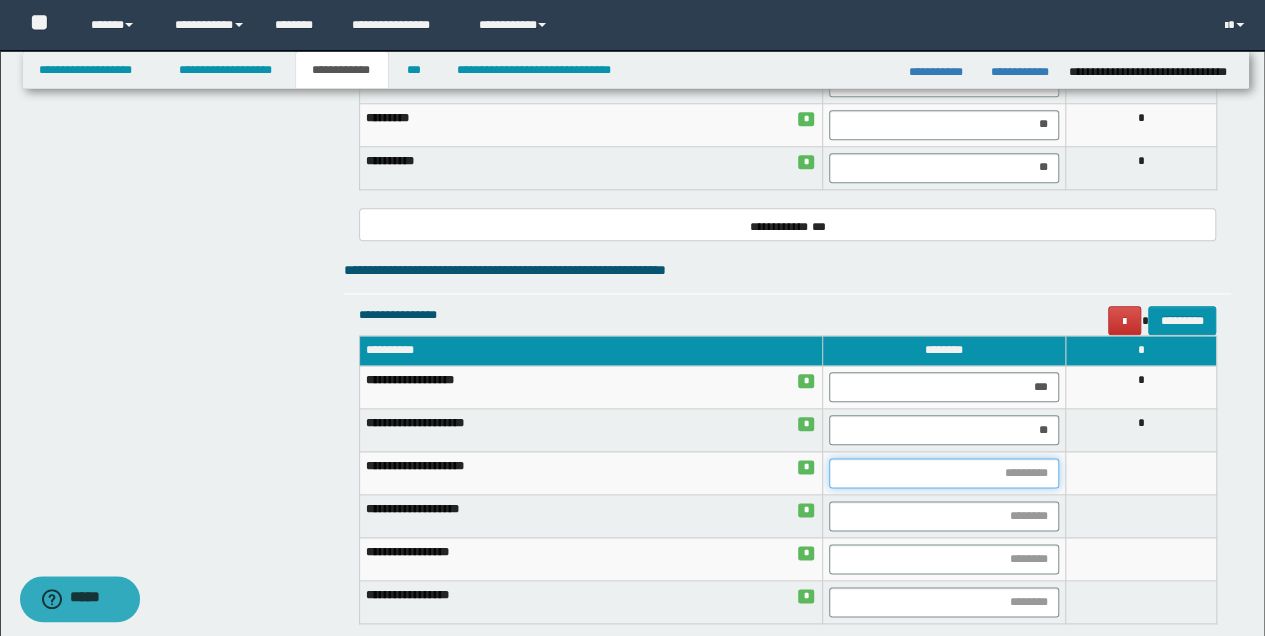 click at bounding box center [944, 473] 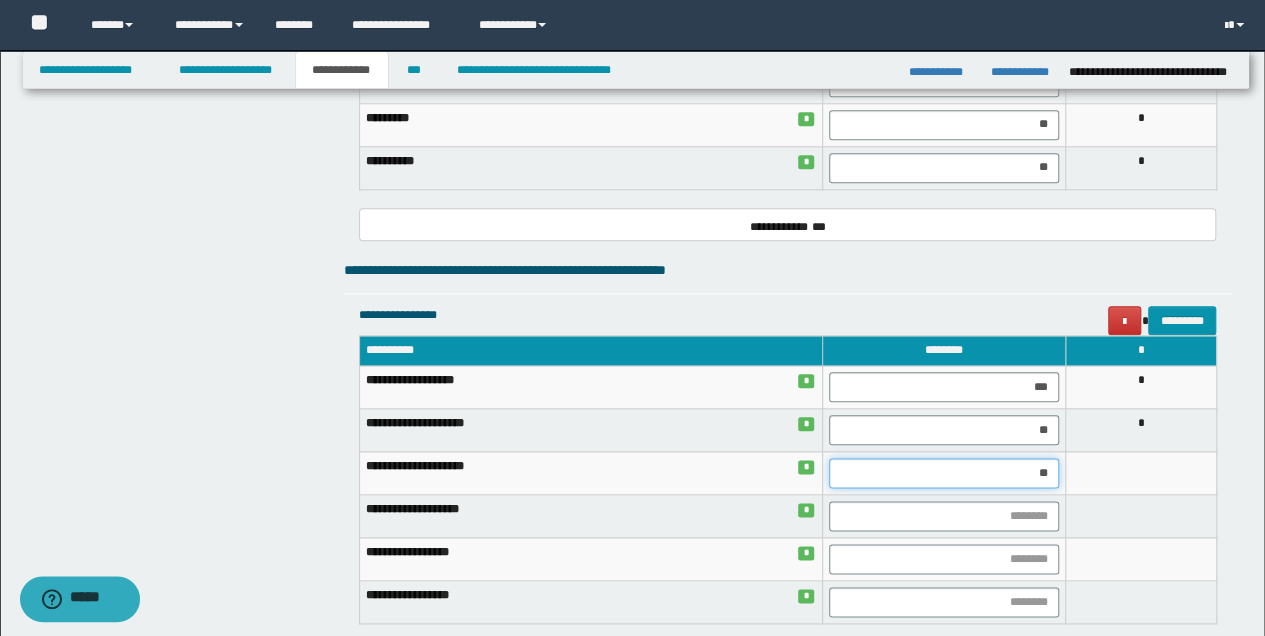 type on "***" 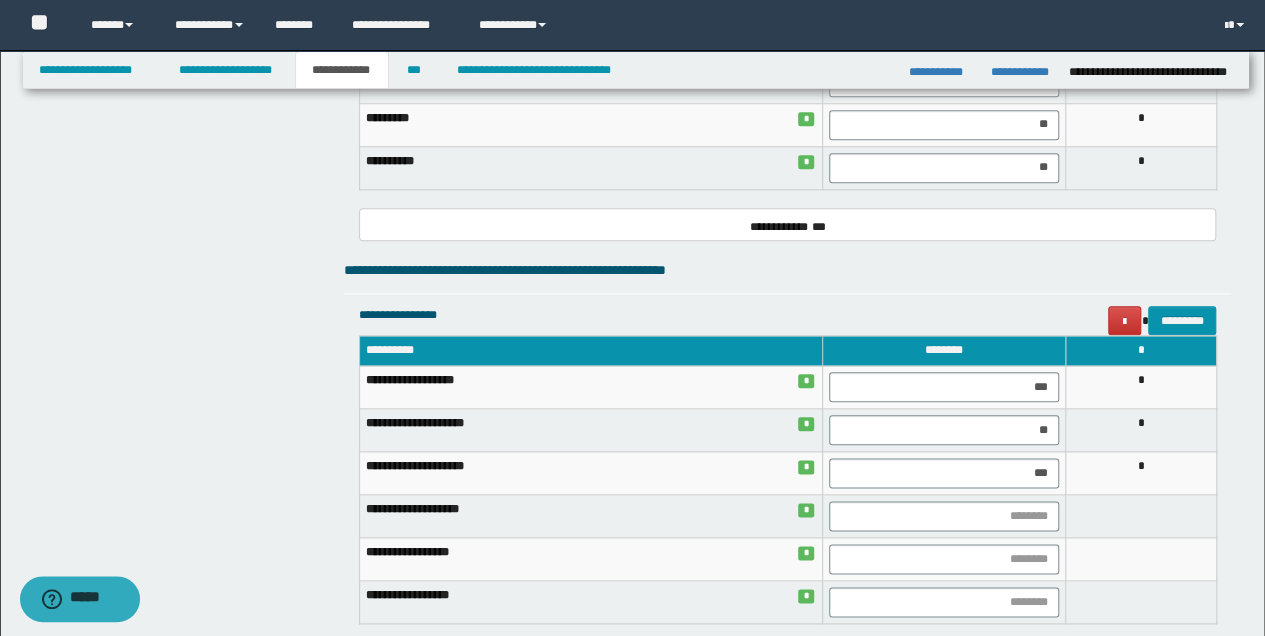 click at bounding box center (1141, 516) 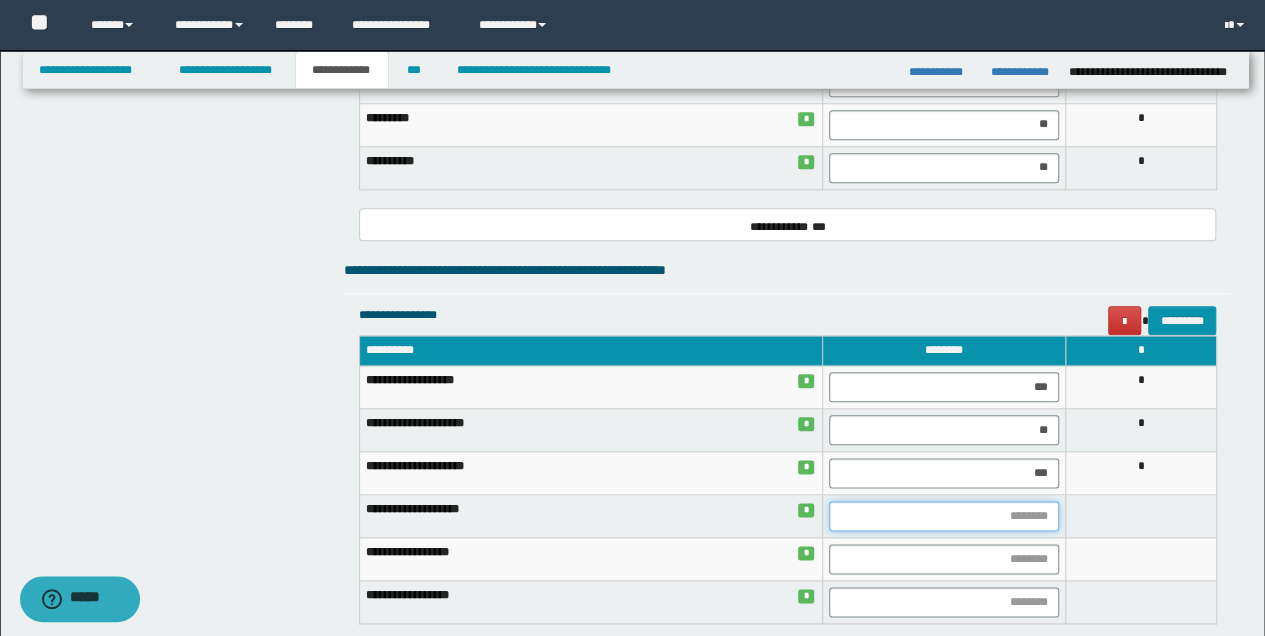 click at bounding box center (944, 516) 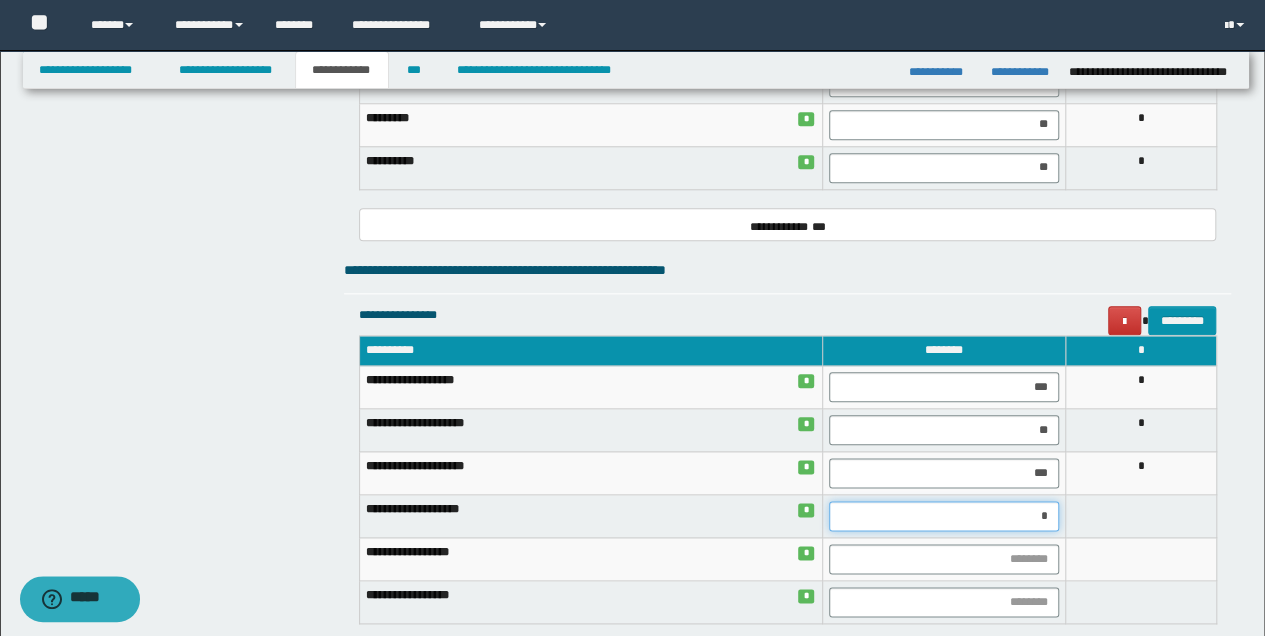 type on "**" 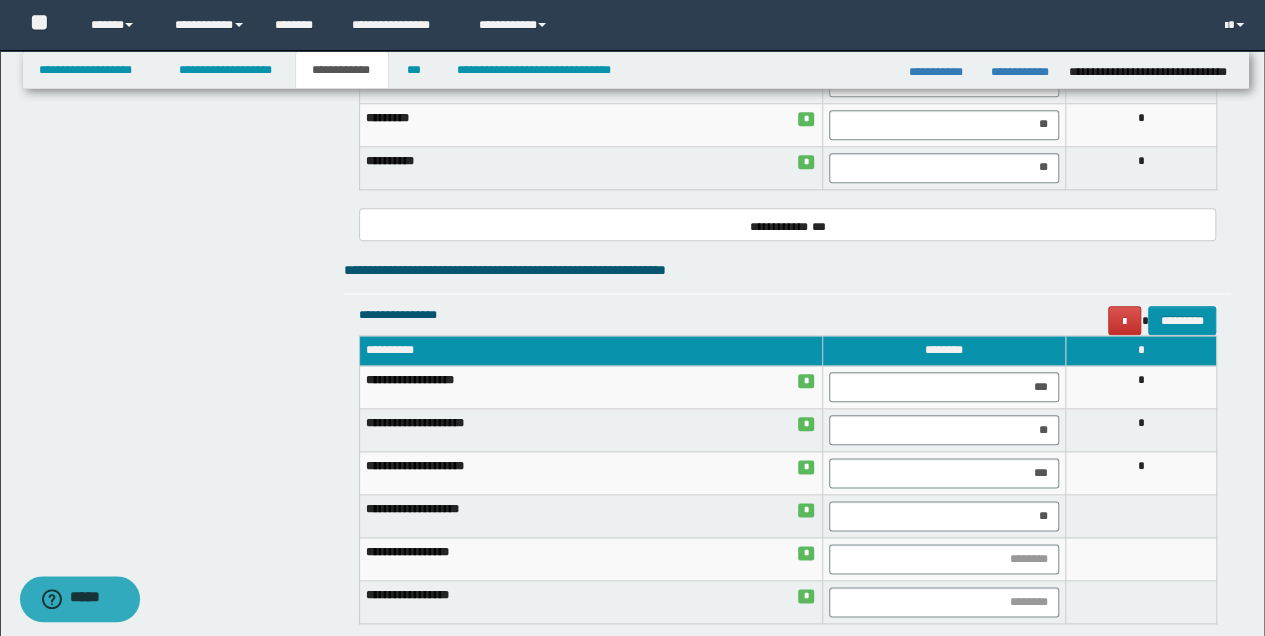 click at bounding box center (1141, 516) 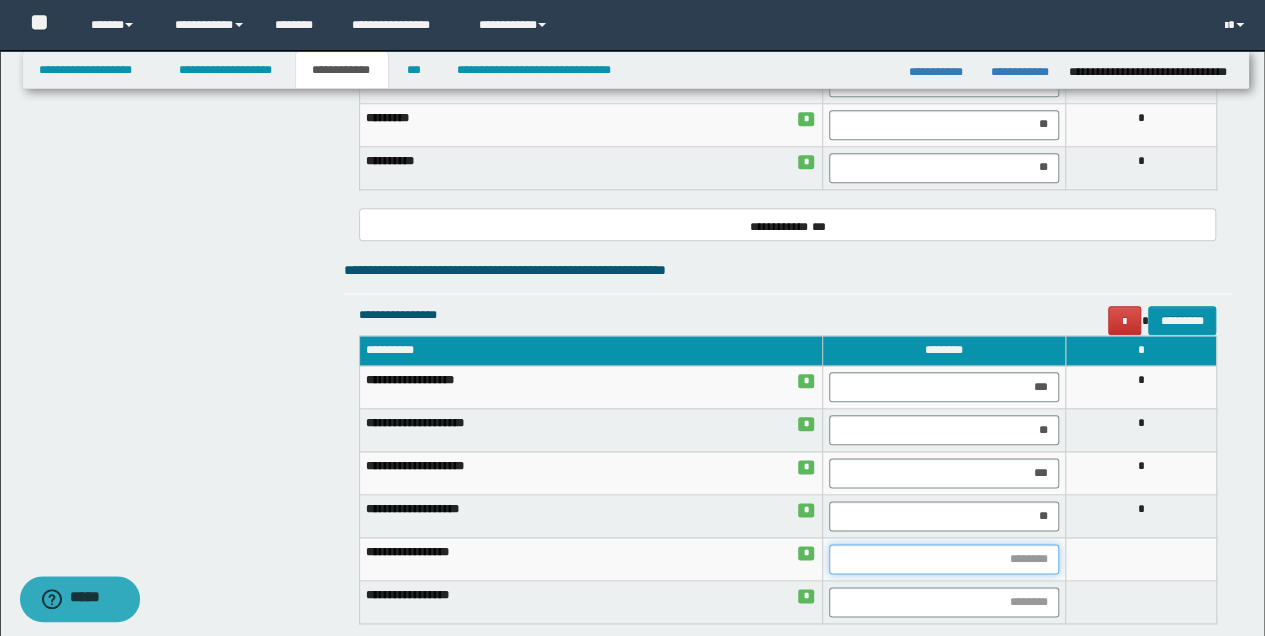 click at bounding box center (944, 559) 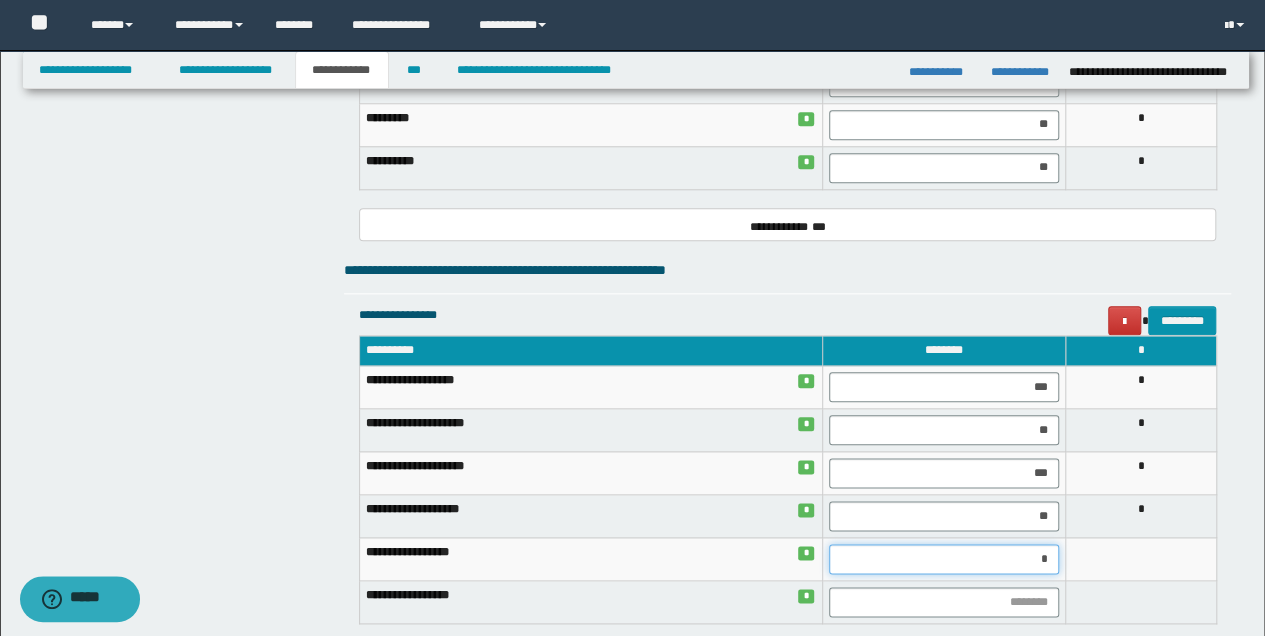 type on "**" 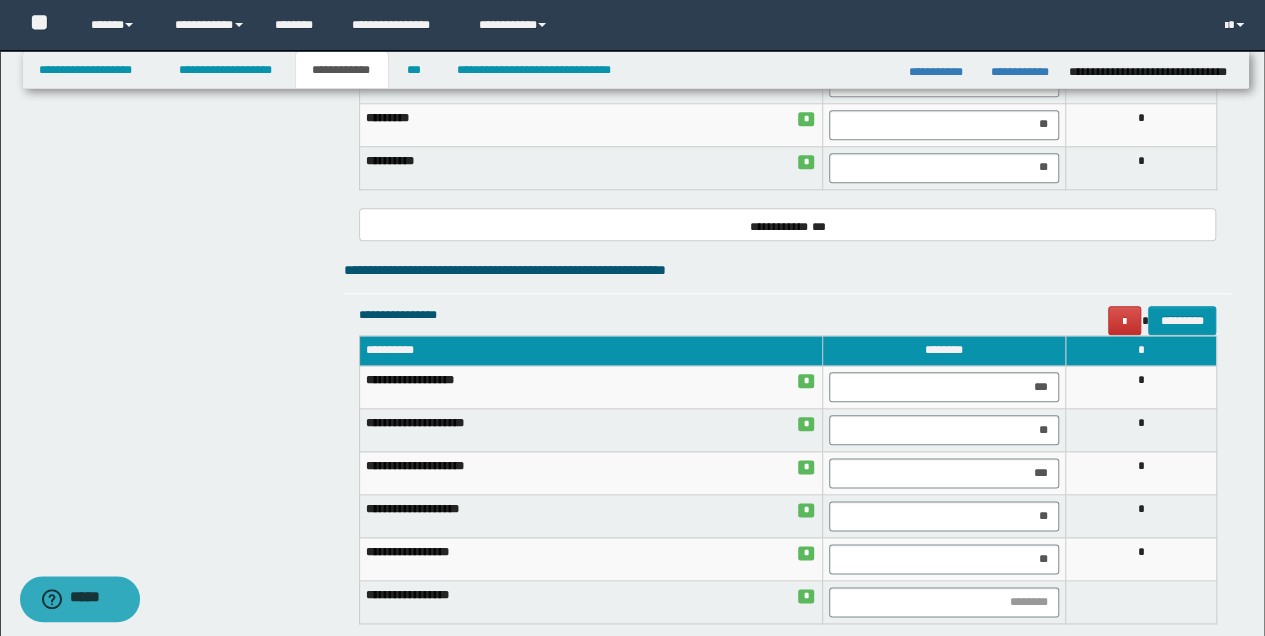 click on "*" at bounding box center (1141, 559) 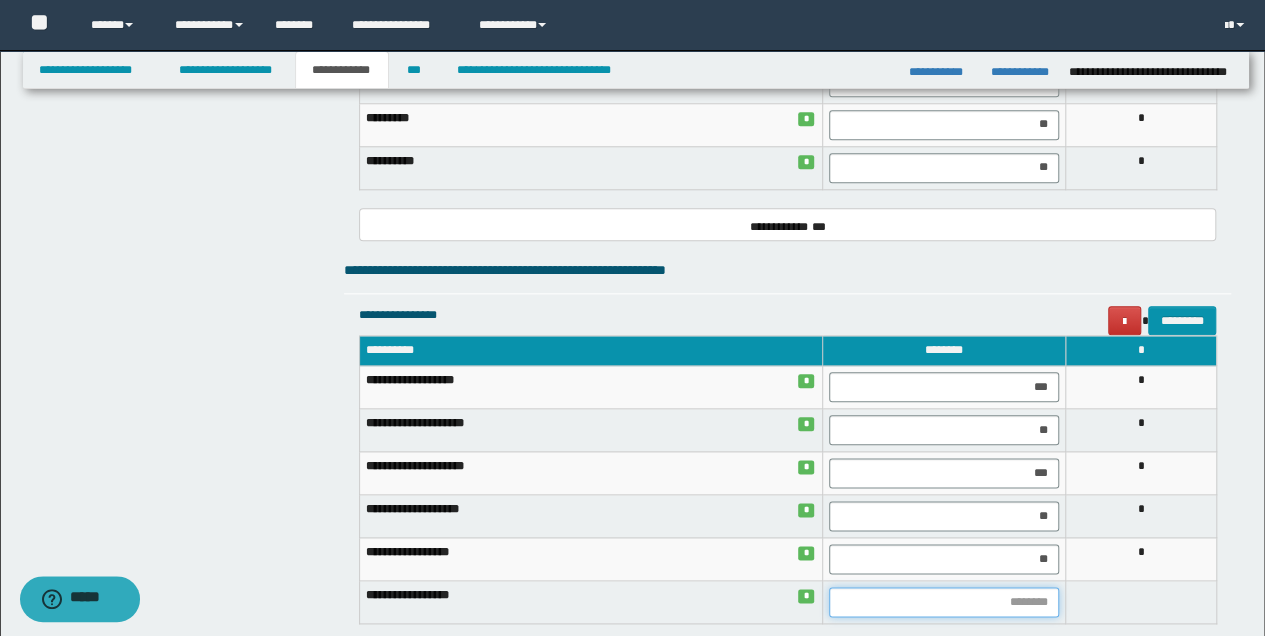 click at bounding box center (944, 602) 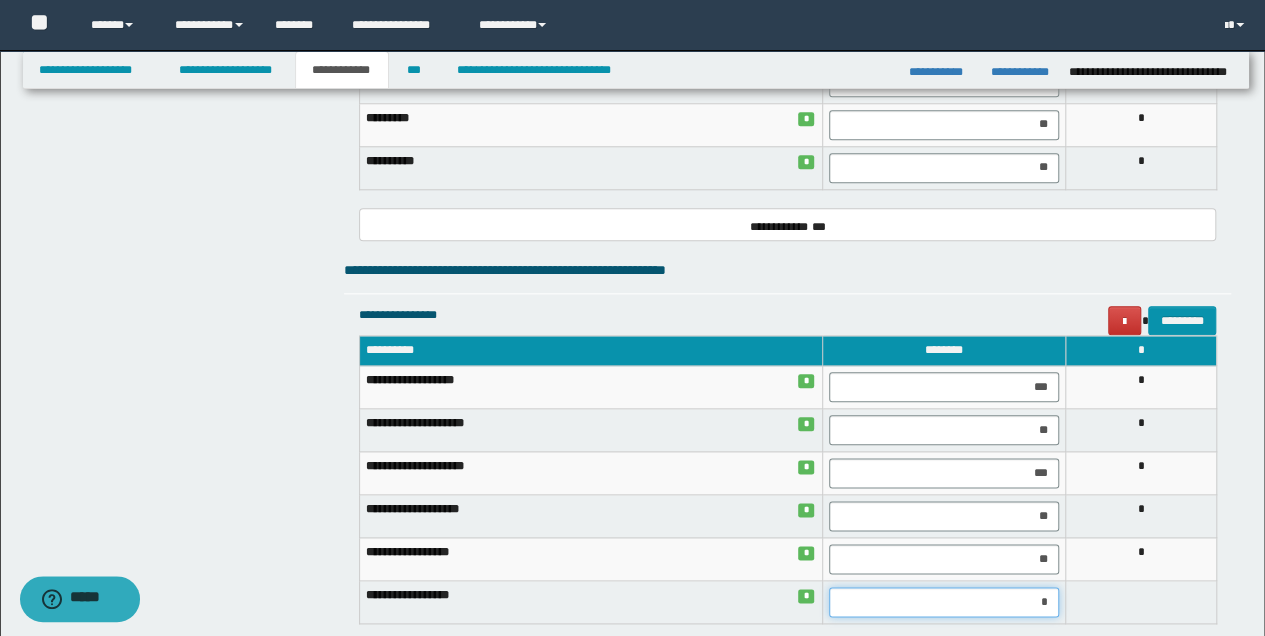 type on "**" 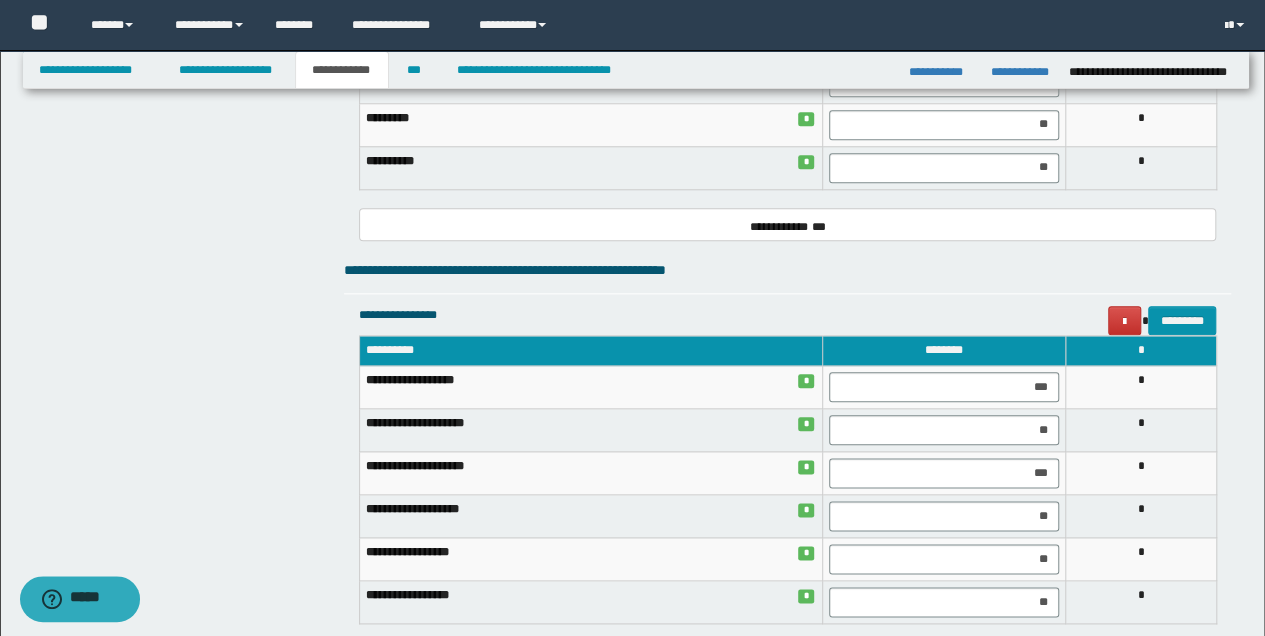 click on "*" at bounding box center [1141, 602] 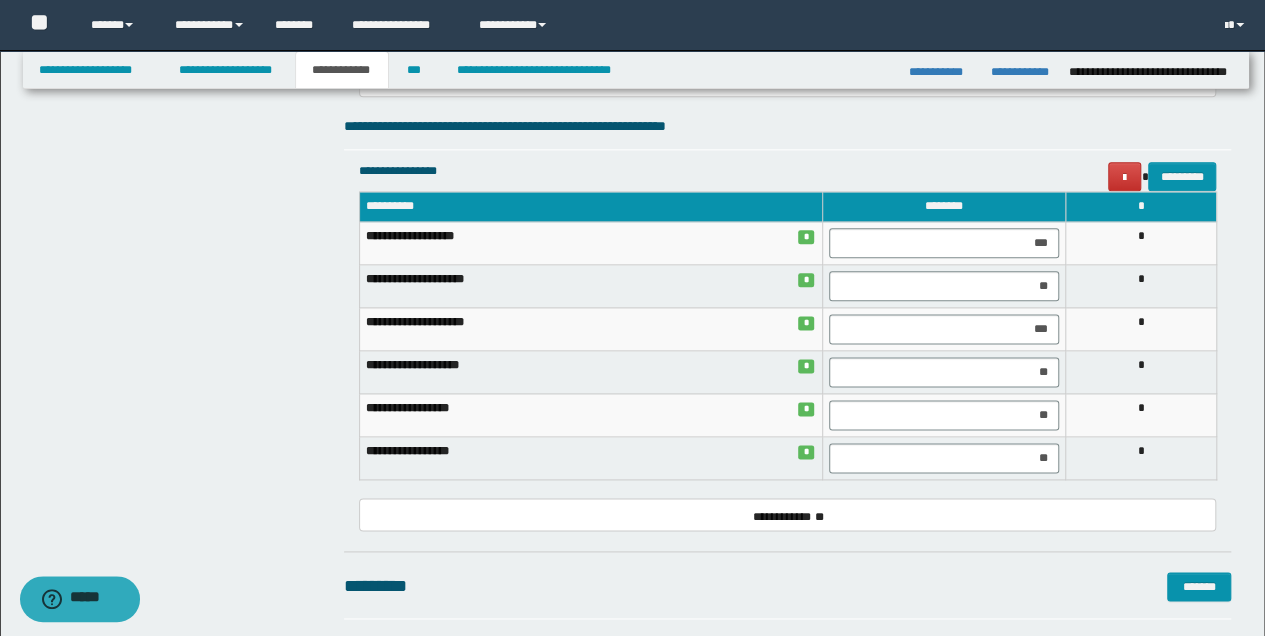 scroll, scrollTop: 1302, scrollLeft: 0, axis: vertical 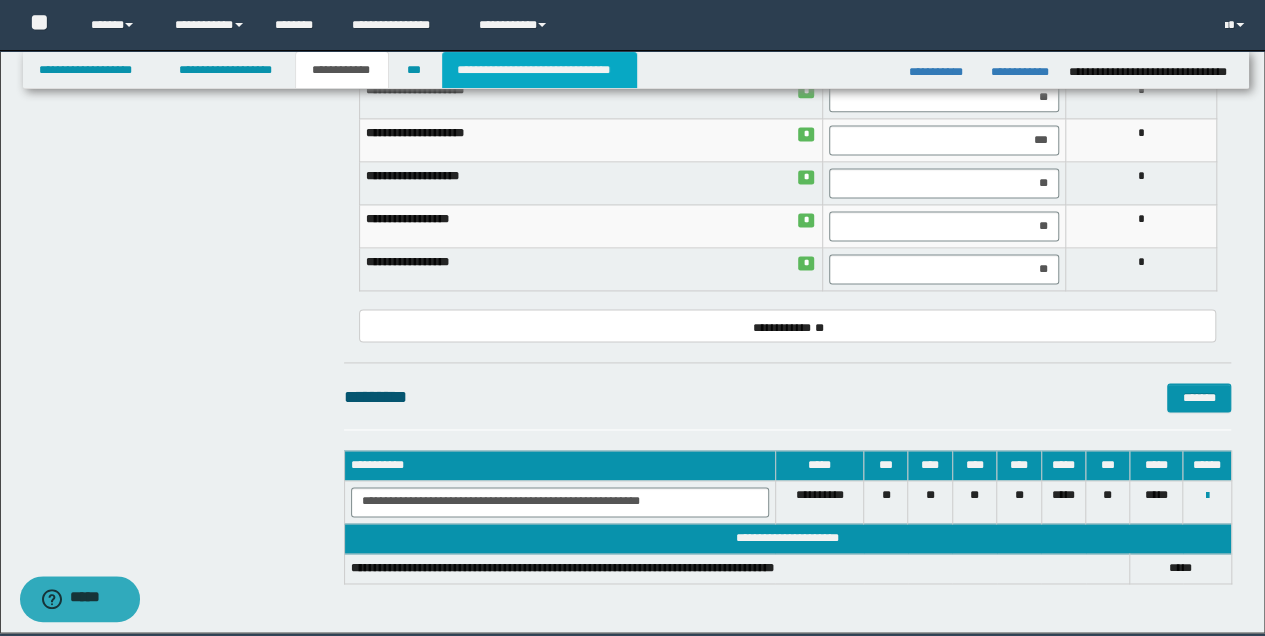 click on "**********" at bounding box center (539, 70) 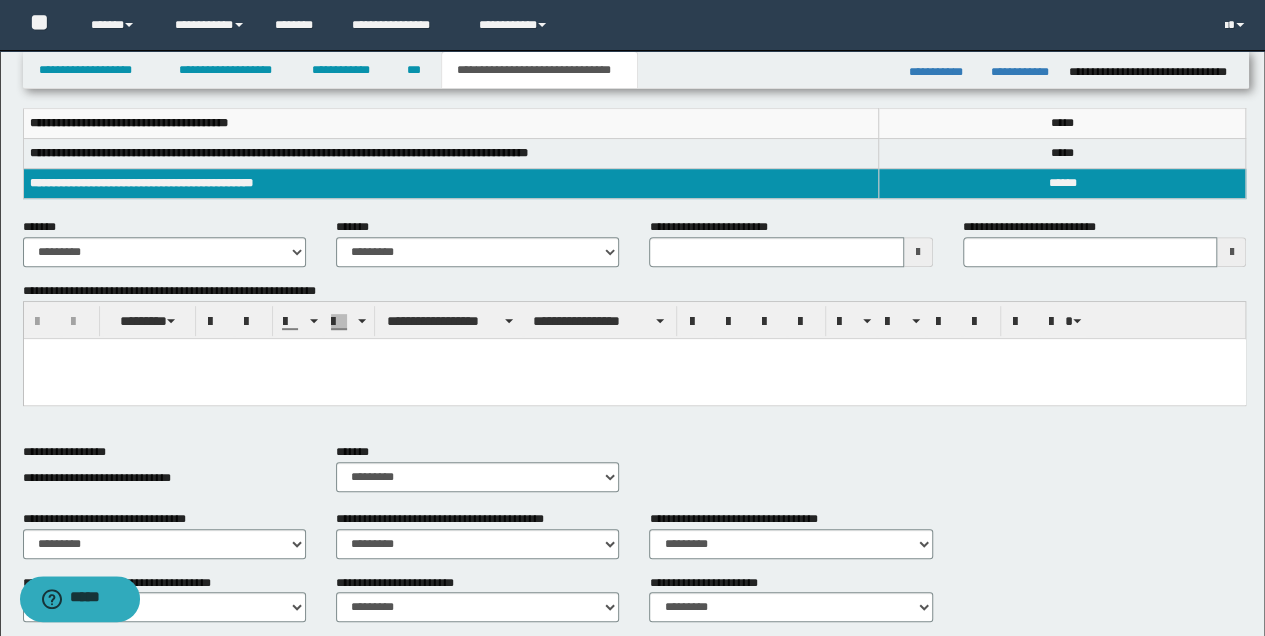 scroll, scrollTop: 66, scrollLeft: 0, axis: vertical 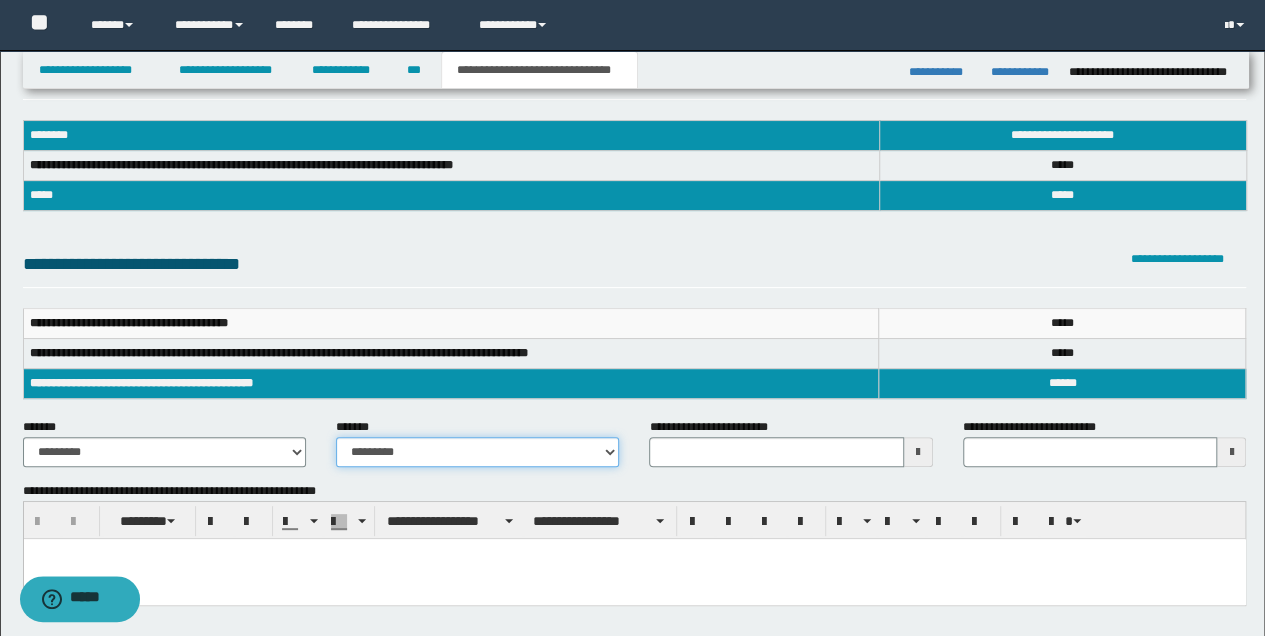 click on "**********" at bounding box center [477, 452] 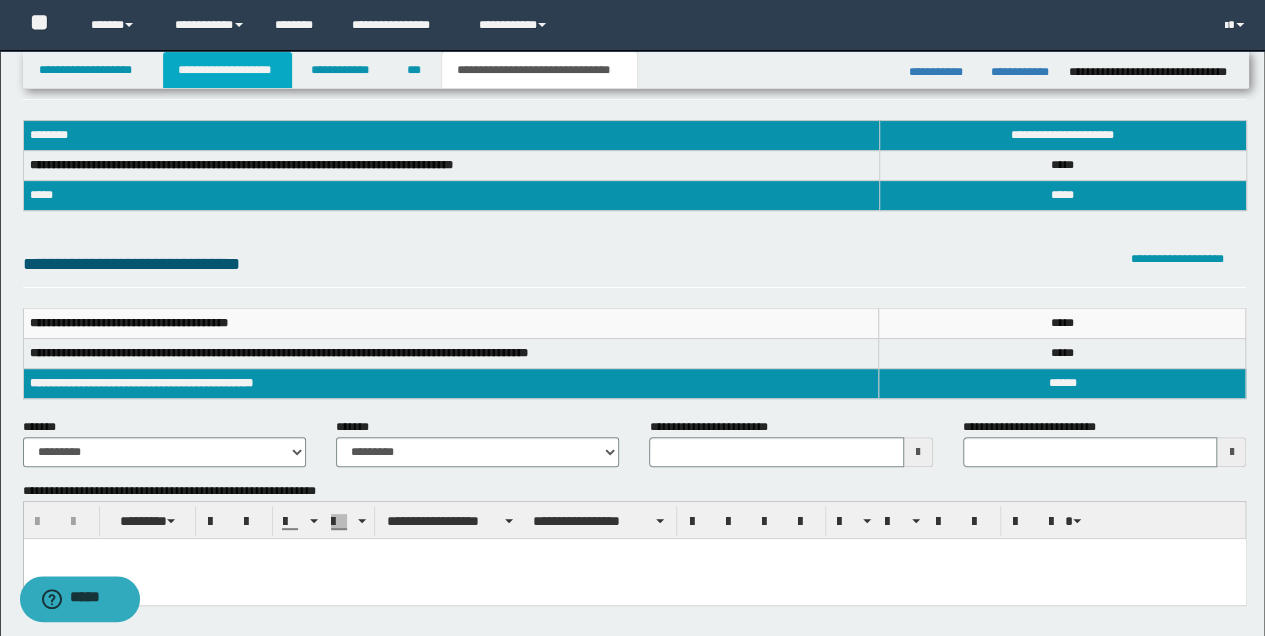 click on "**********" at bounding box center [227, 70] 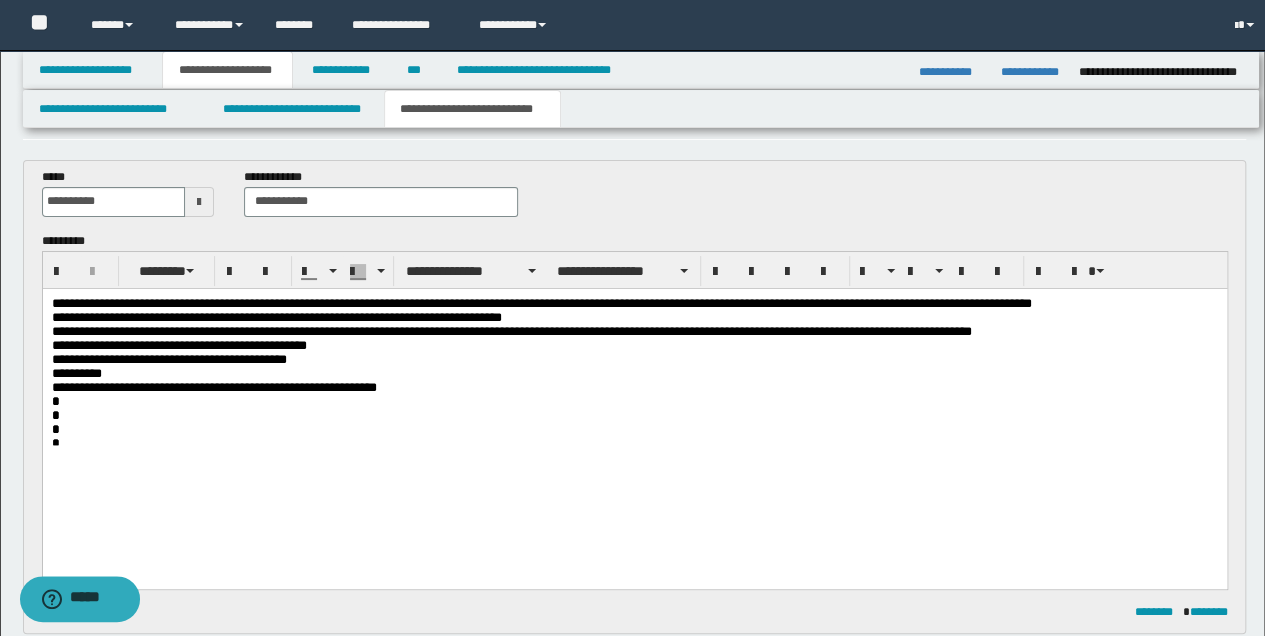 scroll, scrollTop: 97, scrollLeft: 0, axis: vertical 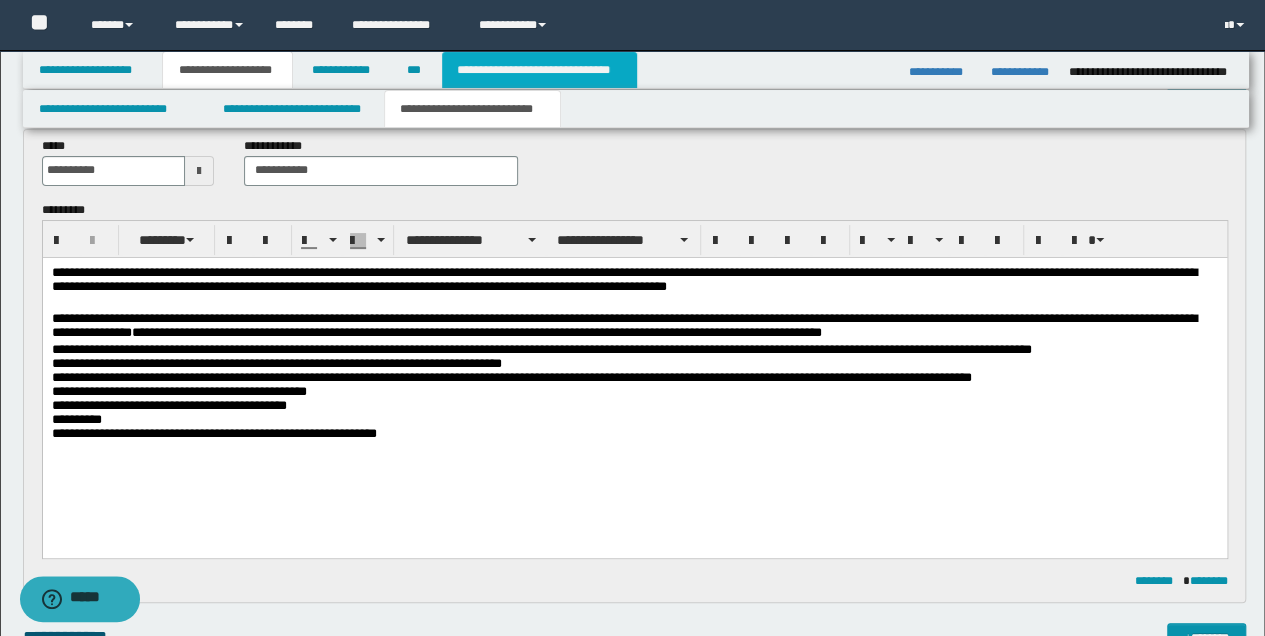 click on "**********" at bounding box center [539, 70] 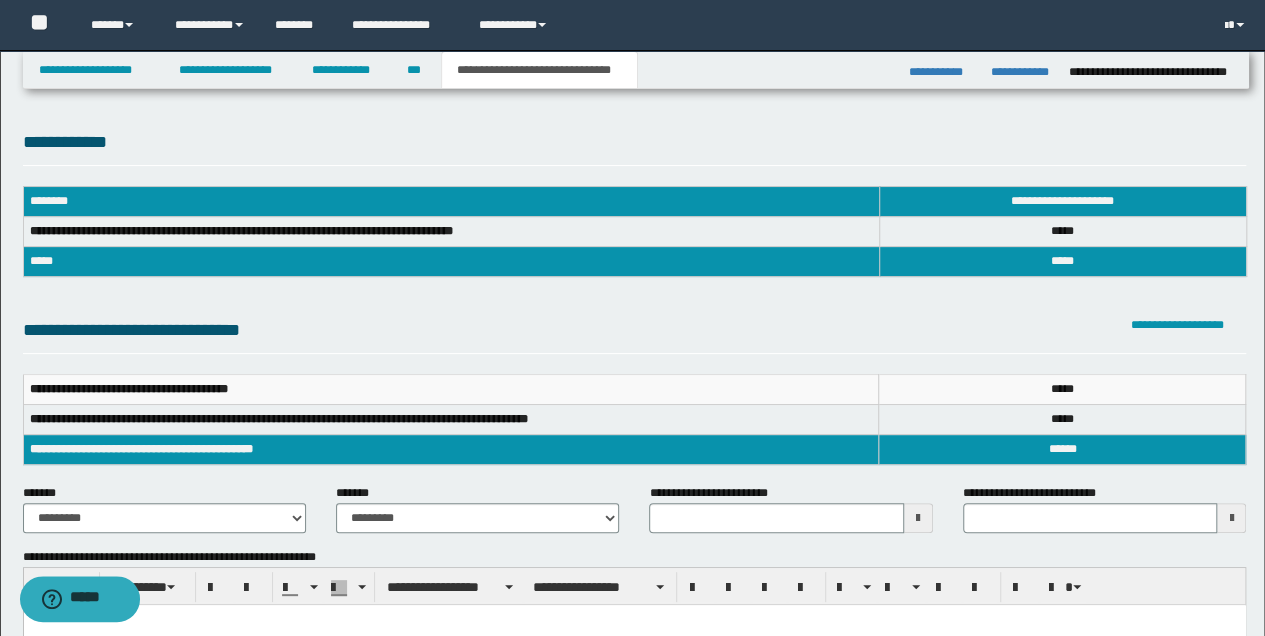 scroll, scrollTop: 133, scrollLeft: 0, axis: vertical 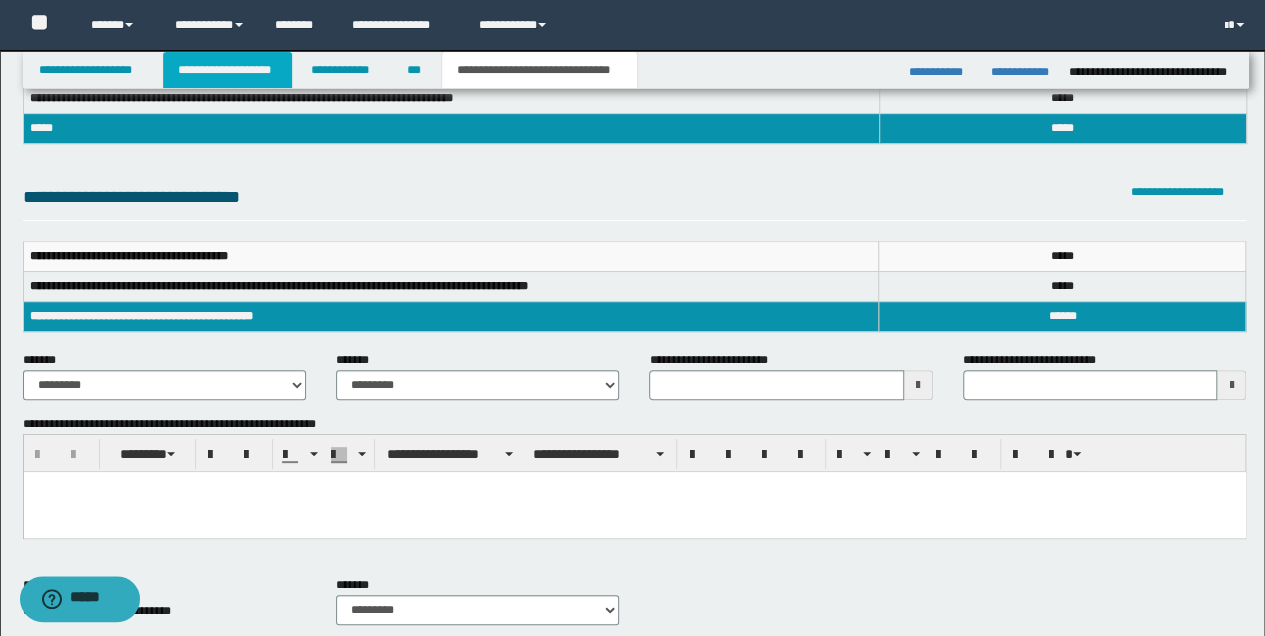 click on "**********" at bounding box center (227, 70) 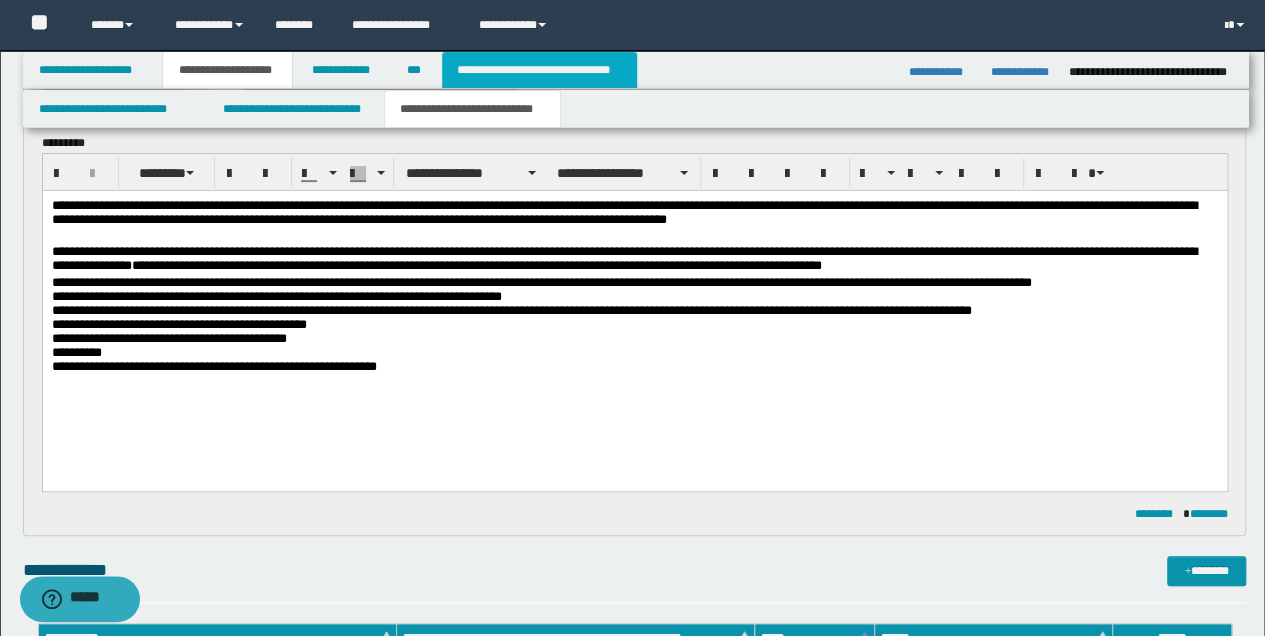 click on "**********" at bounding box center (539, 70) 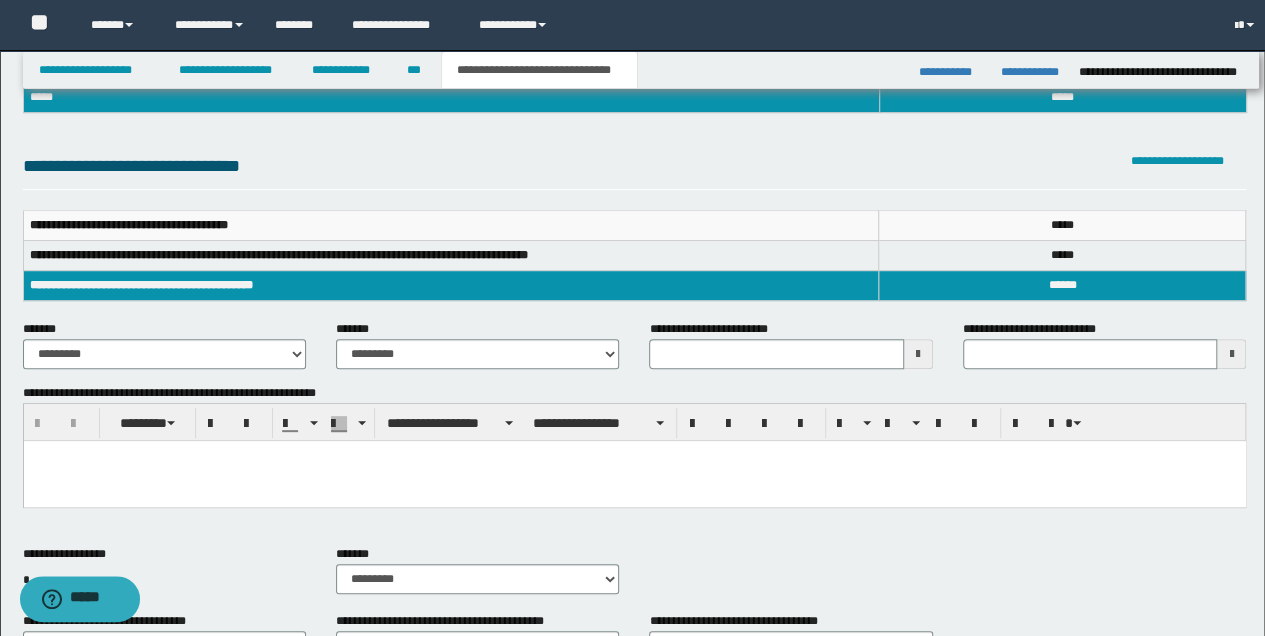 scroll, scrollTop: 133, scrollLeft: 0, axis: vertical 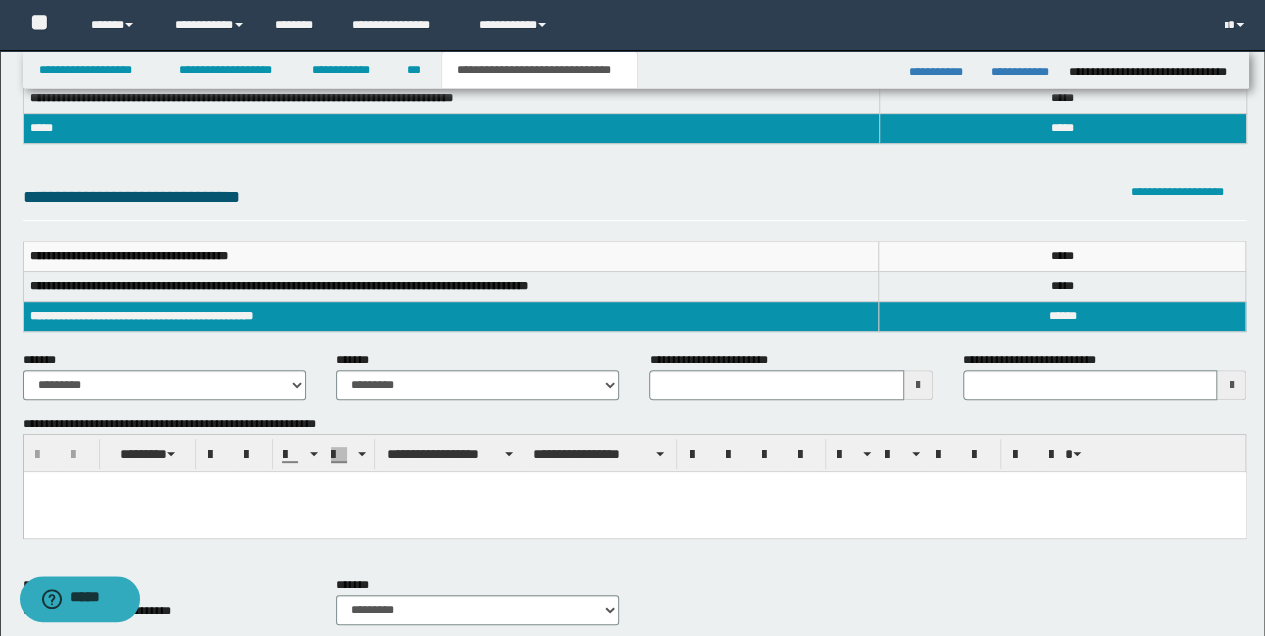 type 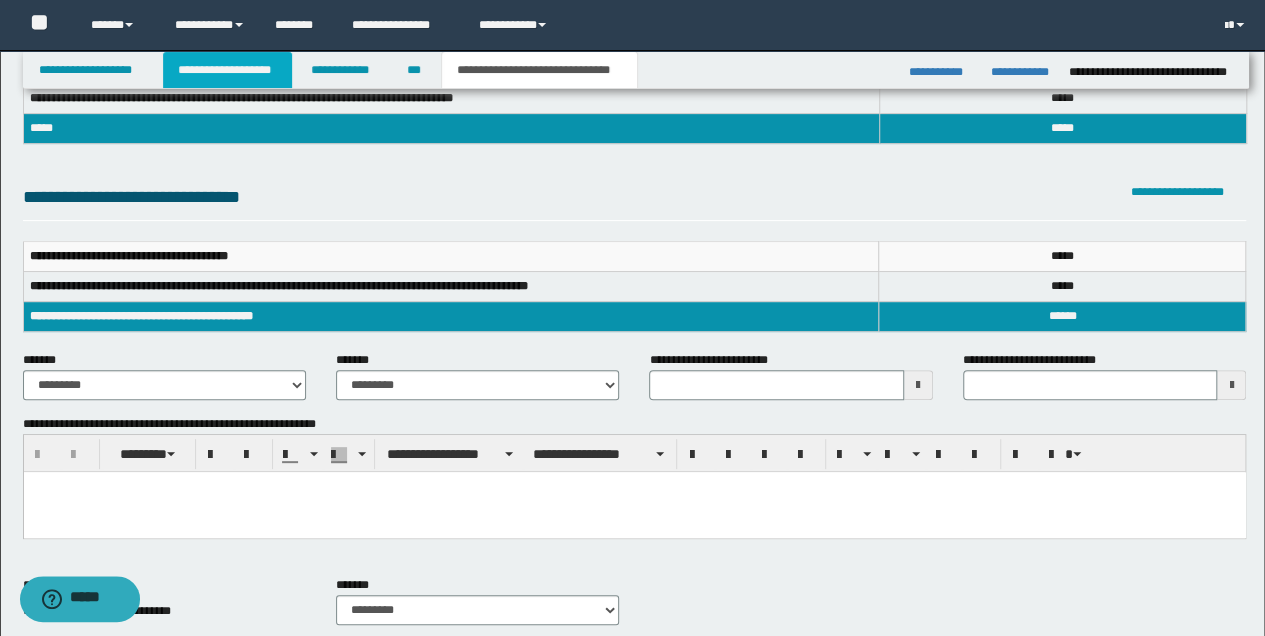 click on "**********" at bounding box center (227, 70) 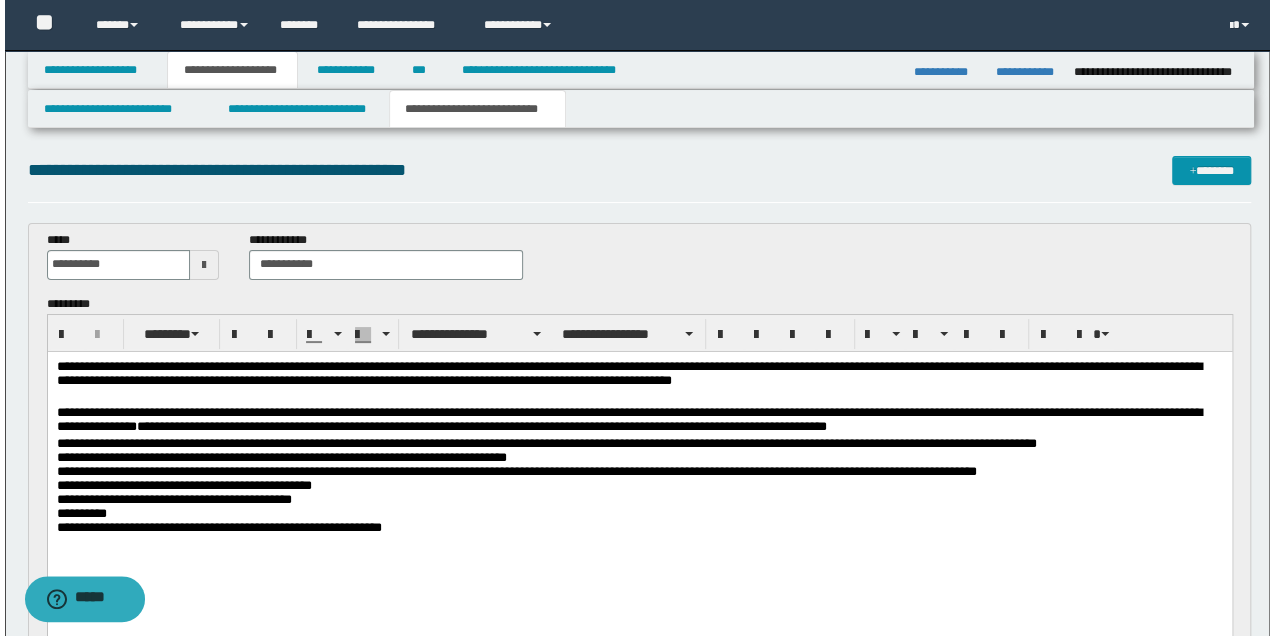 scroll, scrollTop: 0, scrollLeft: 0, axis: both 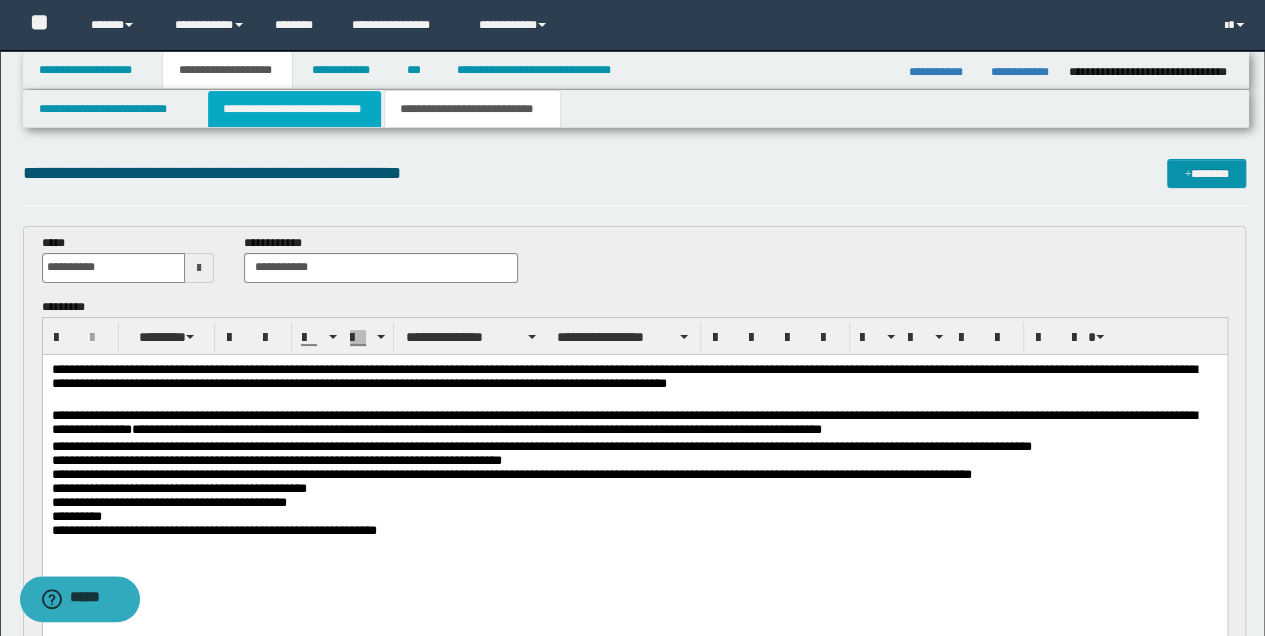 click on "**********" at bounding box center [294, 109] 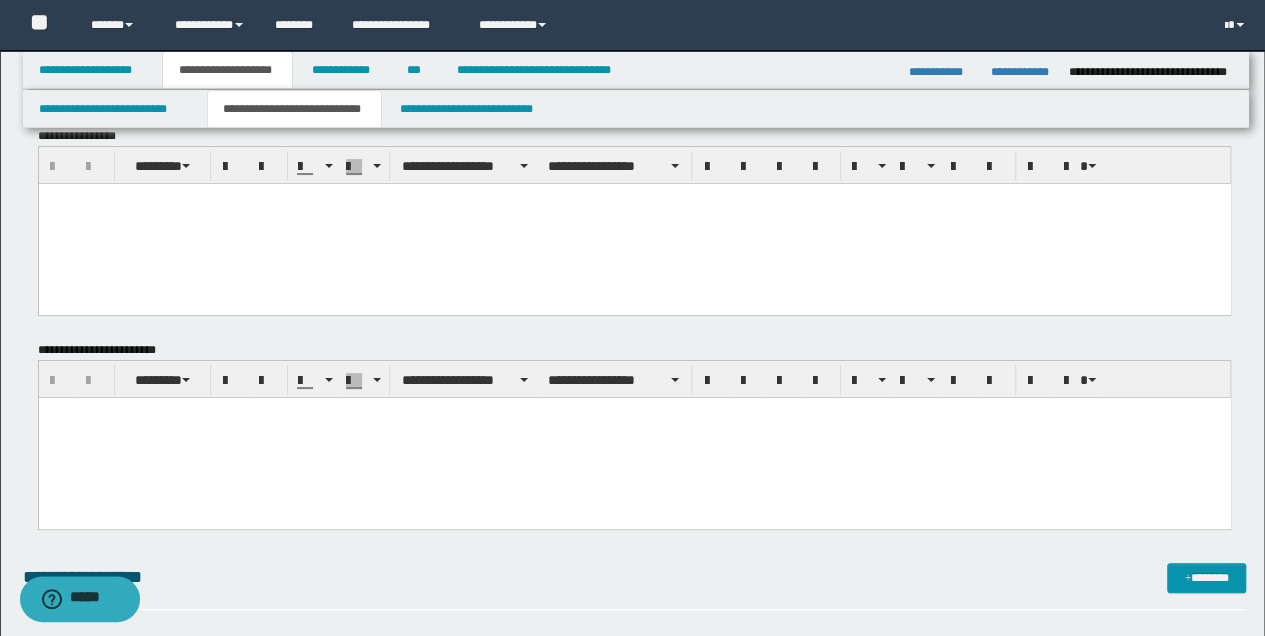 scroll, scrollTop: 0, scrollLeft: 0, axis: both 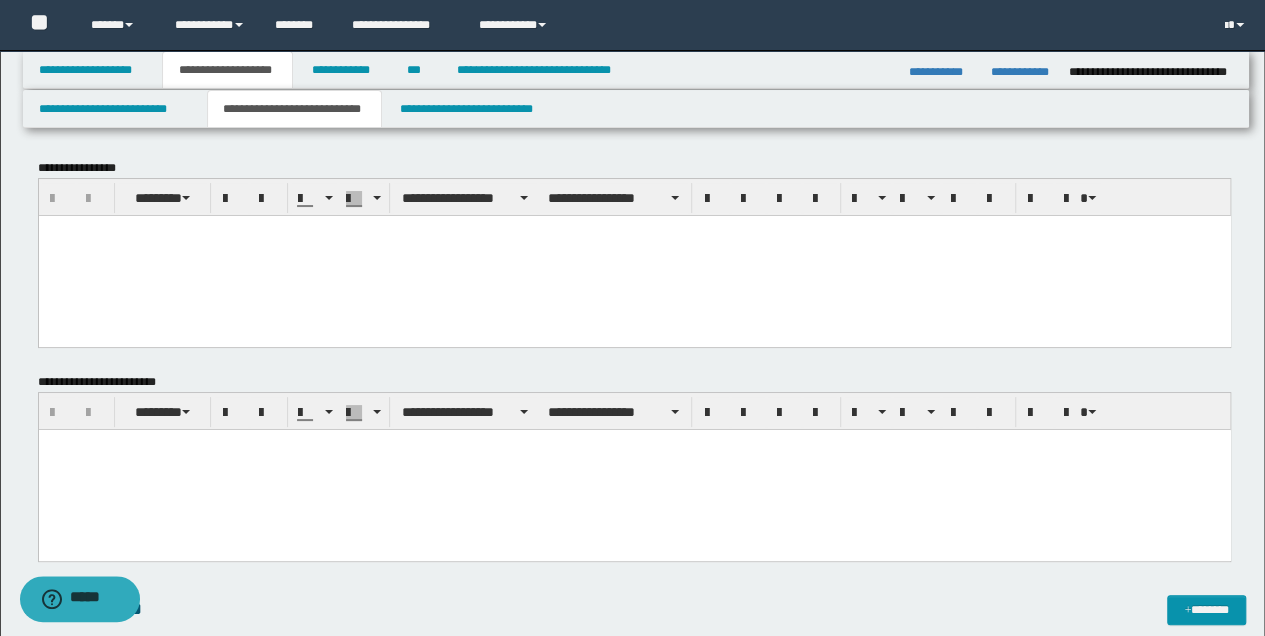 click at bounding box center [634, 255] 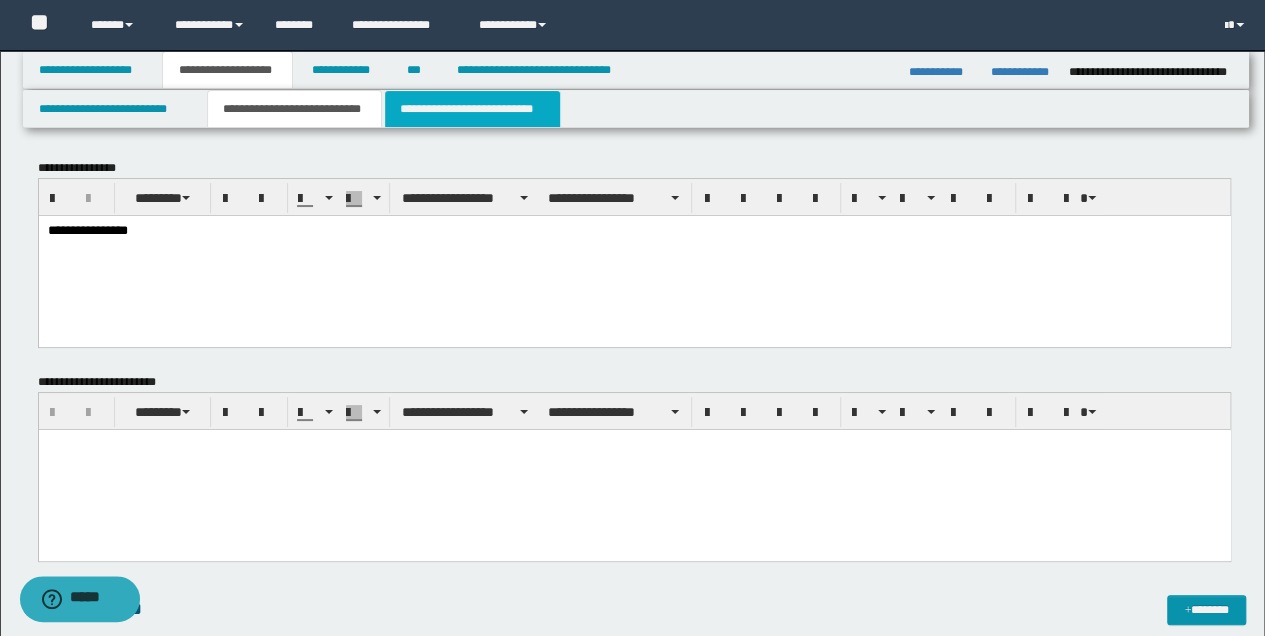 click on "**********" at bounding box center (472, 109) 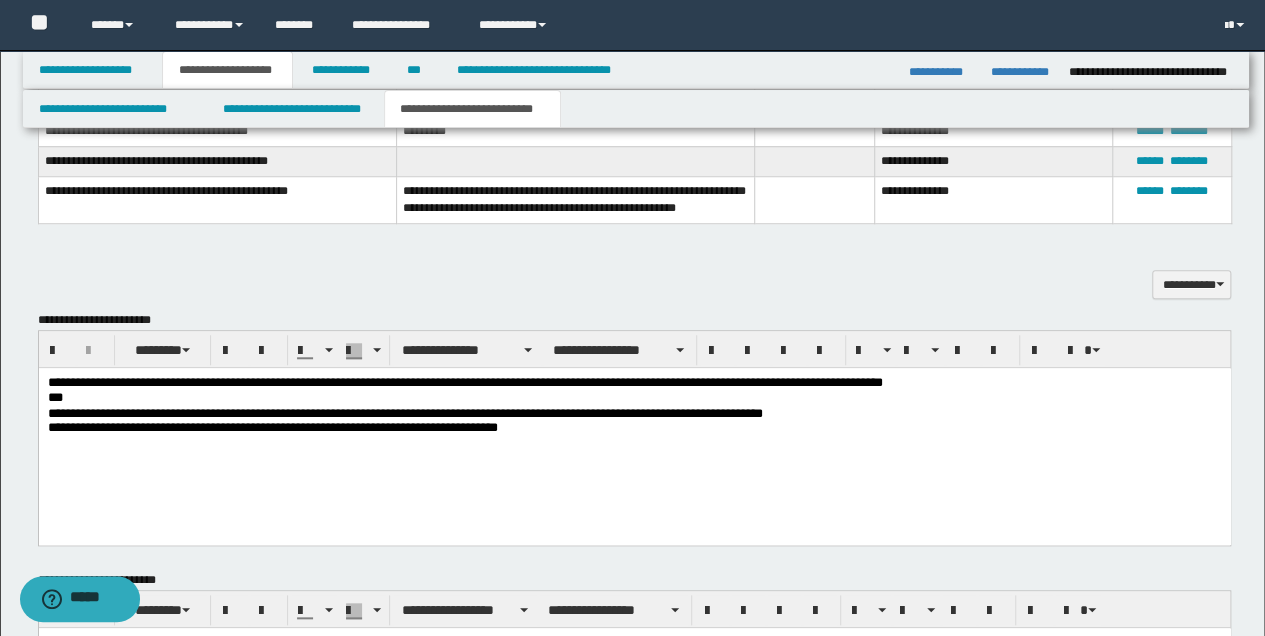 scroll, scrollTop: 733, scrollLeft: 0, axis: vertical 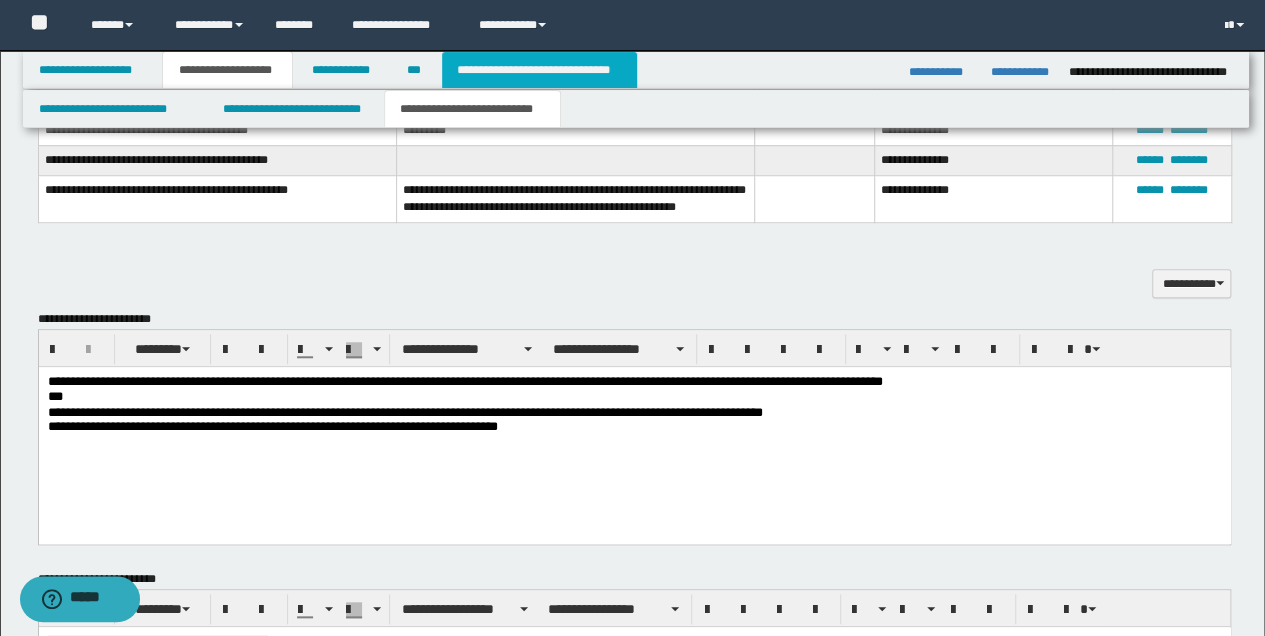 click on "**********" at bounding box center (539, 70) 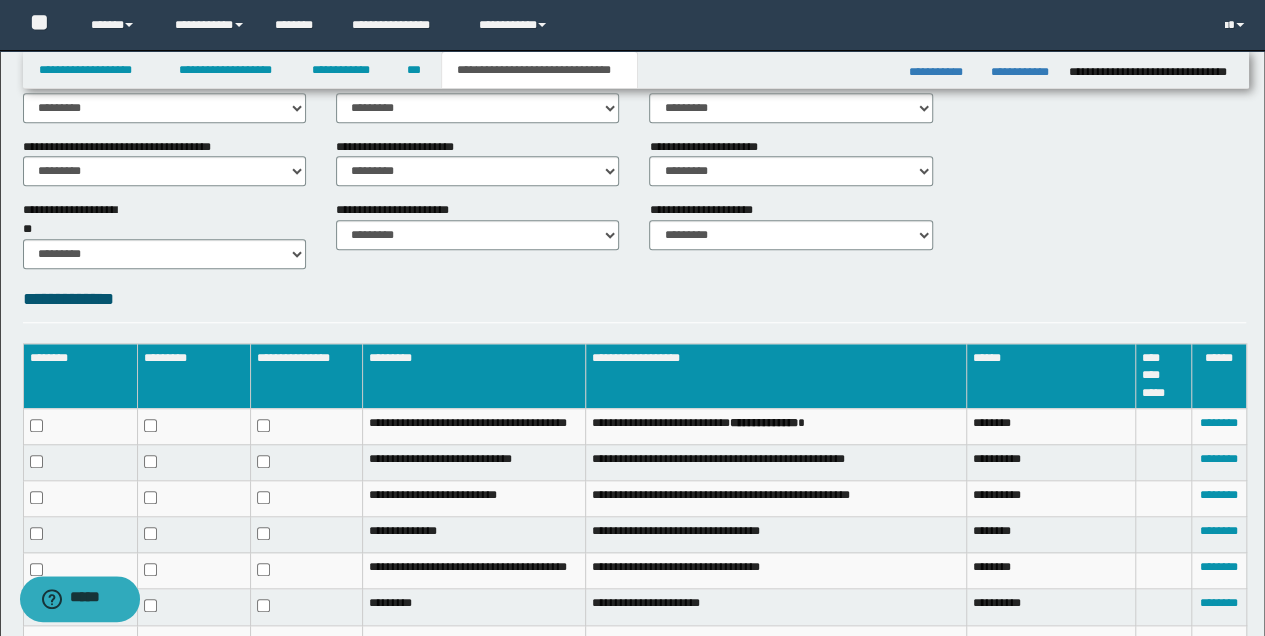 scroll, scrollTop: 569, scrollLeft: 0, axis: vertical 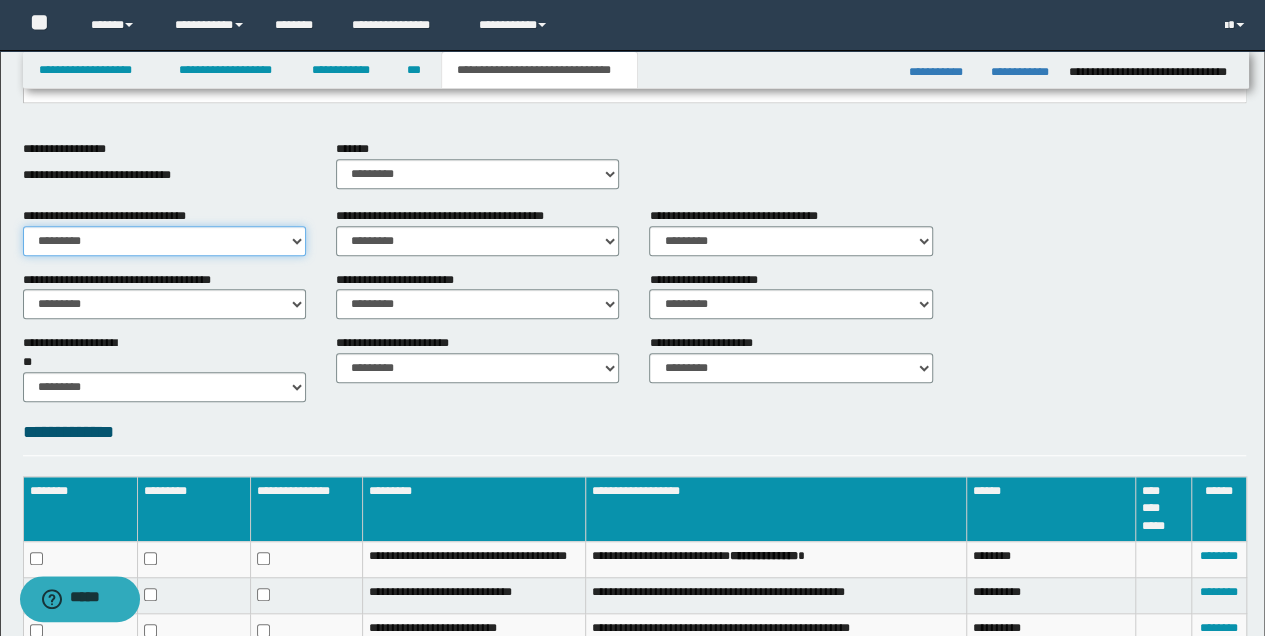 click on "*********
**
**" at bounding box center (164, 241) 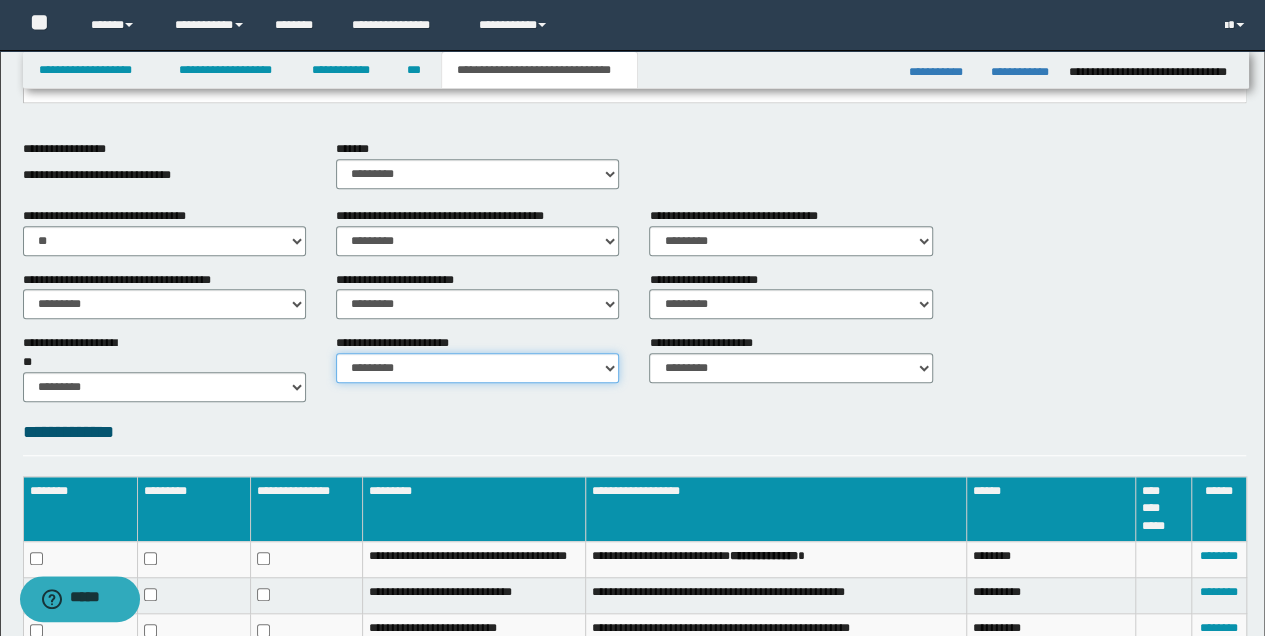 click on "*********
*********
*********" at bounding box center [477, 368] 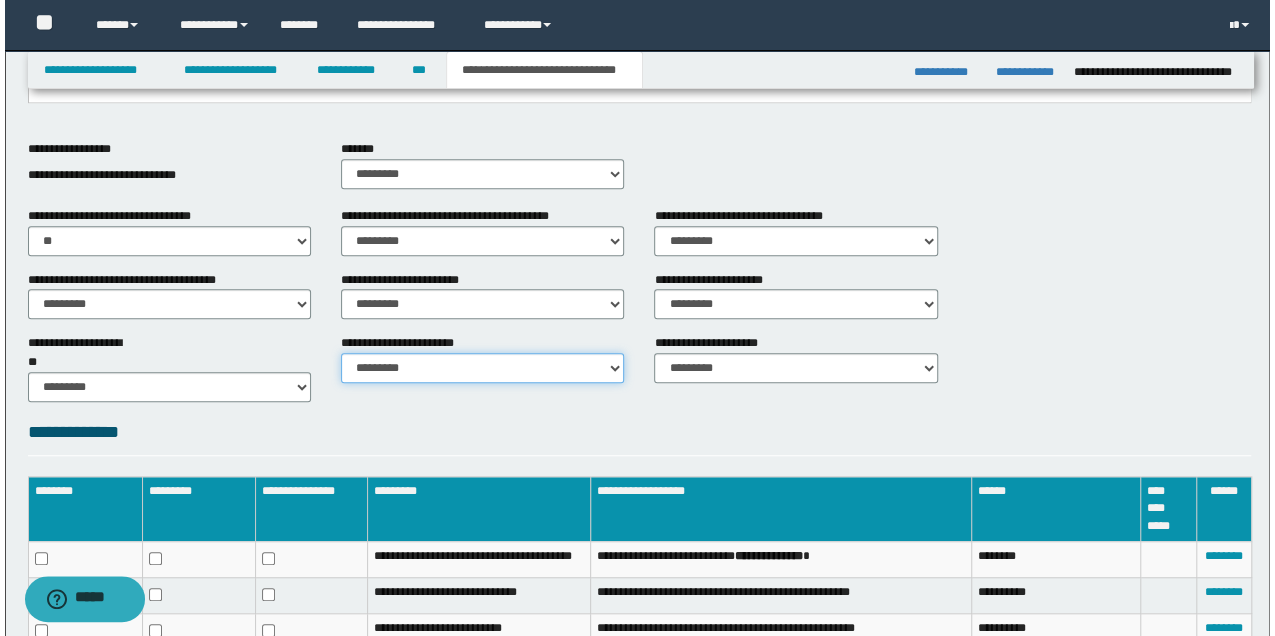 scroll, scrollTop: 879, scrollLeft: 0, axis: vertical 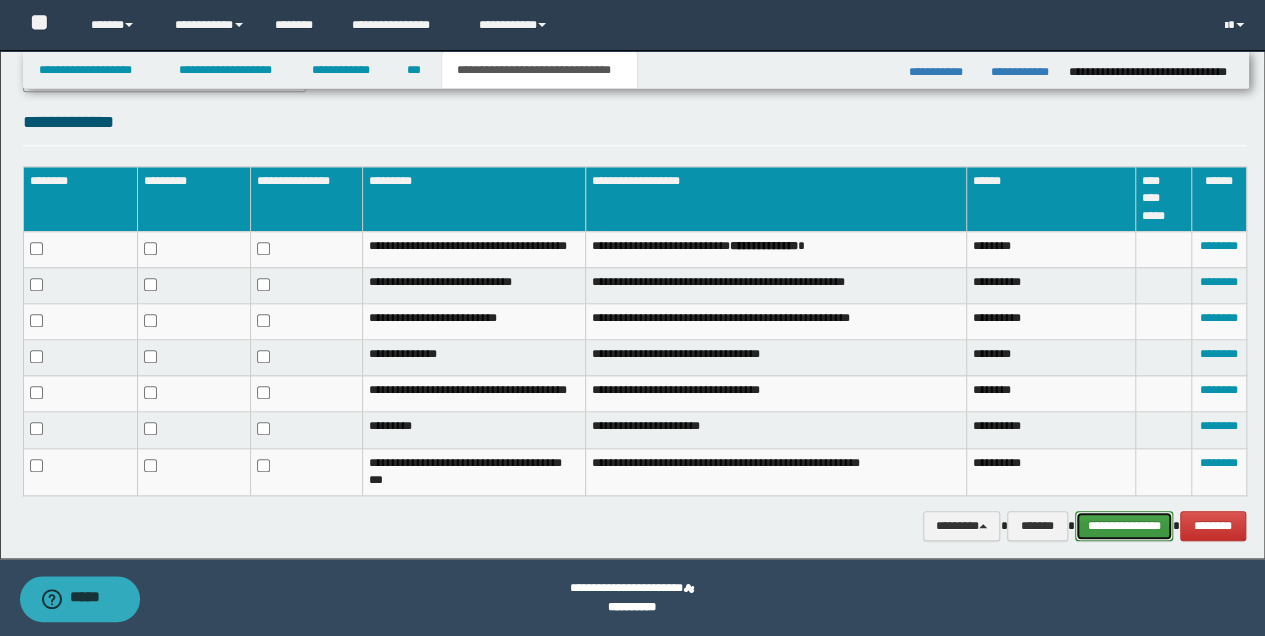 click on "**********" at bounding box center [1124, 525] 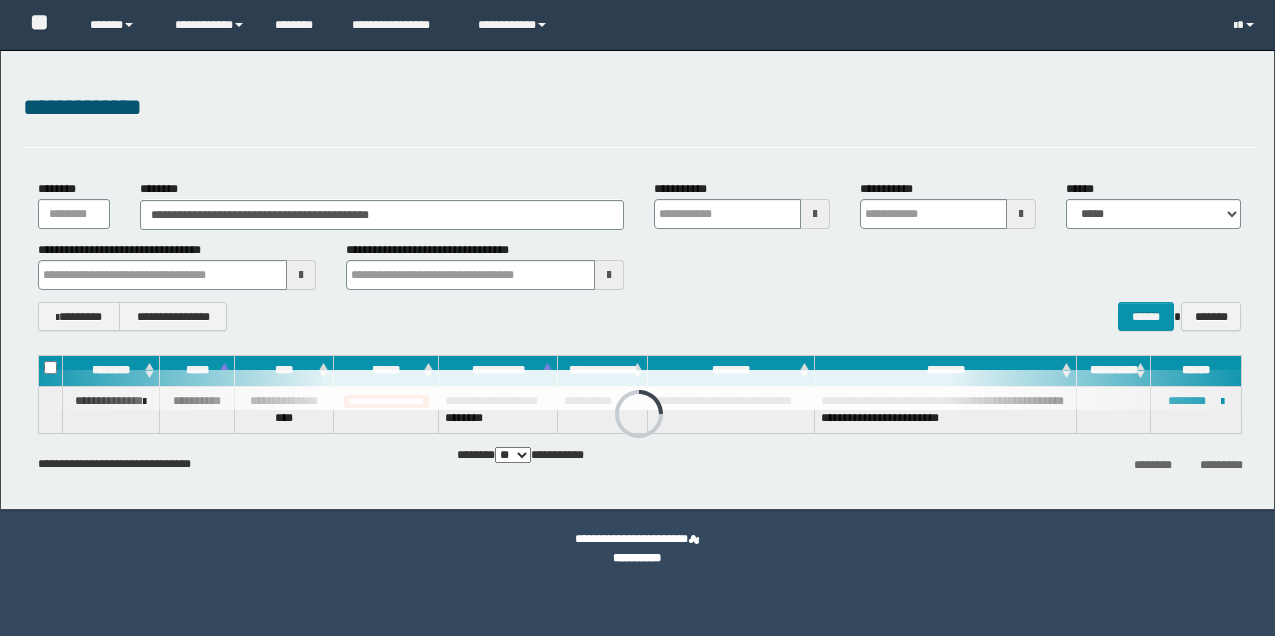 scroll, scrollTop: 0, scrollLeft: 0, axis: both 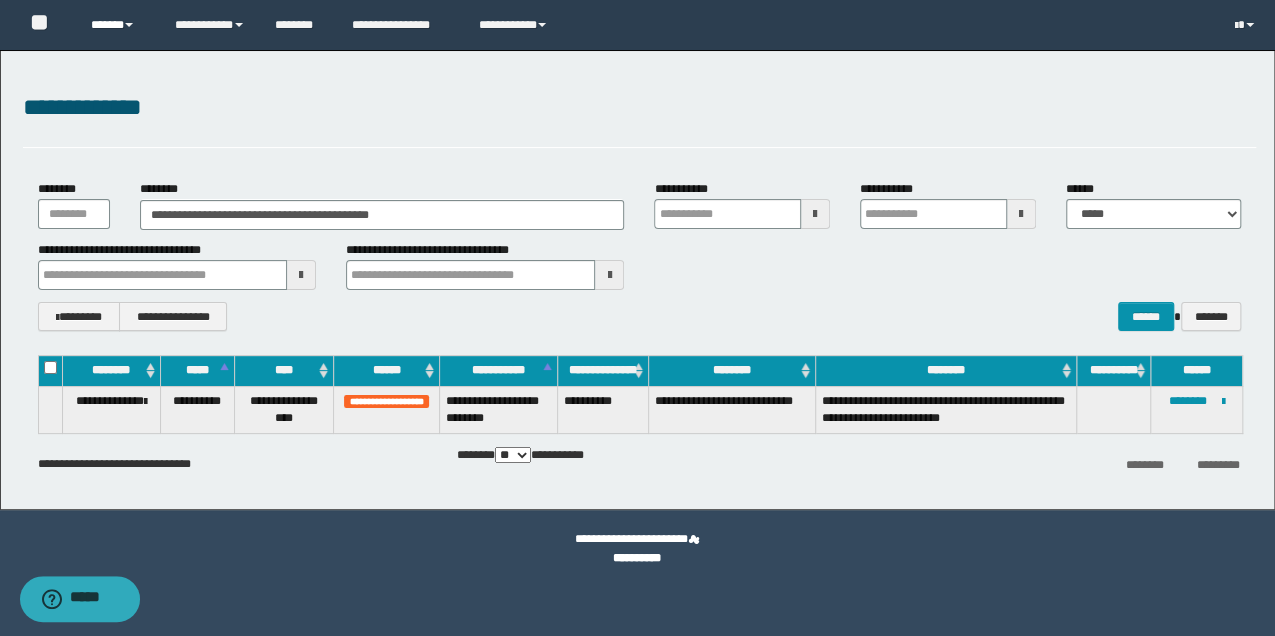 click at bounding box center [129, 25] 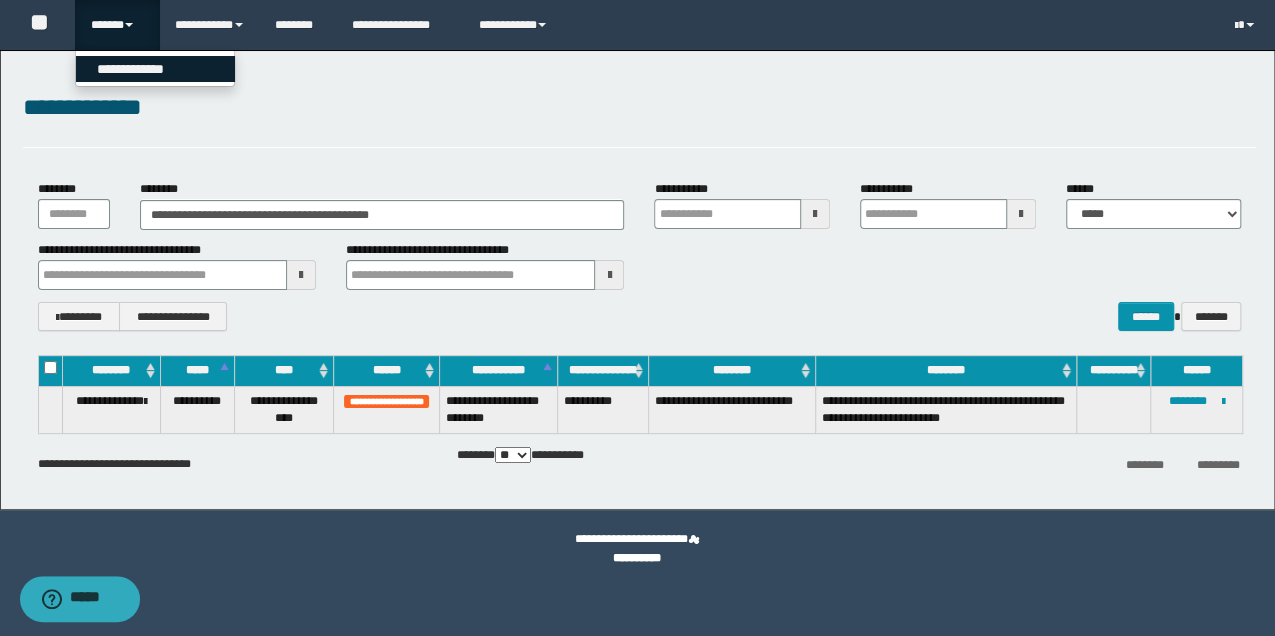 click on "**********" at bounding box center [155, 69] 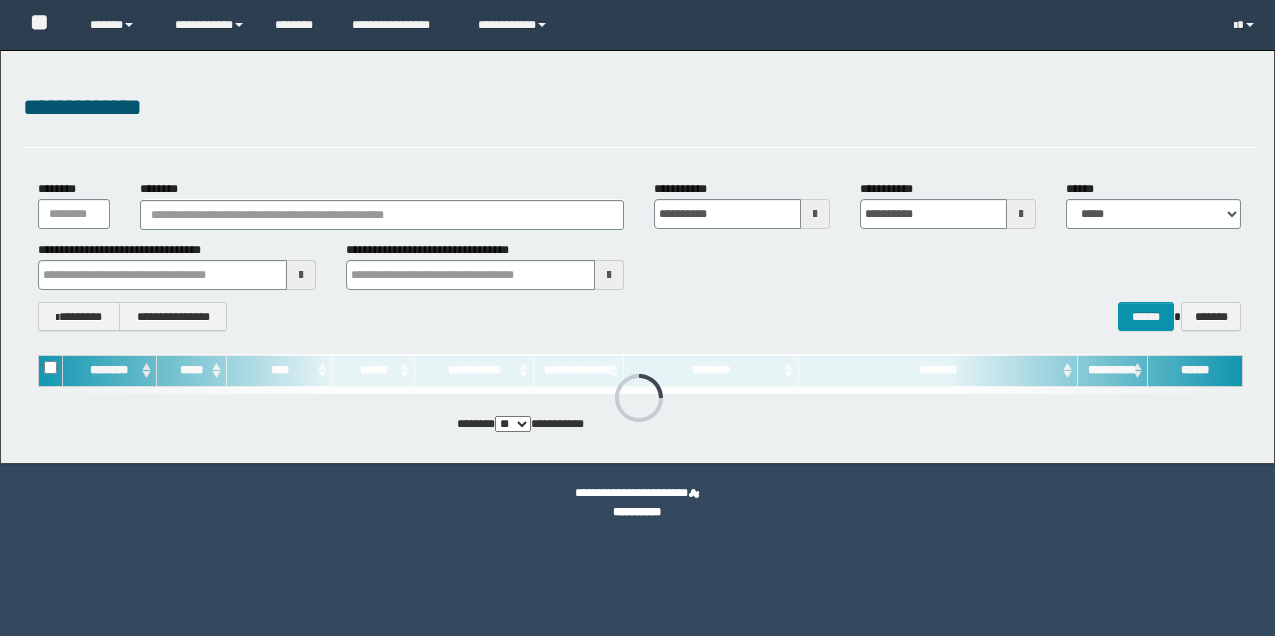 scroll, scrollTop: 0, scrollLeft: 0, axis: both 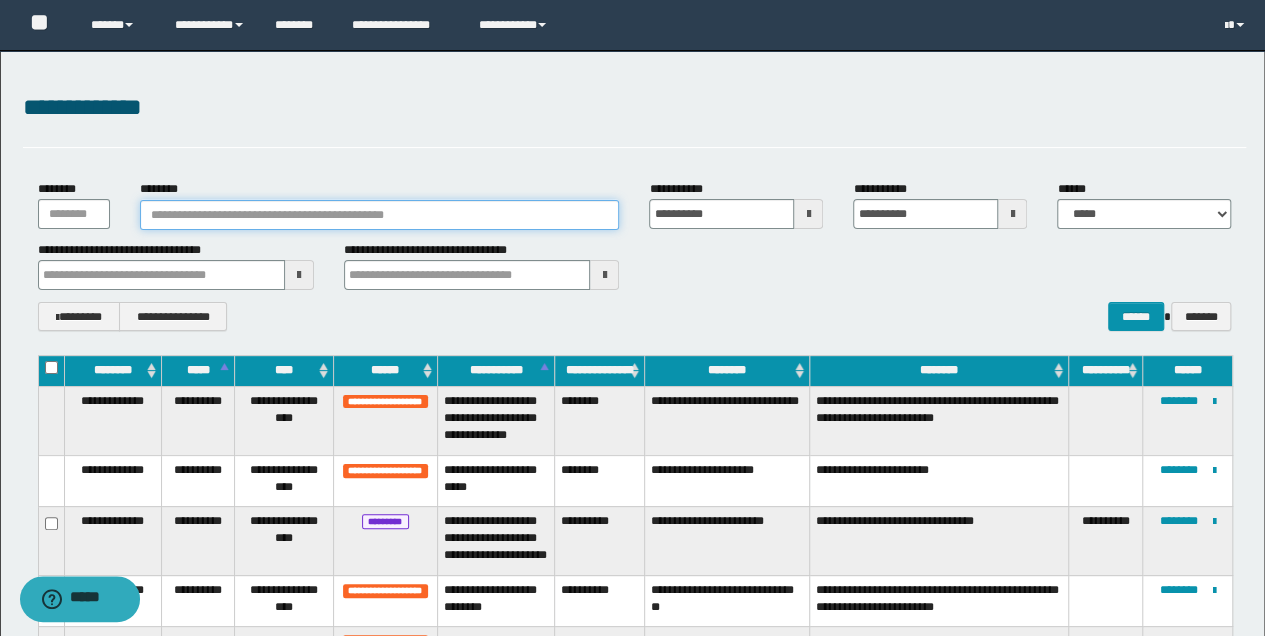 click on "********" at bounding box center (380, 215) 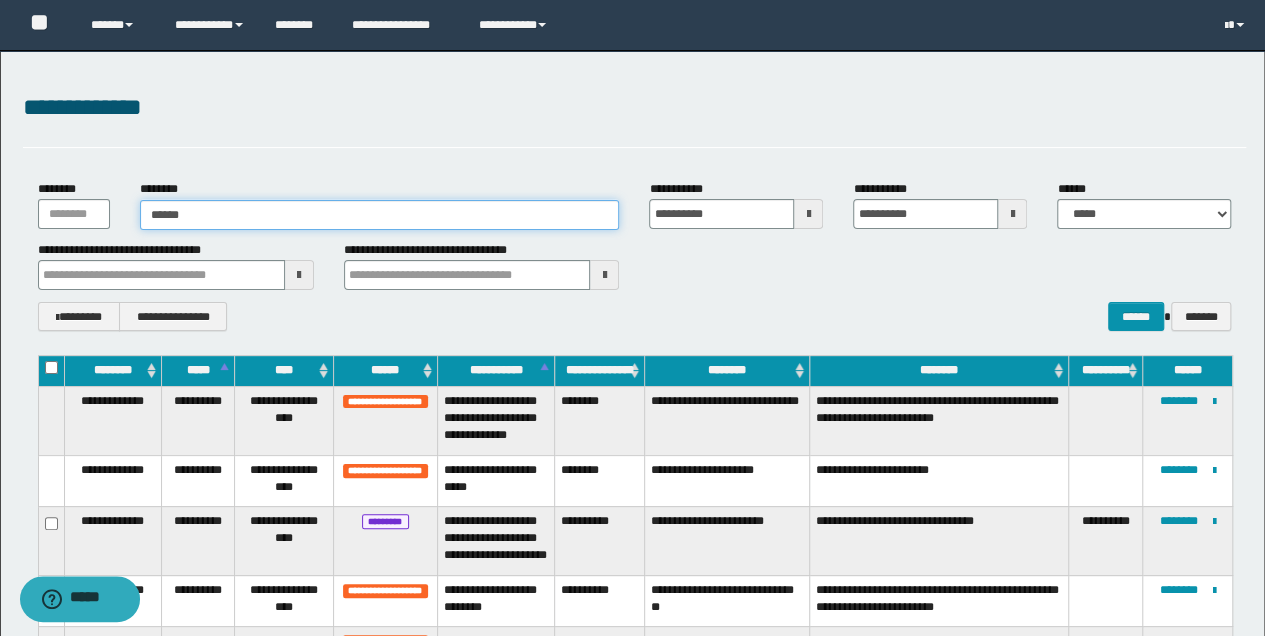 type on "*******" 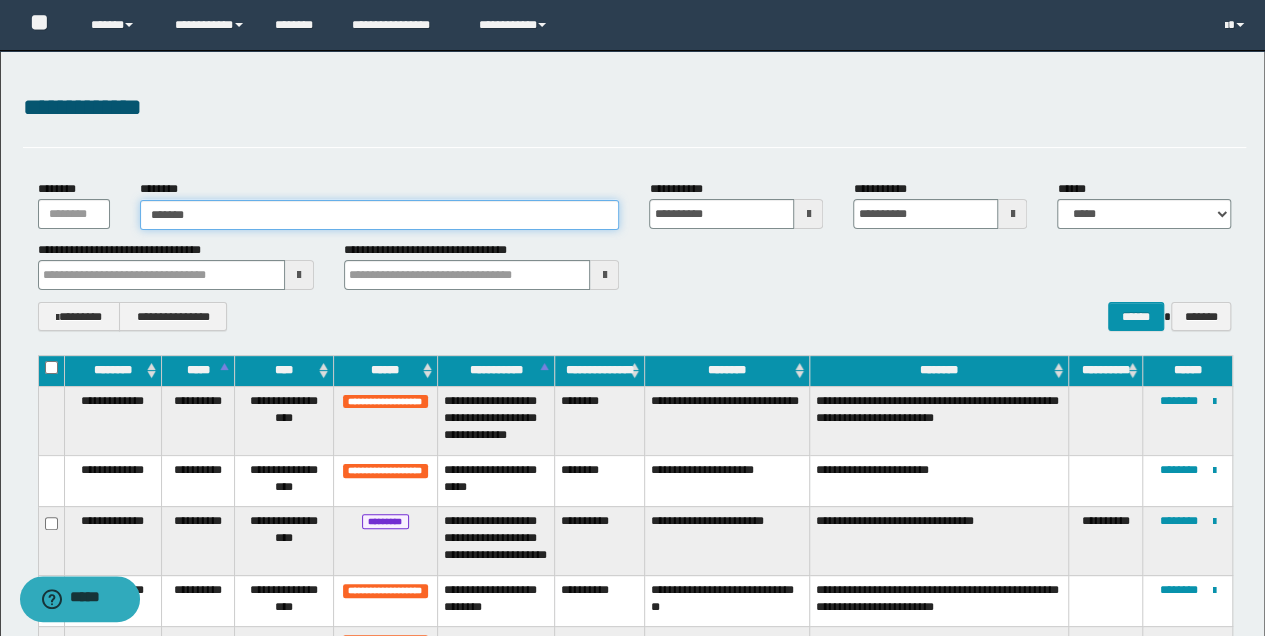 type on "*******" 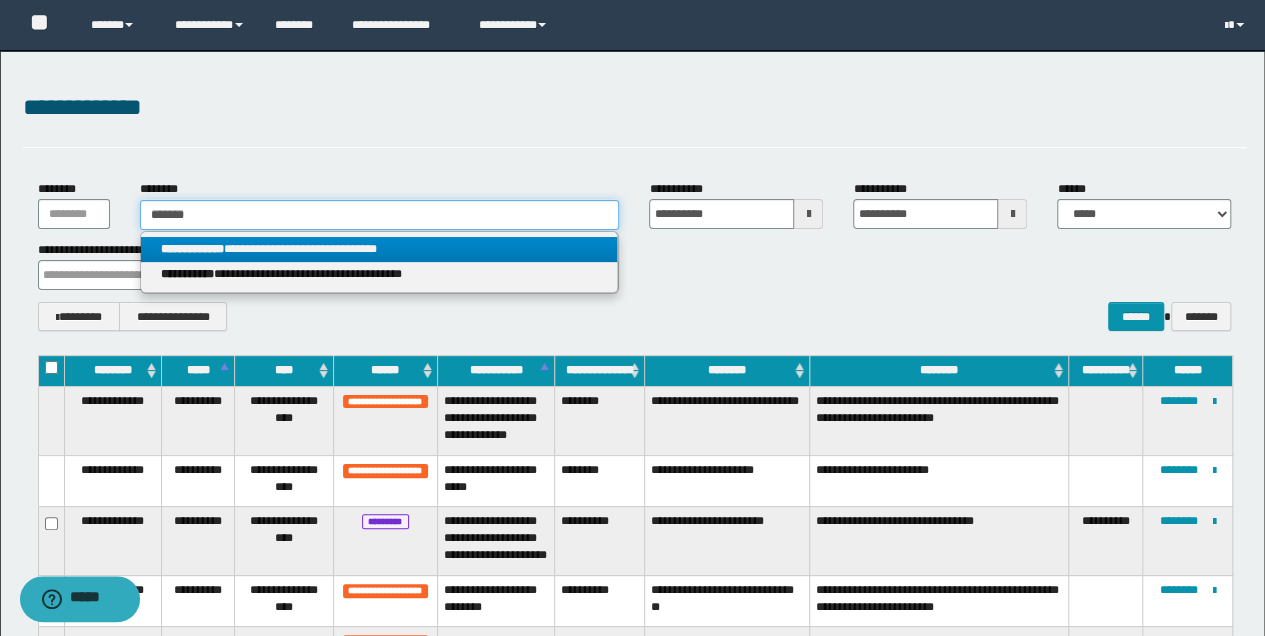type on "*******" 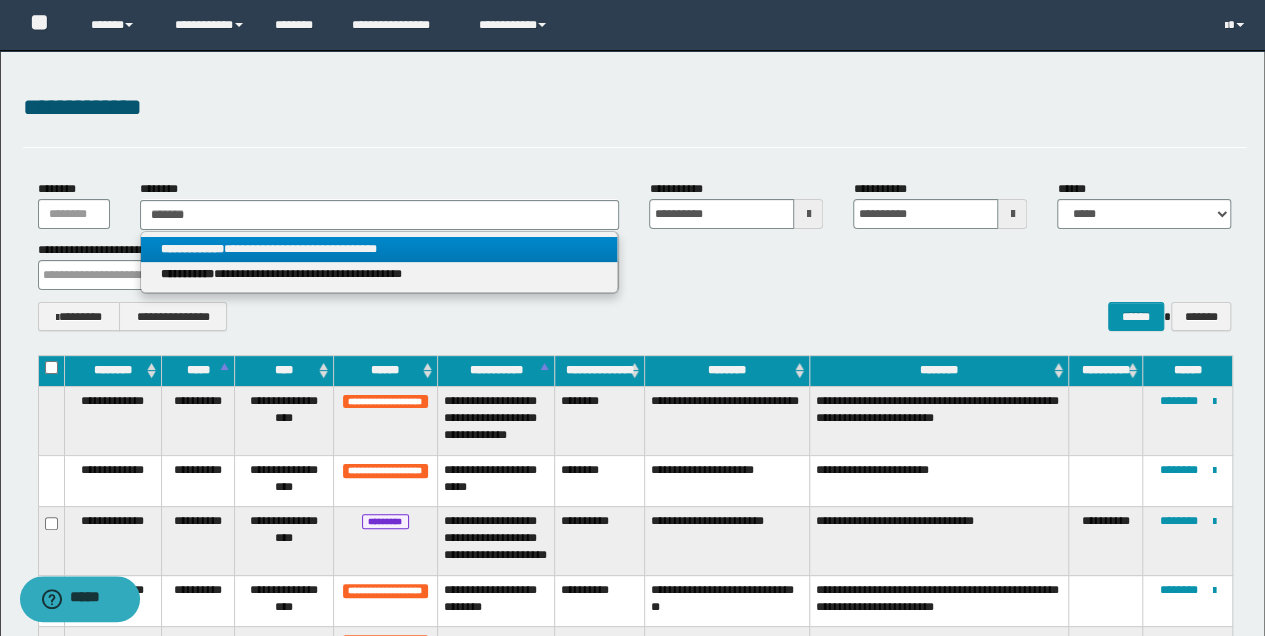 click on "**********" at bounding box center [379, 249] 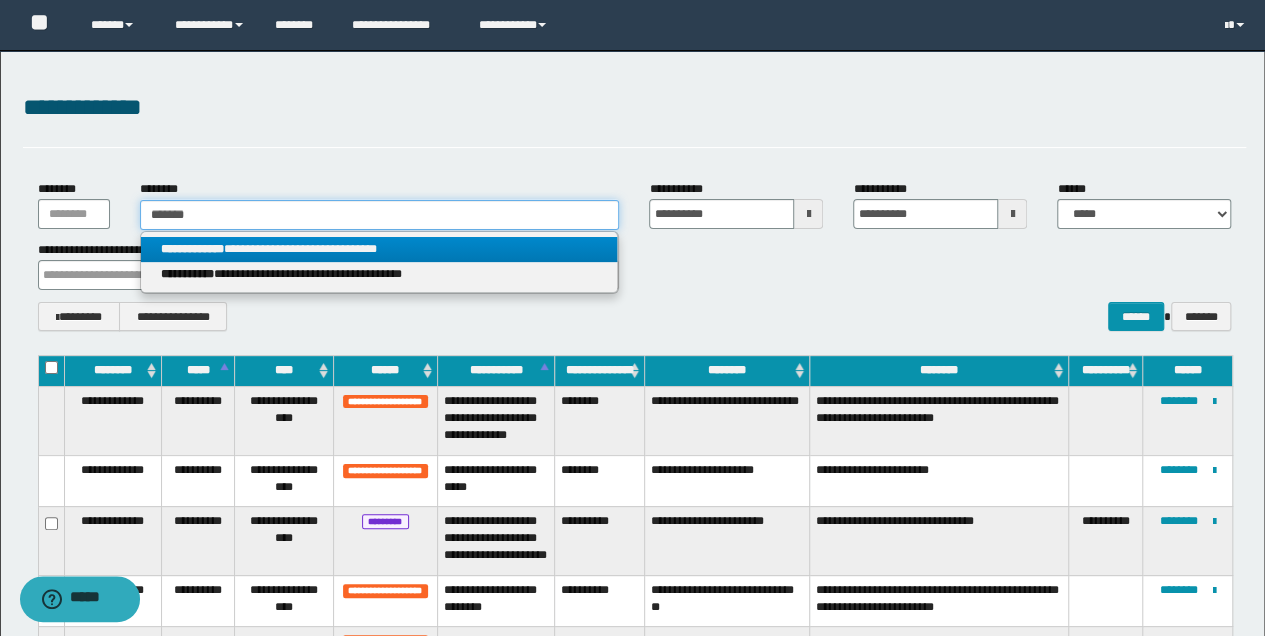 type 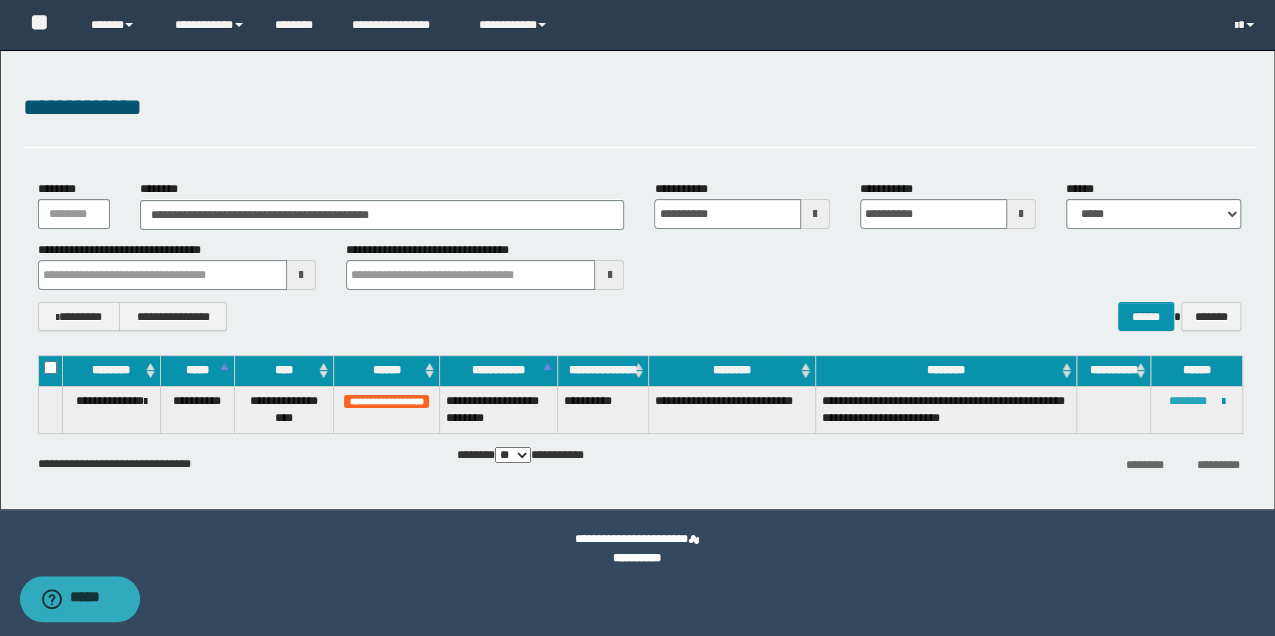 click on "********" at bounding box center [1188, 401] 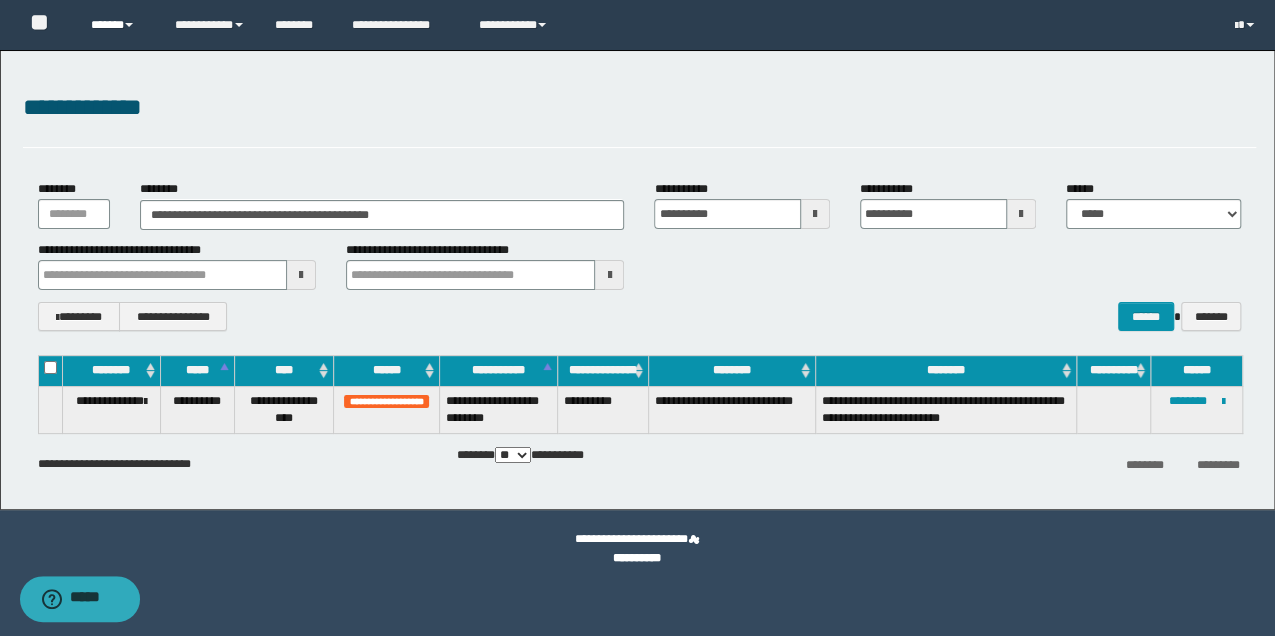 click on "******" at bounding box center [117, 25] 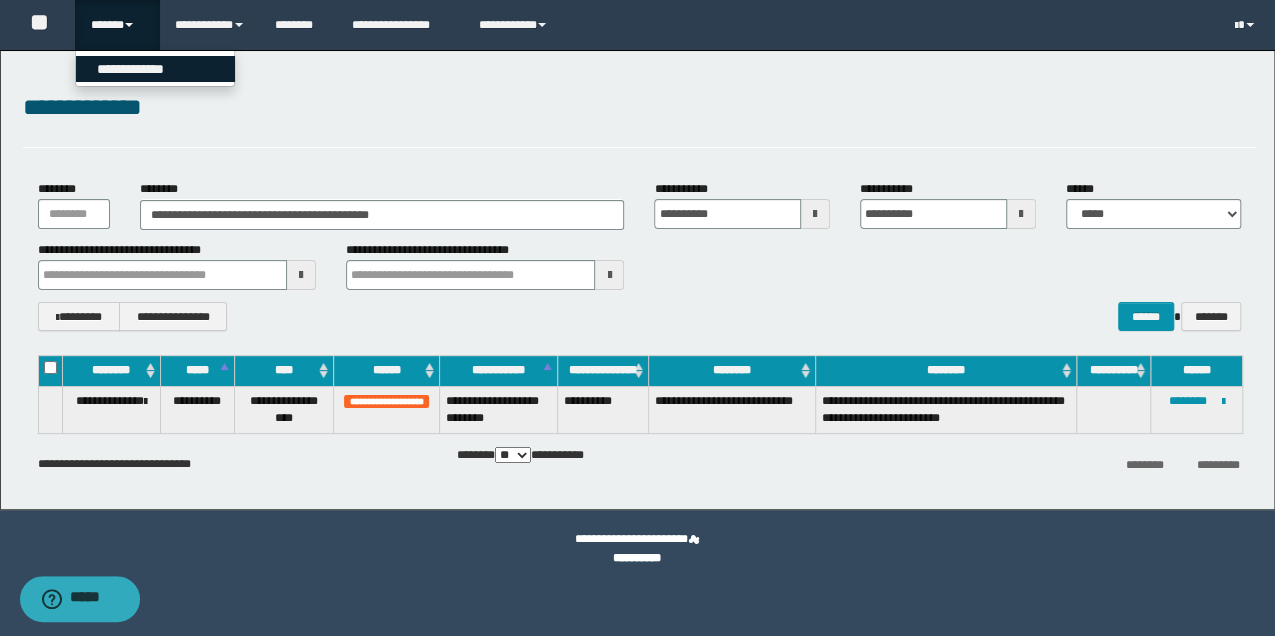 click on "**********" at bounding box center [155, 69] 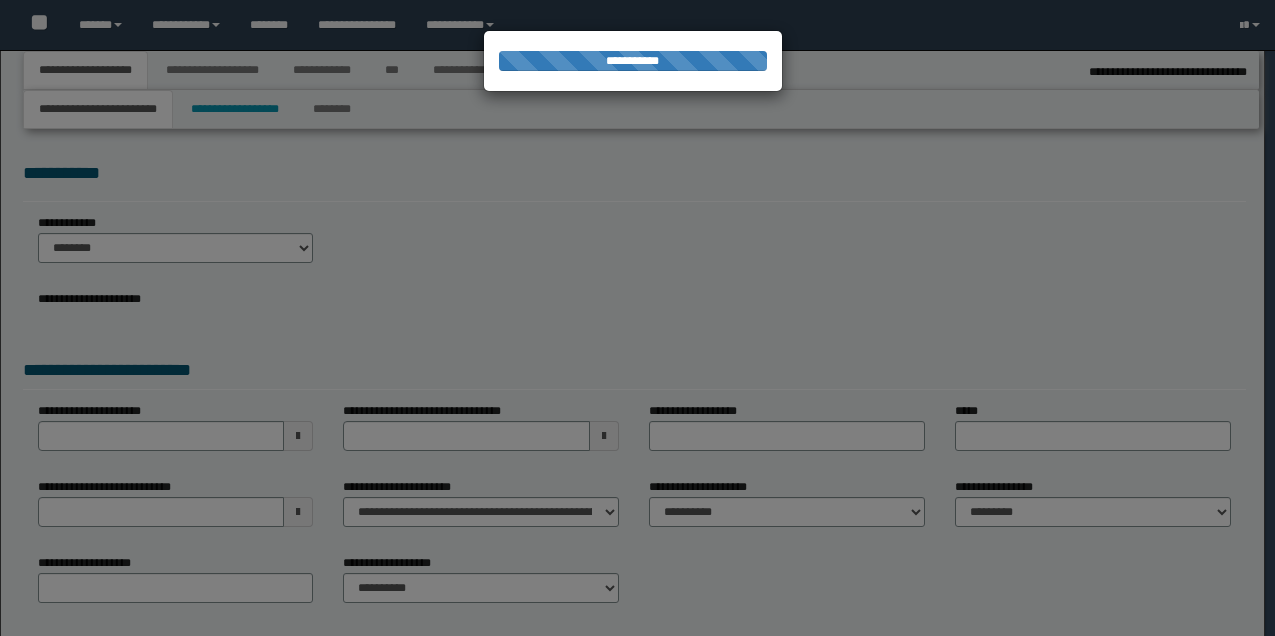 select on "*" 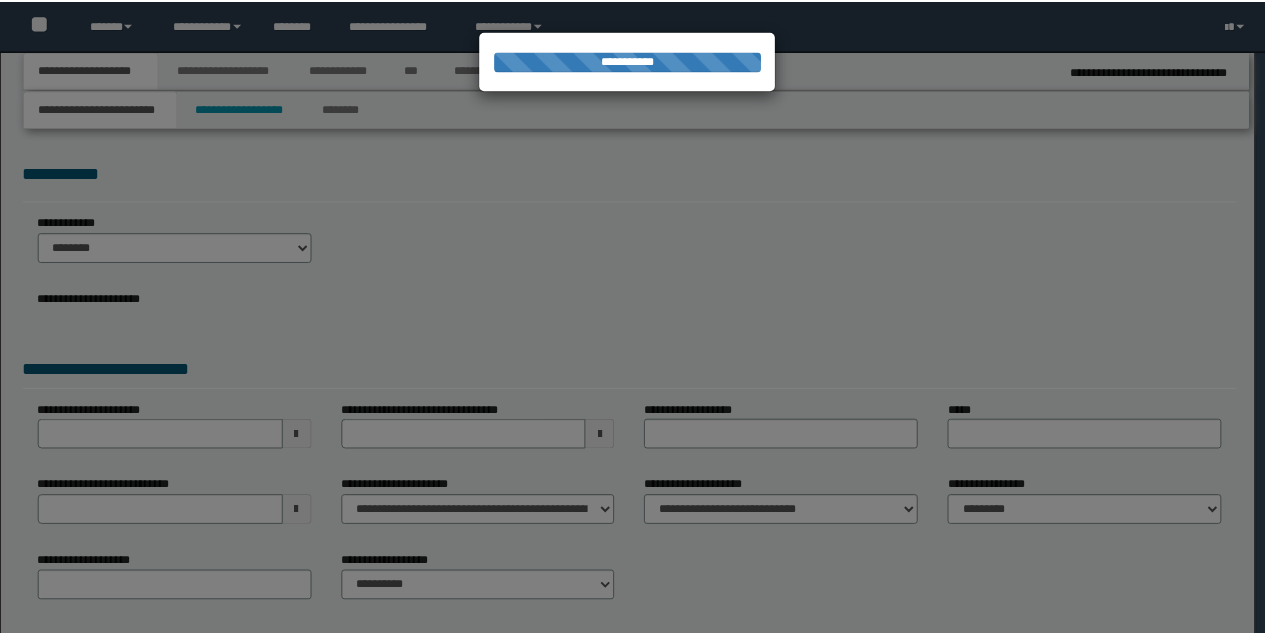 scroll, scrollTop: 0, scrollLeft: 0, axis: both 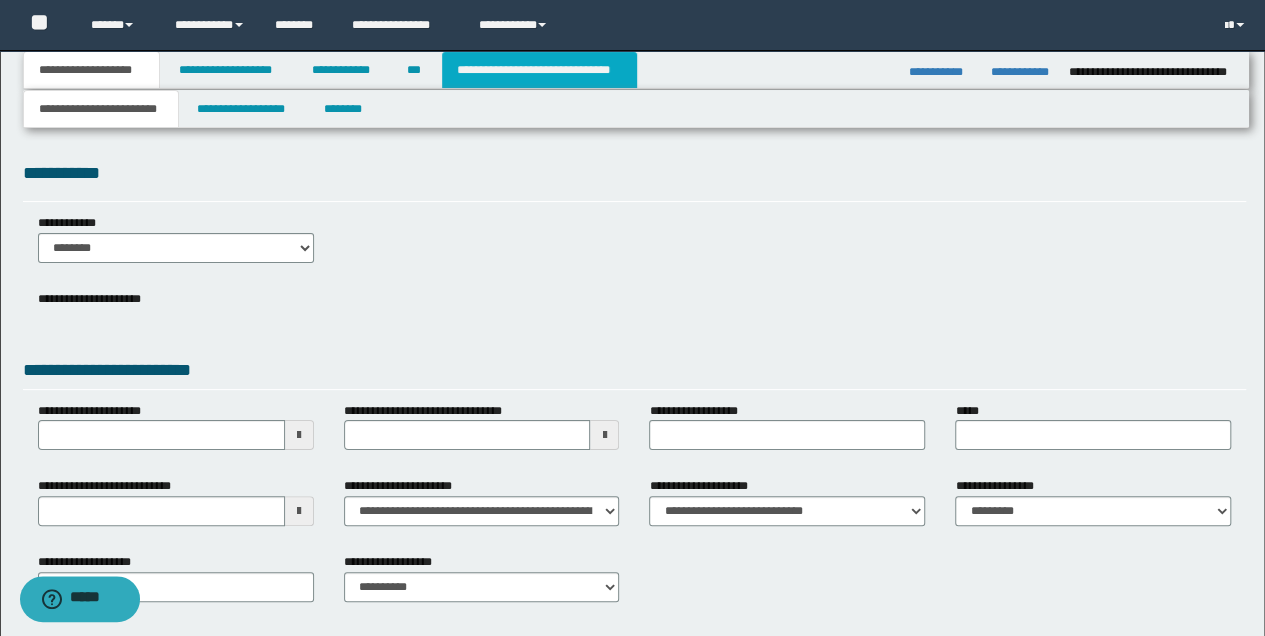 click on "**********" at bounding box center [539, 70] 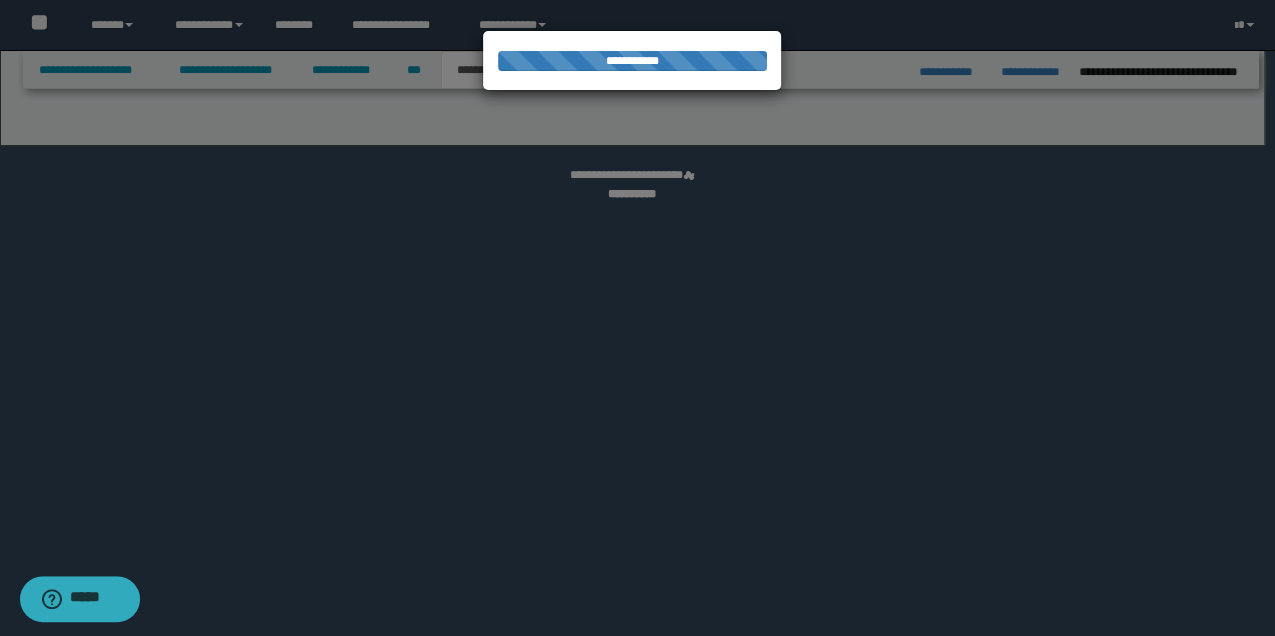 select on "*" 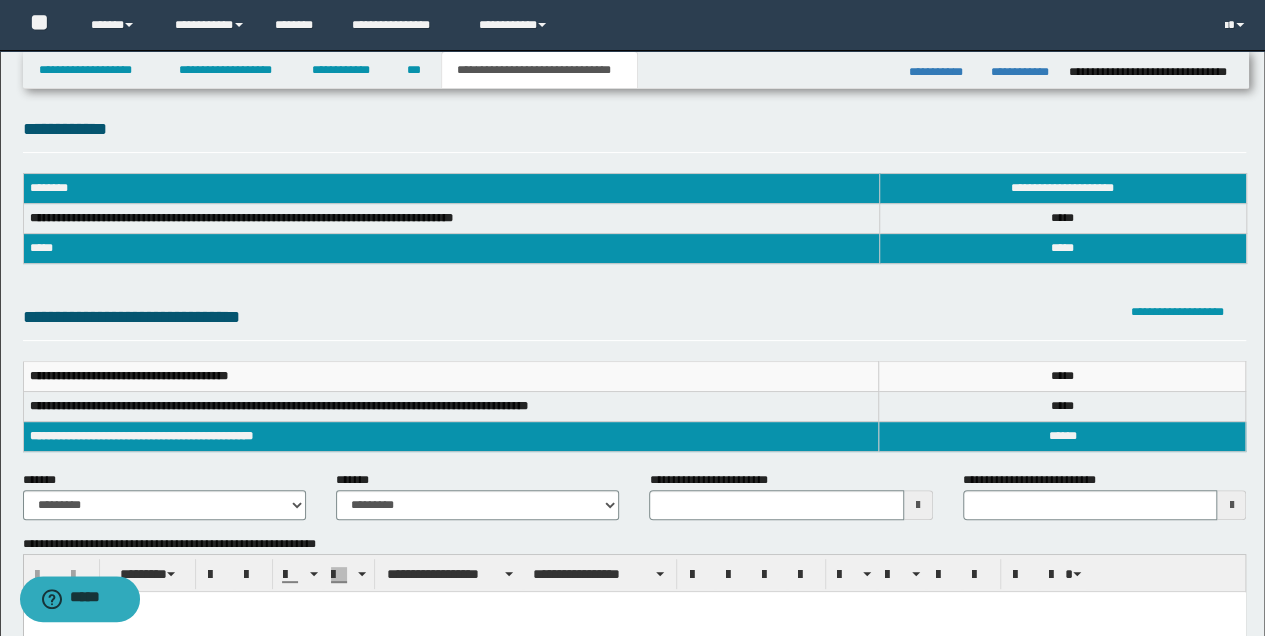 scroll, scrollTop: 0, scrollLeft: 0, axis: both 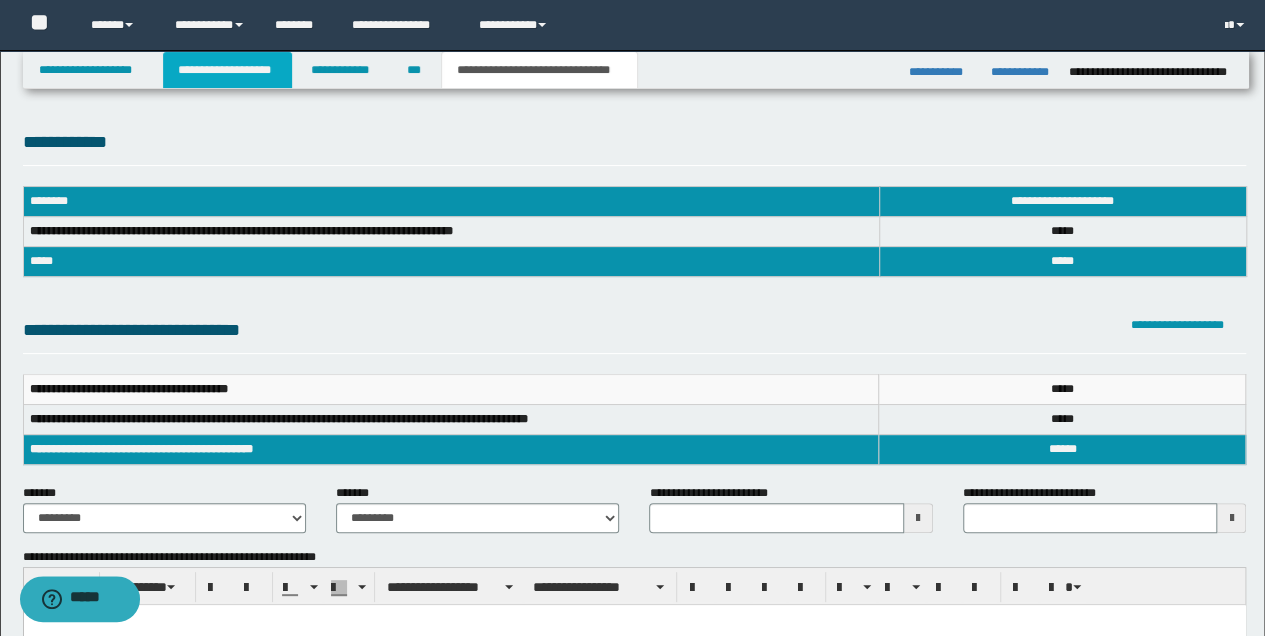 click on "**********" at bounding box center (227, 70) 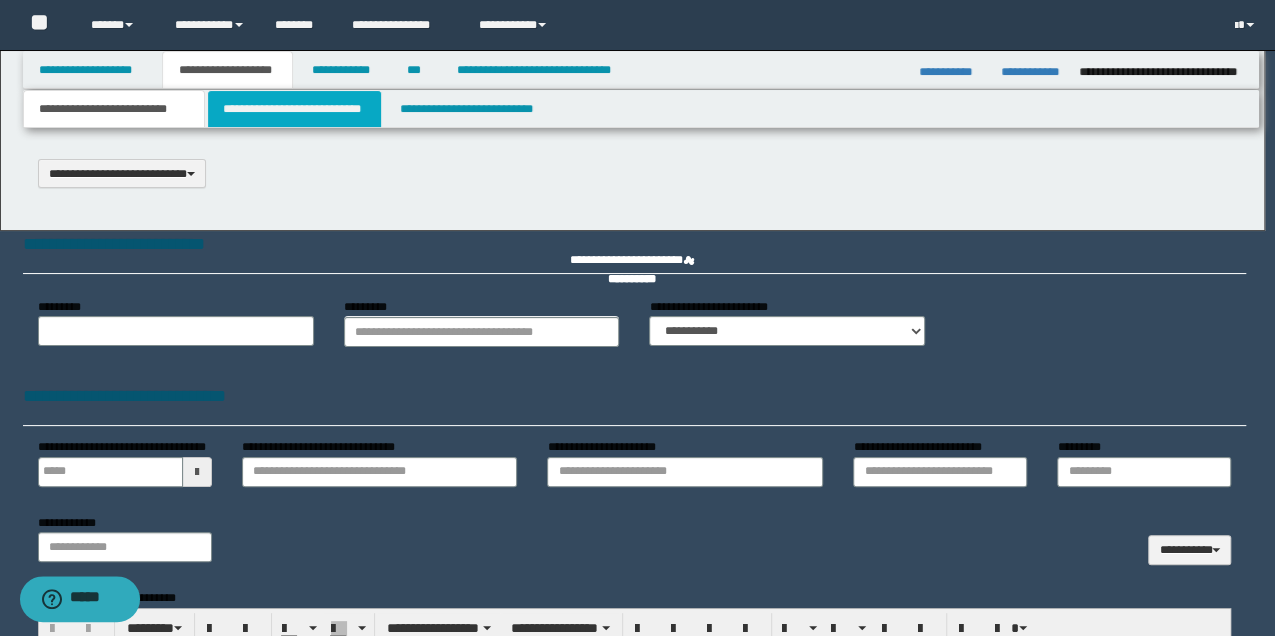 type 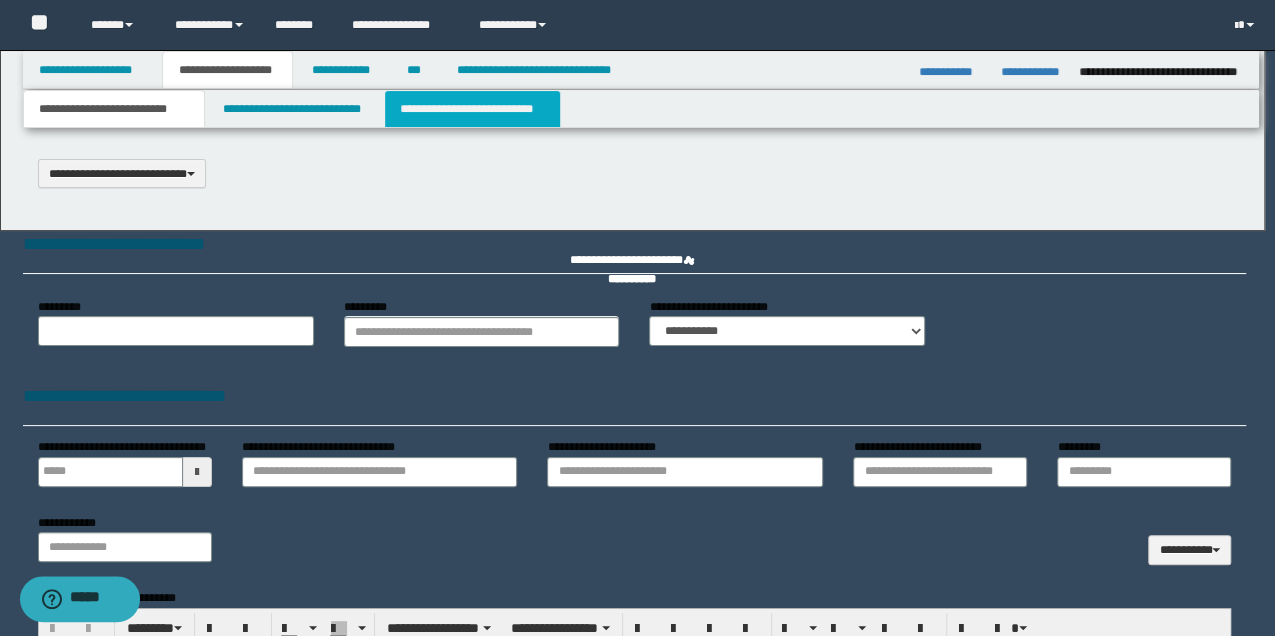 scroll, scrollTop: 0, scrollLeft: 0, axis: both 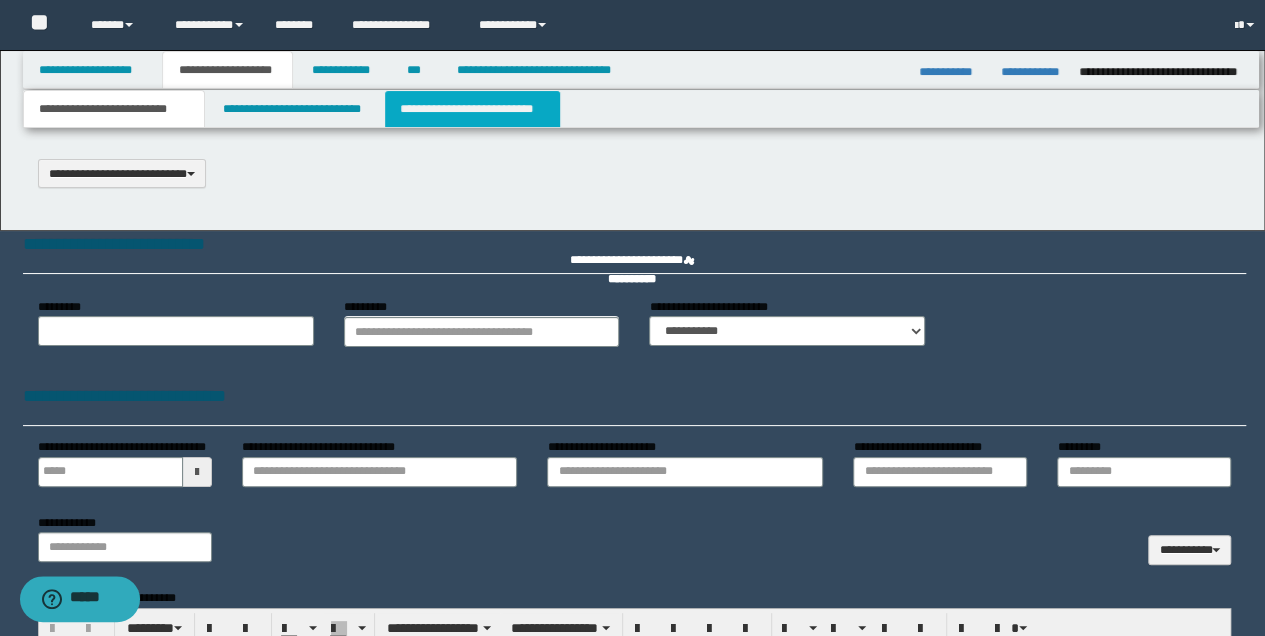 select on "*" 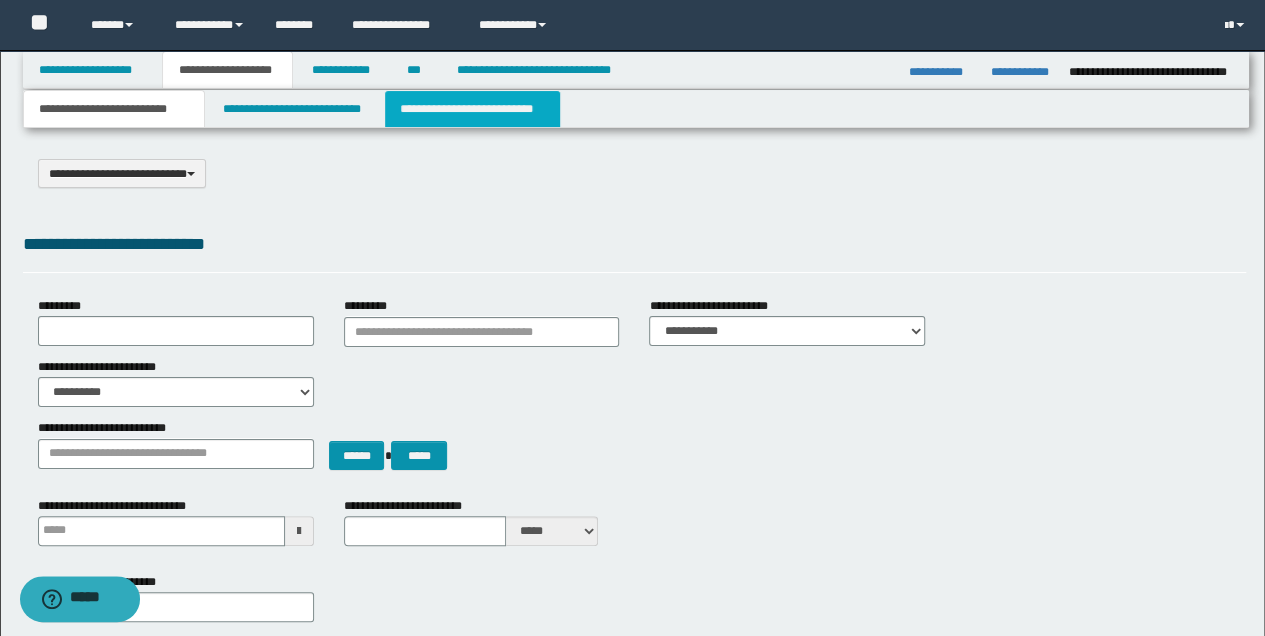click on "**********" at bounding box center (472, 109) 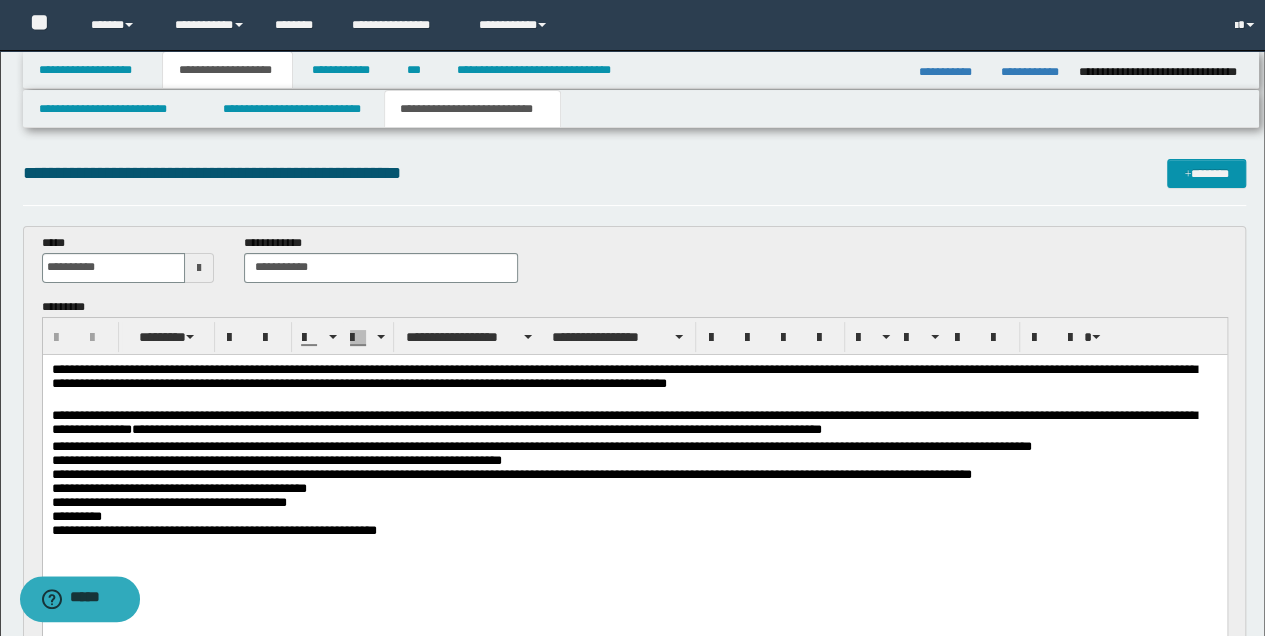 scroll, scrollTop: 0, scrollLeft: 0, axis: both 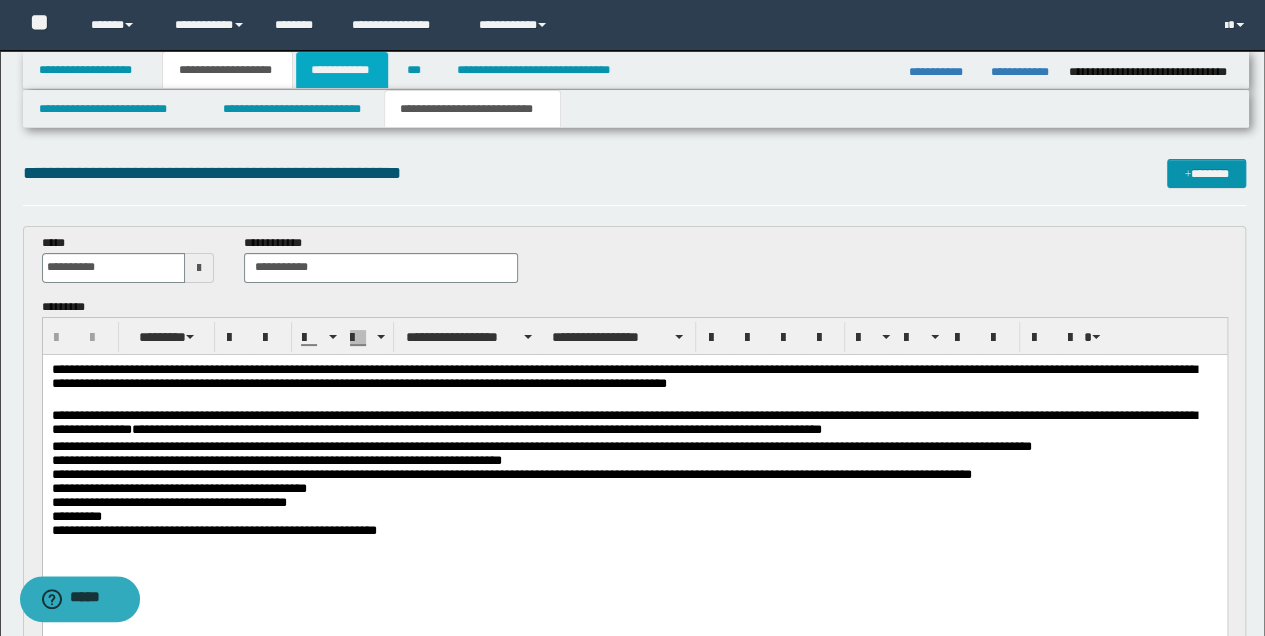 click on "**********" at bounding box center [342, 70] 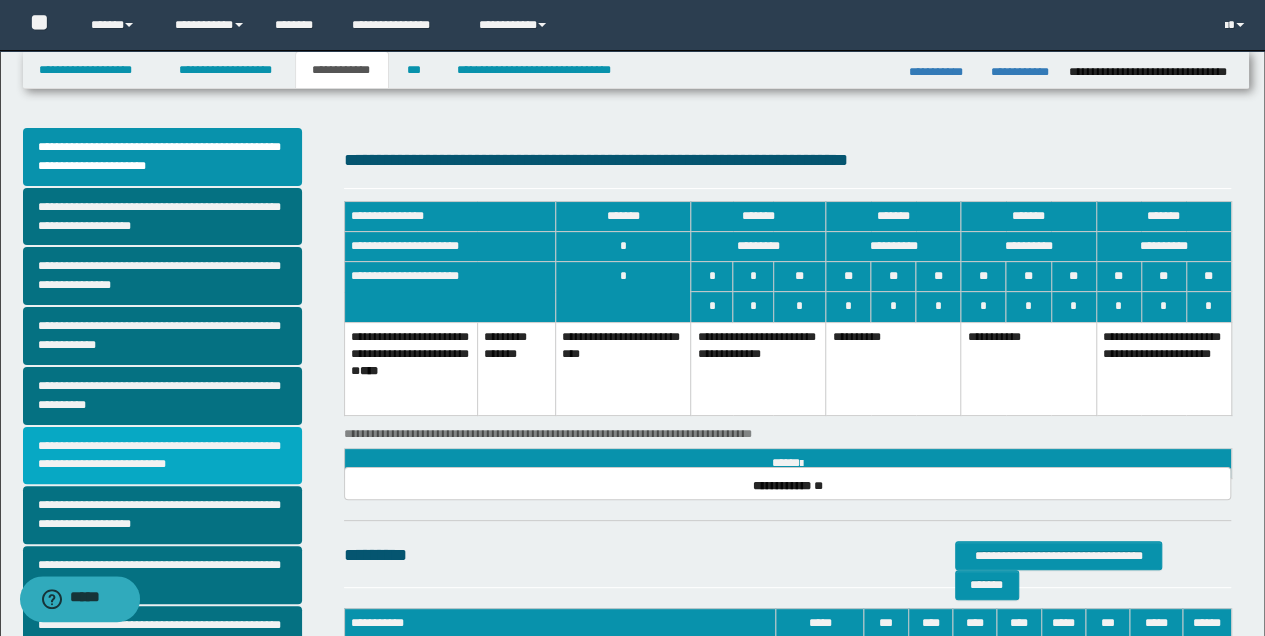 click on "**********" at bounding box center [162, 456] 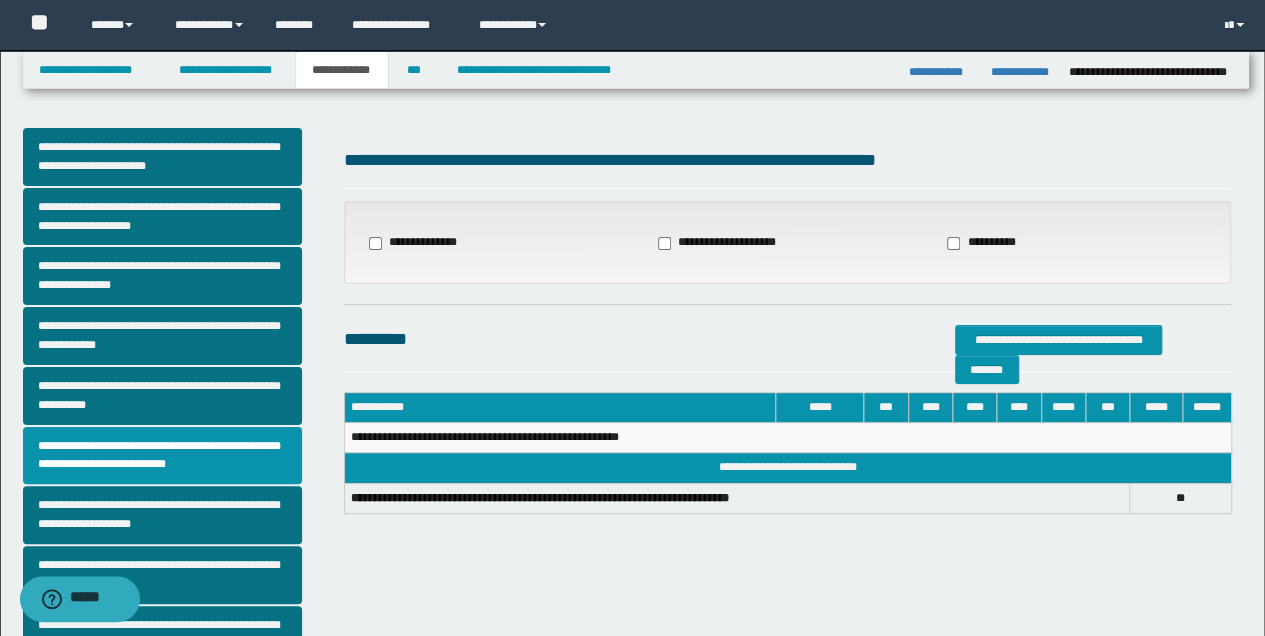 click on "**********" at bounding box center [413, 243] 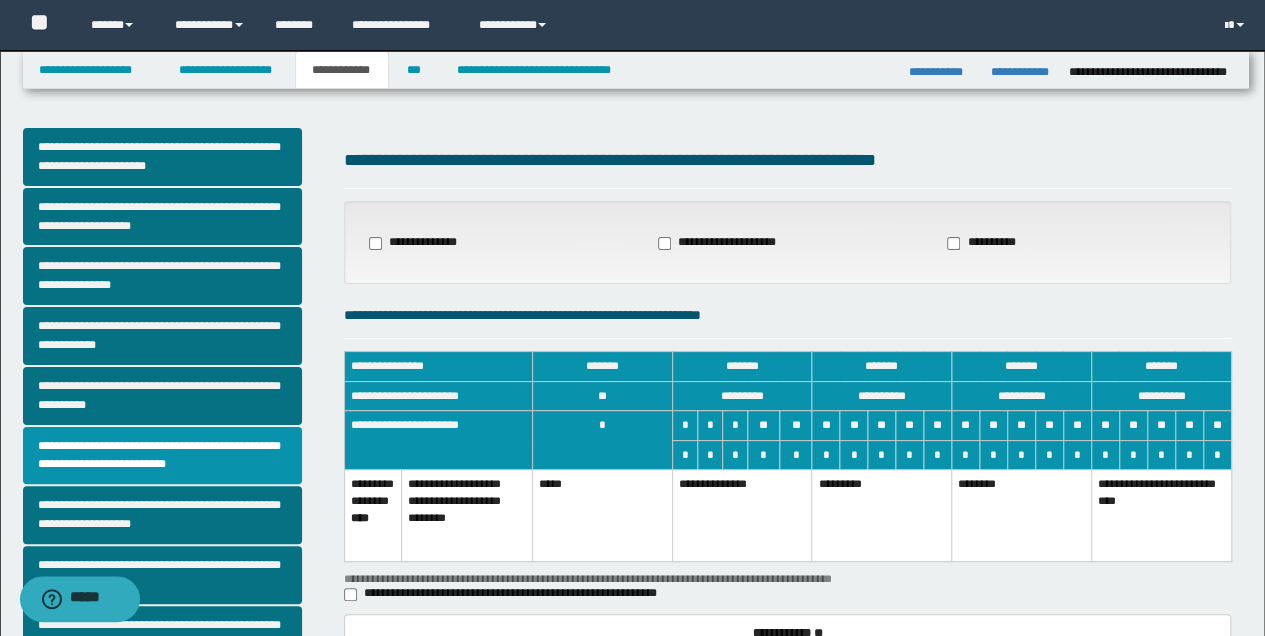 click on "**********" at bounding box center [513, 594] 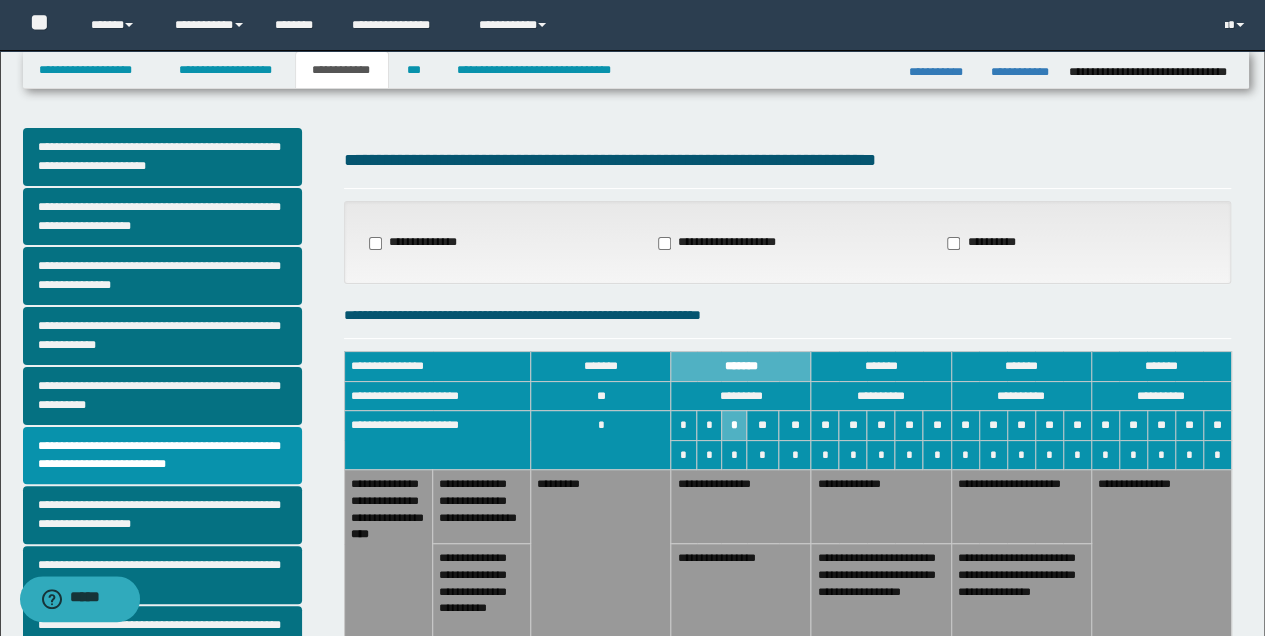 click on "**********" at bounding box center [741, 507] 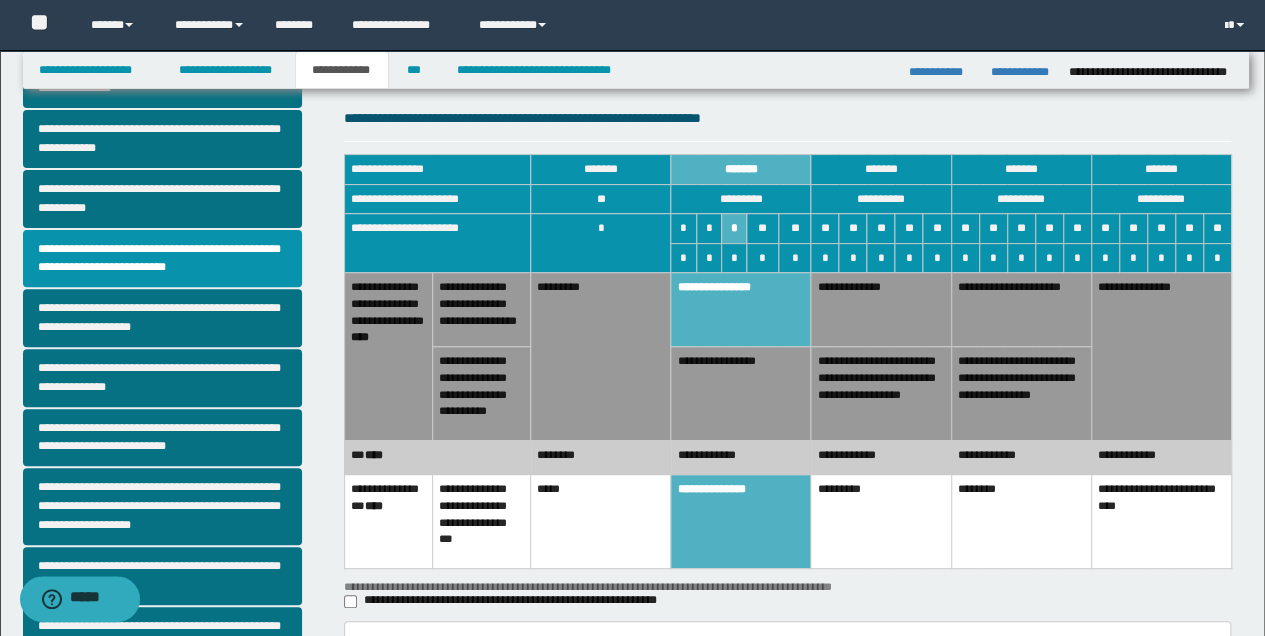 scroll, scrollTop: 200, scrollLeft: 0, axis: vertical 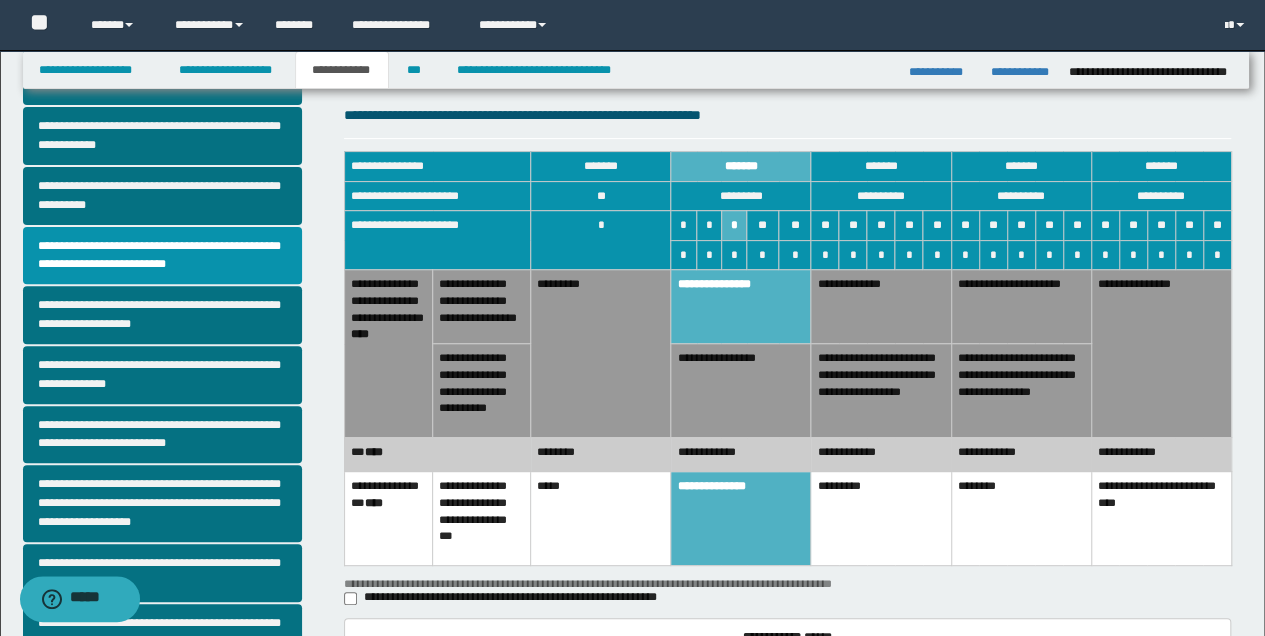 click on "**********" at bounding box center [741, 454] 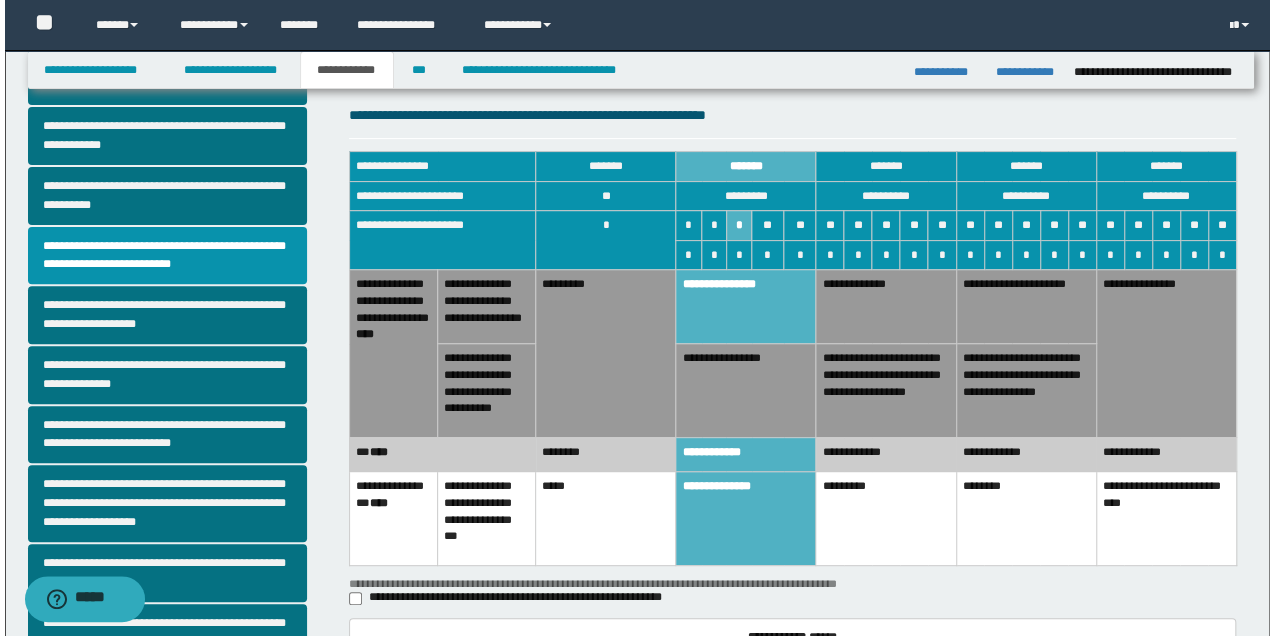 scroll, scrollTop: 466, scrollLeft: 0, axis: vertical 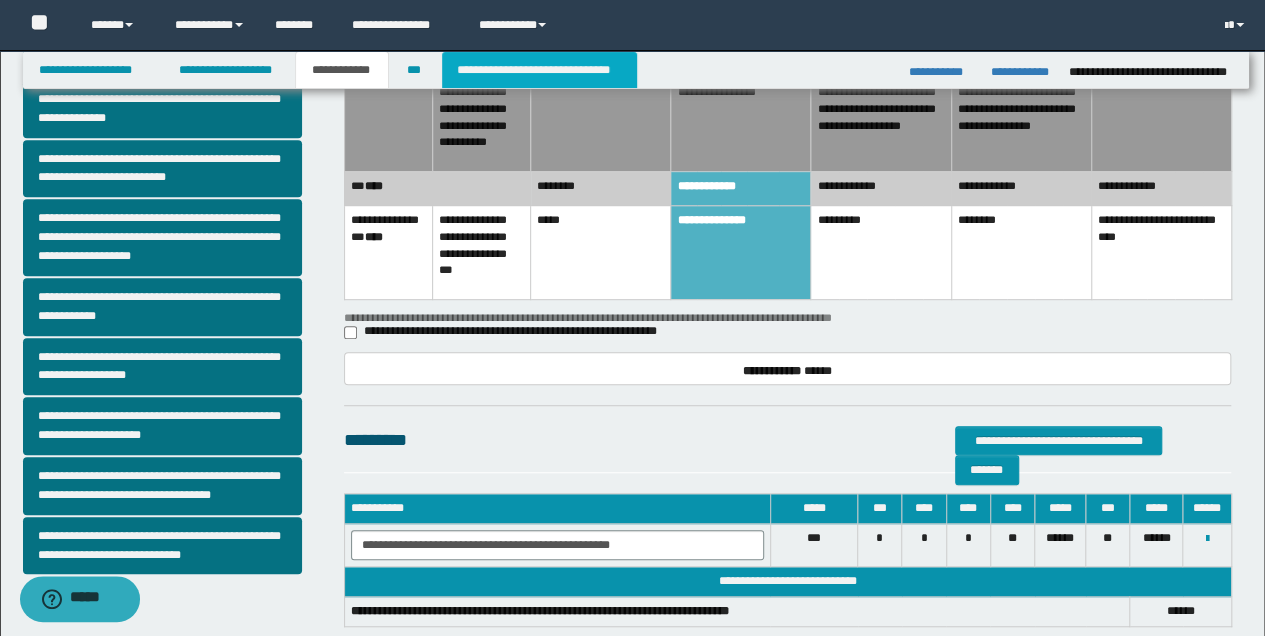 click on "**********" at bounding box center (539, 70) 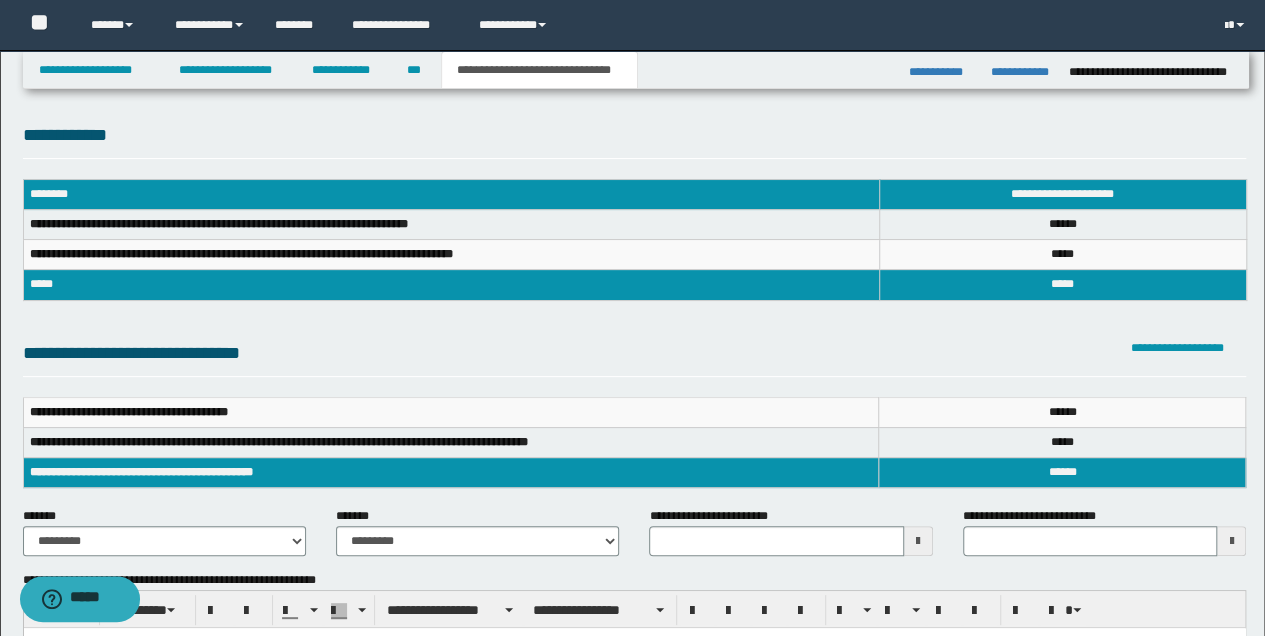 scroll, scrollTop: 0, scrollLeft: 0, axis: both 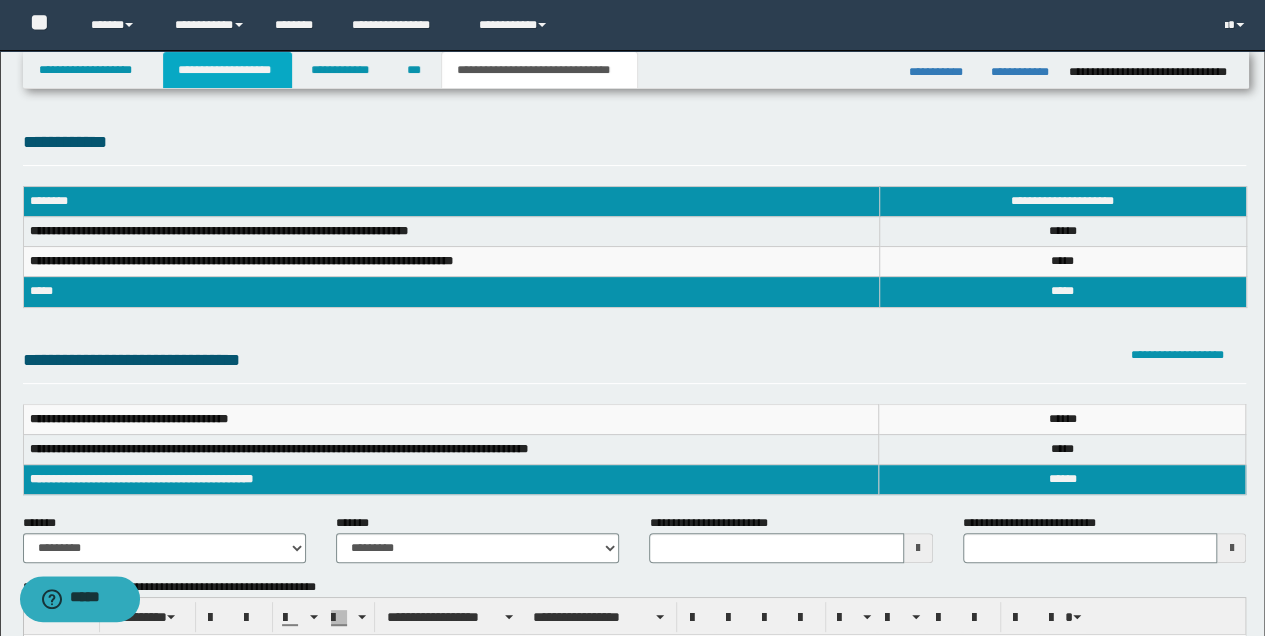click on "**********" at bounding box center (227, 70) 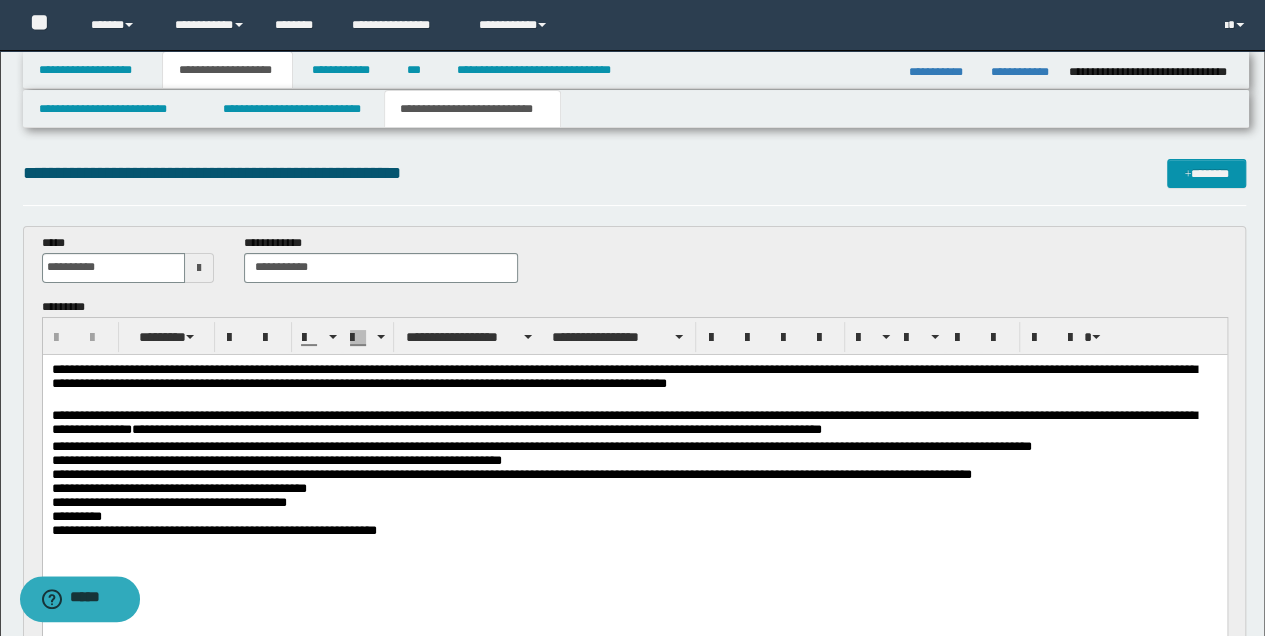 click at bounding box center (634, 400) 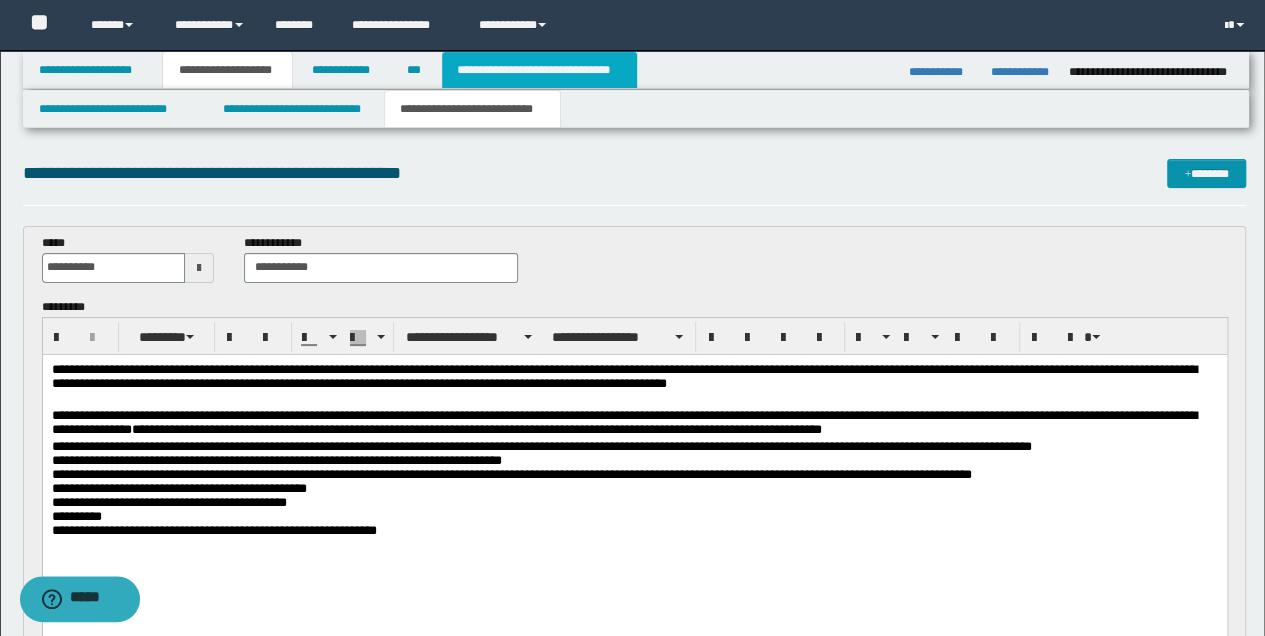 click on "**********" at bounding box center [539, 70] 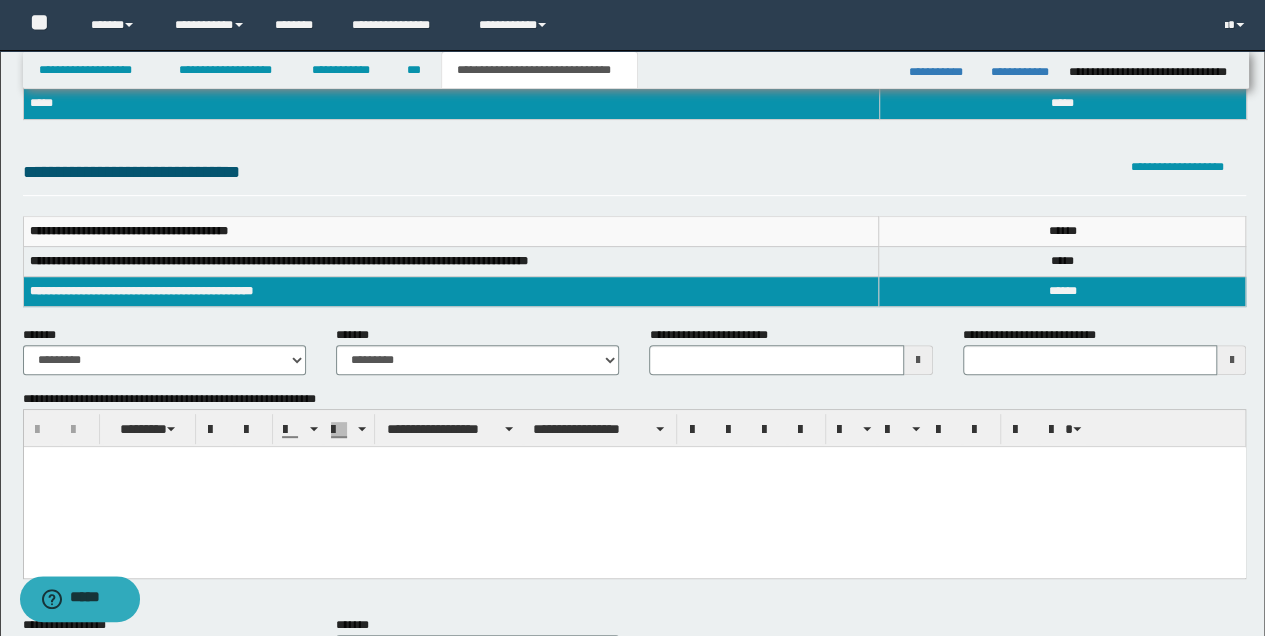 scroll, scrollTop: 200, scrollLeft: 0, axis: vertical 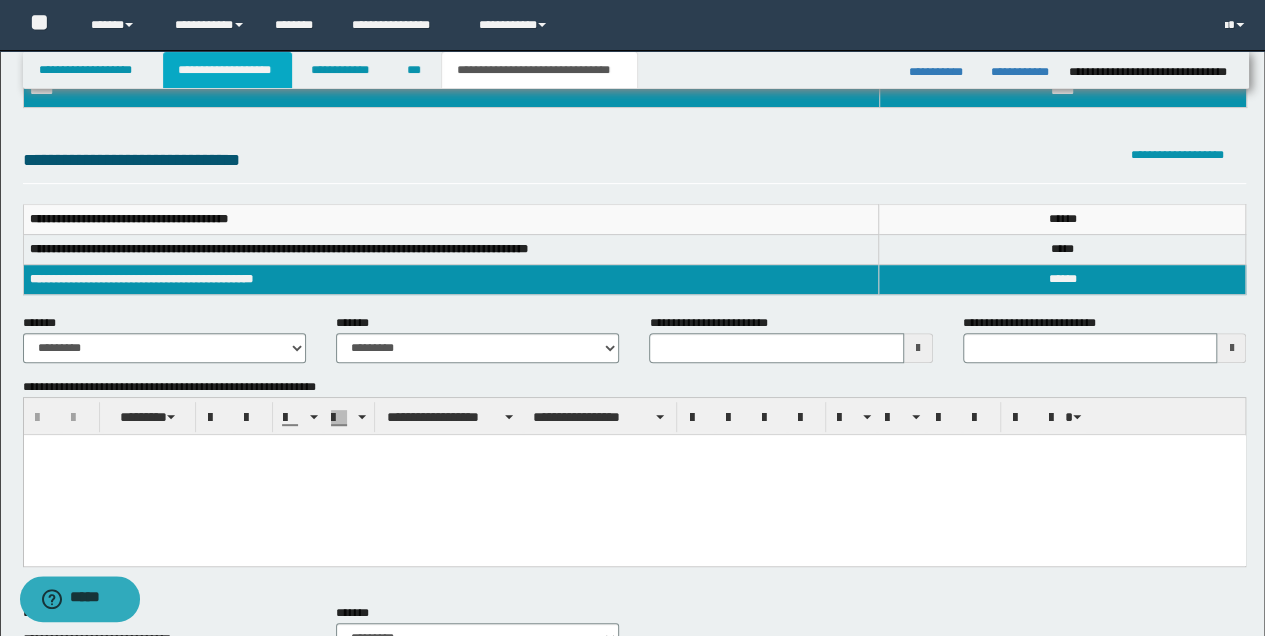 click on "**********" at bounding box center (227, 70) 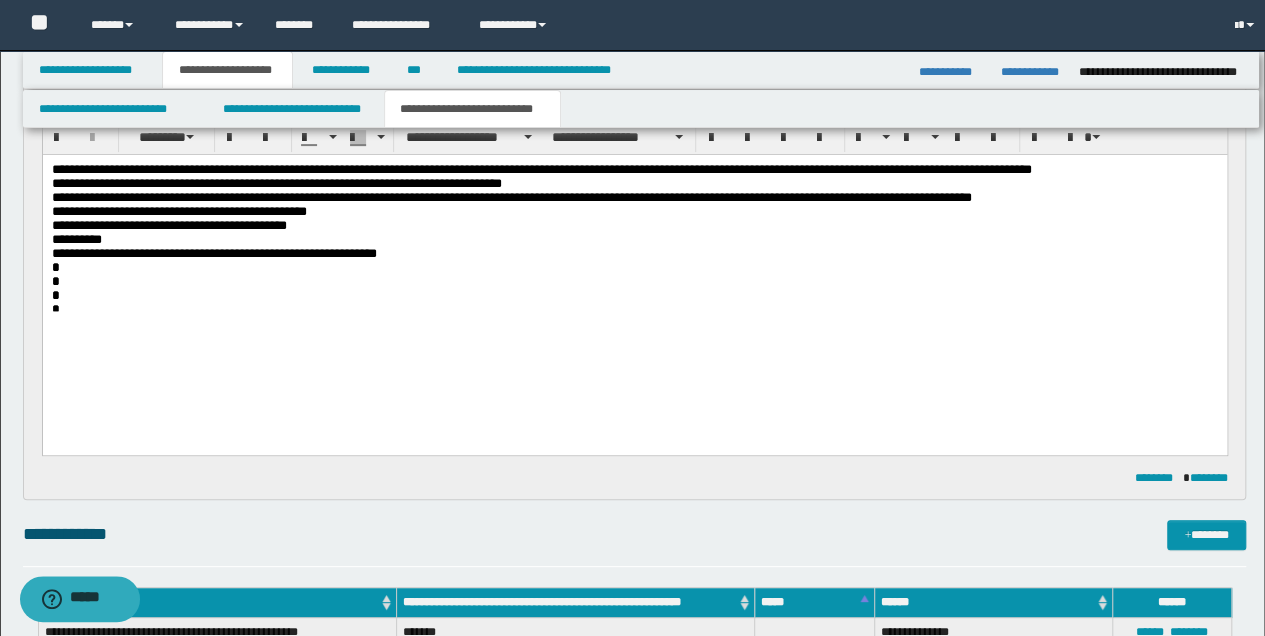 scroll, scrollTop: 230, scrollLeft: 0, axis: vertical 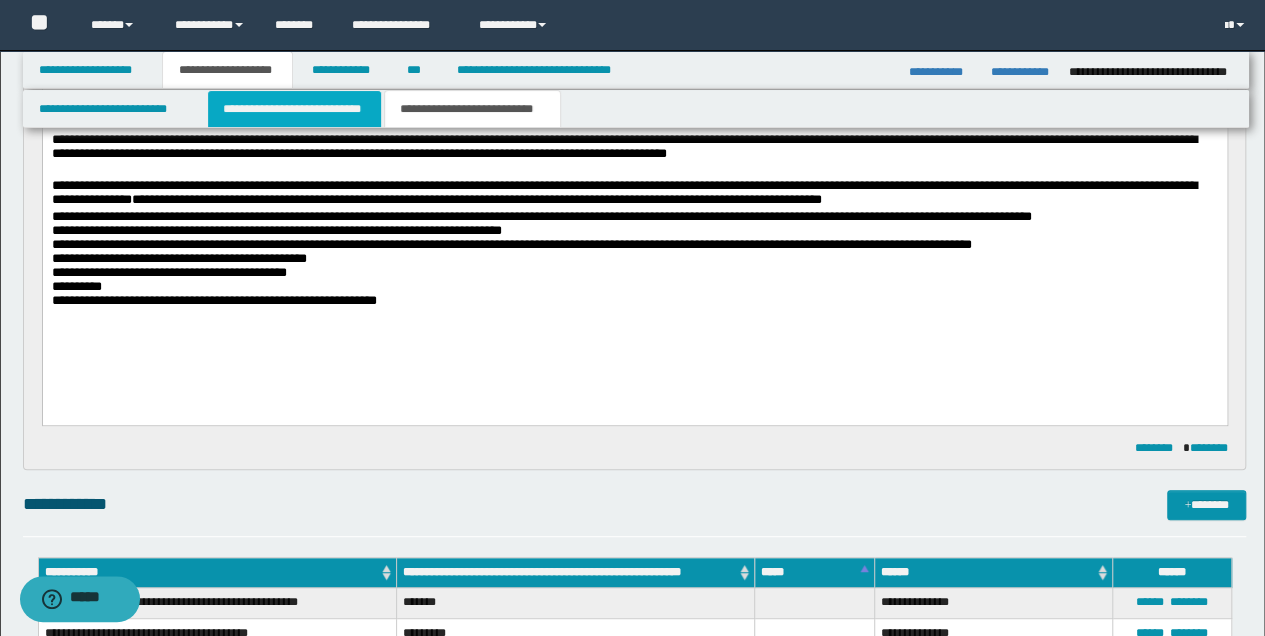 click on "**********" at bounding box center (294, 109) 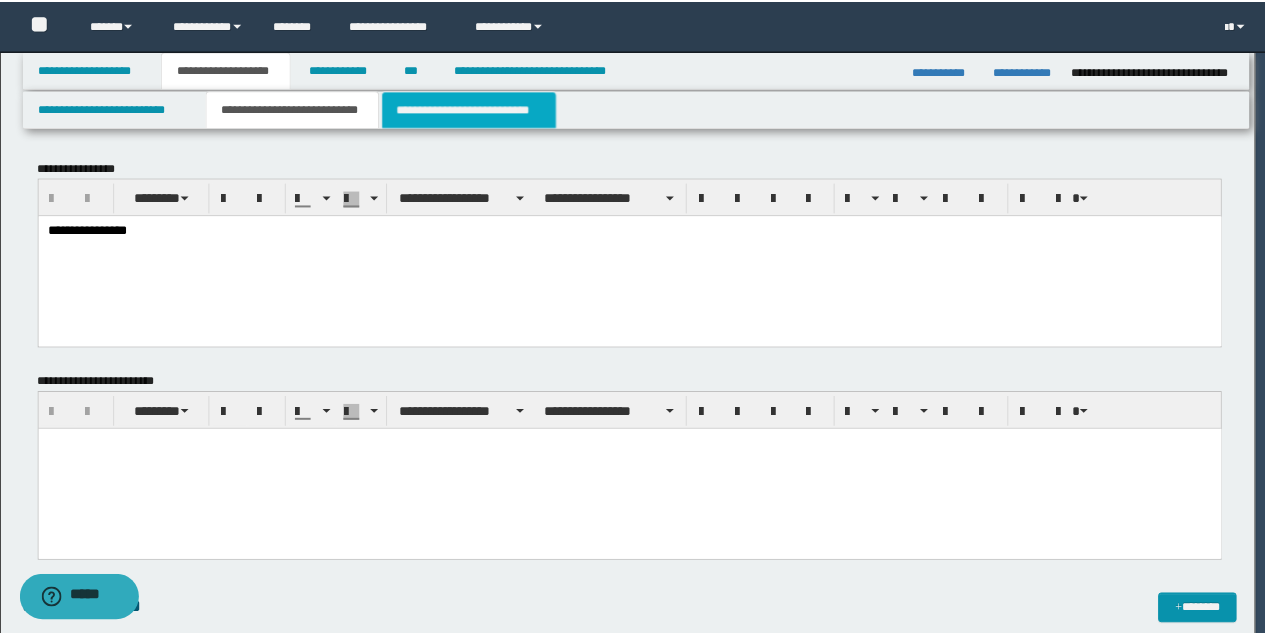 scroll, scrollTop: 0, scrollLeft: 0, axis: both 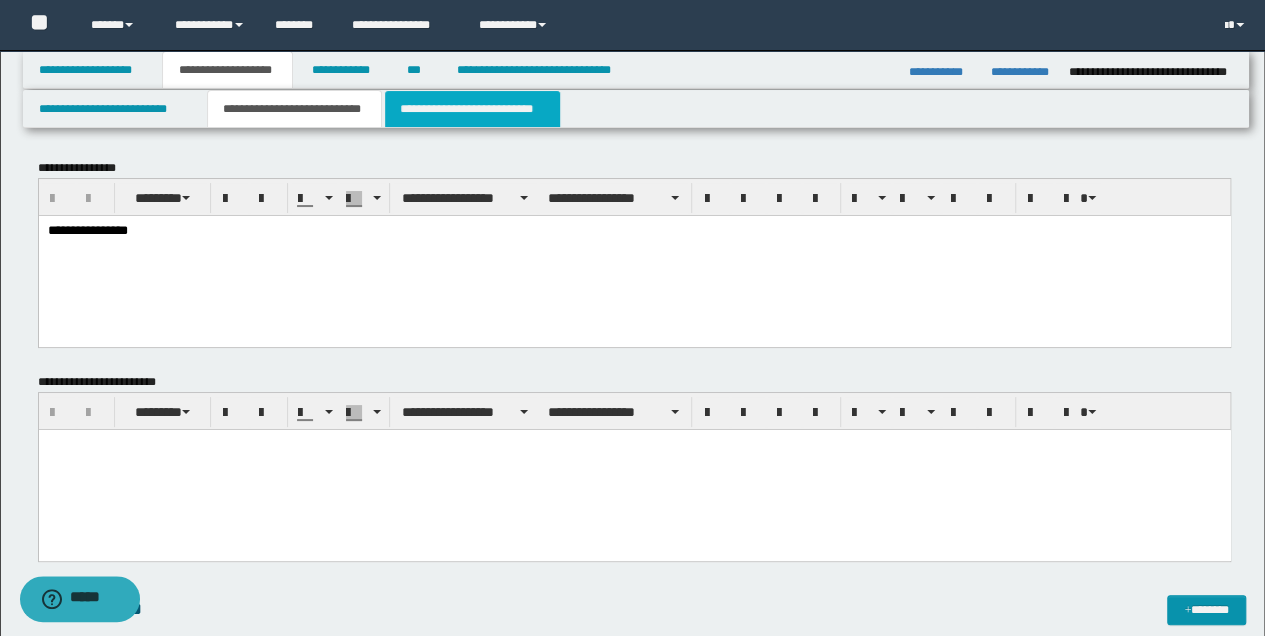 click on "**********" at bounding box center (472, 109) 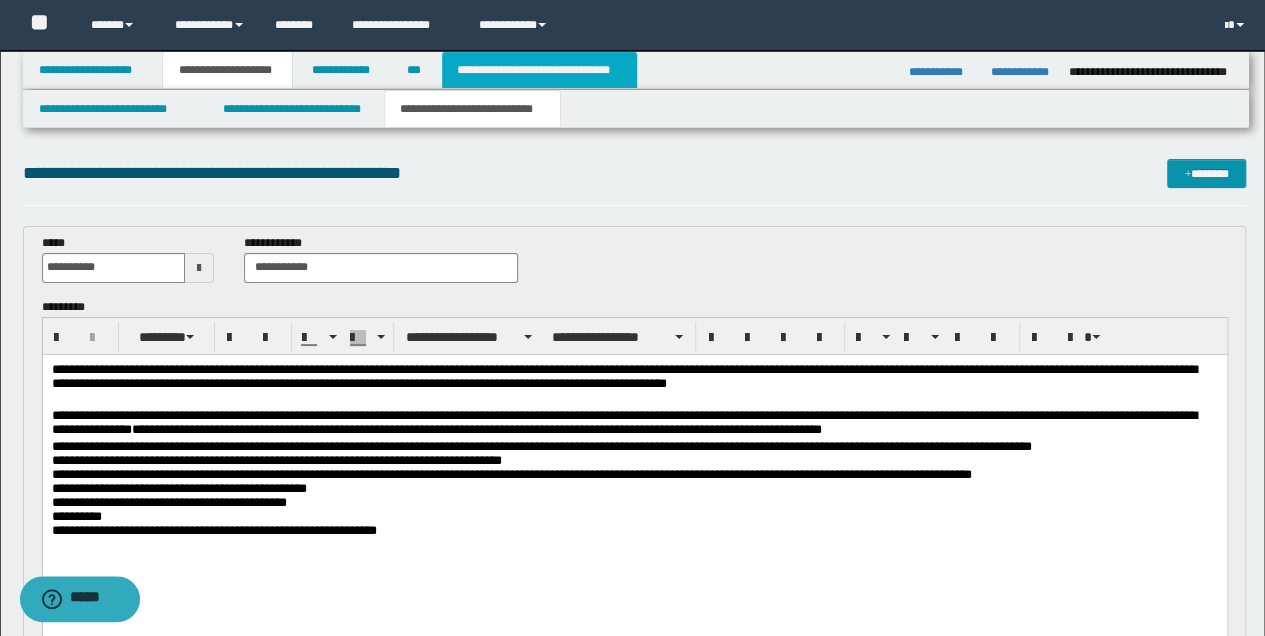 click on "**********" at bounding box center [539, 70] 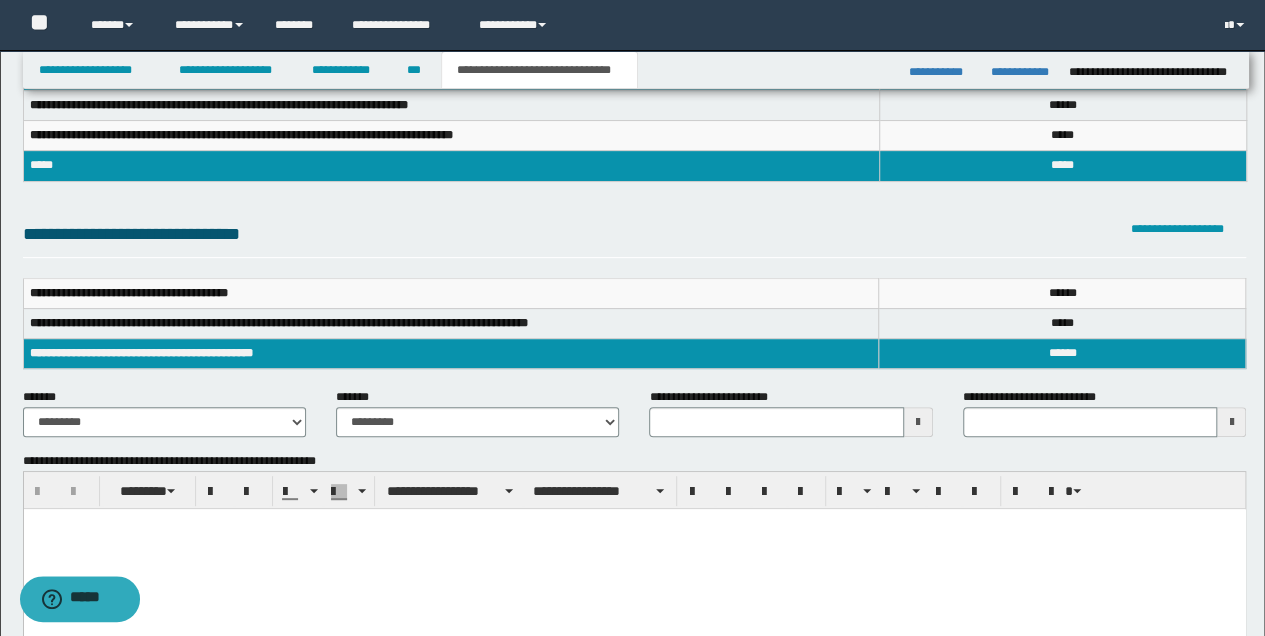 scroll, scrollTop: 133, scrollLeft: 0, axis: vertical 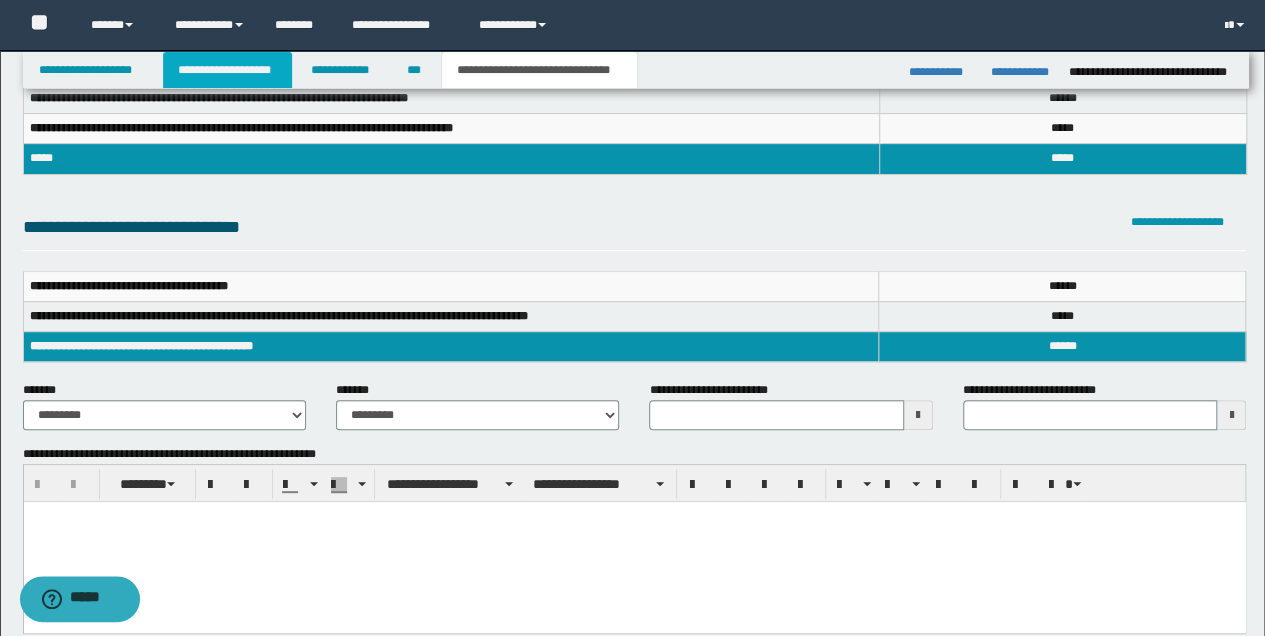 click on "**********" at bounding box center [227, 70] 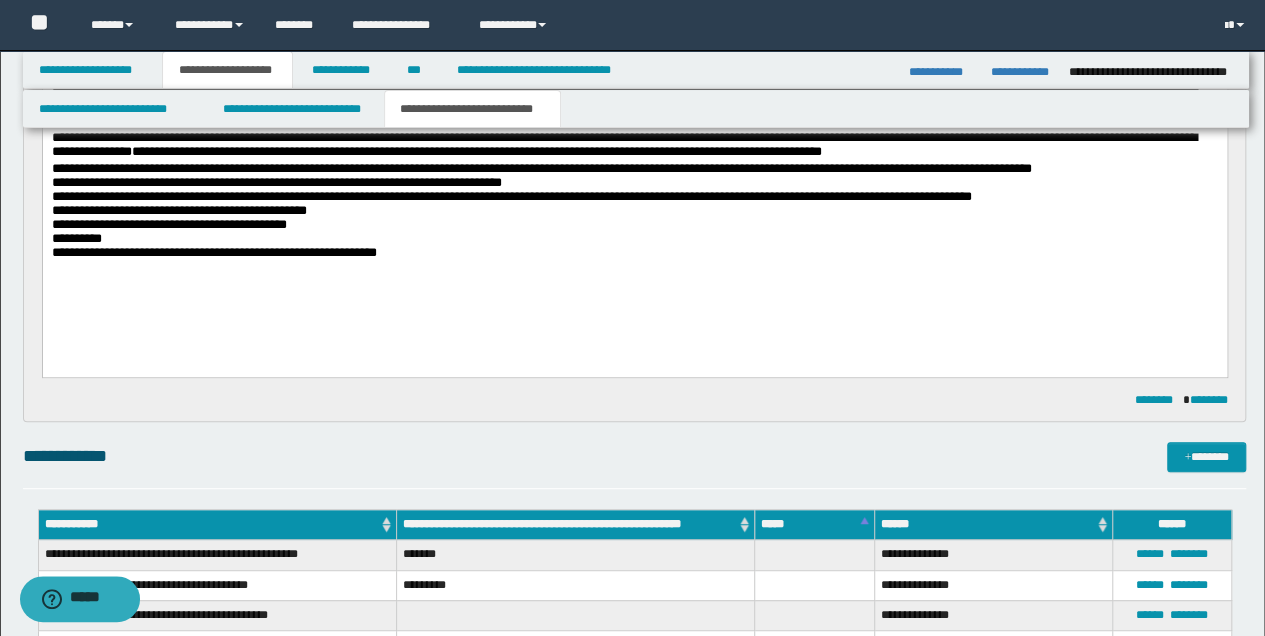 scroll, scrollTop: 164, scrollLeft: 0, axis: vertical 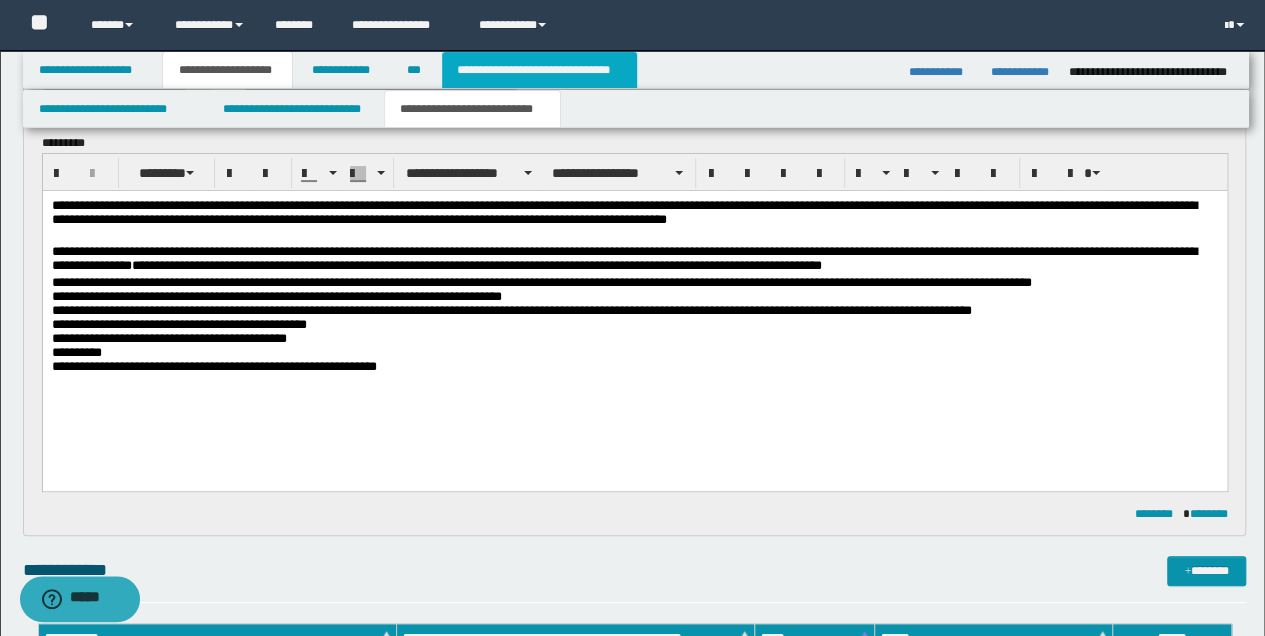 click on "**********" at bounding box center [539, 70] 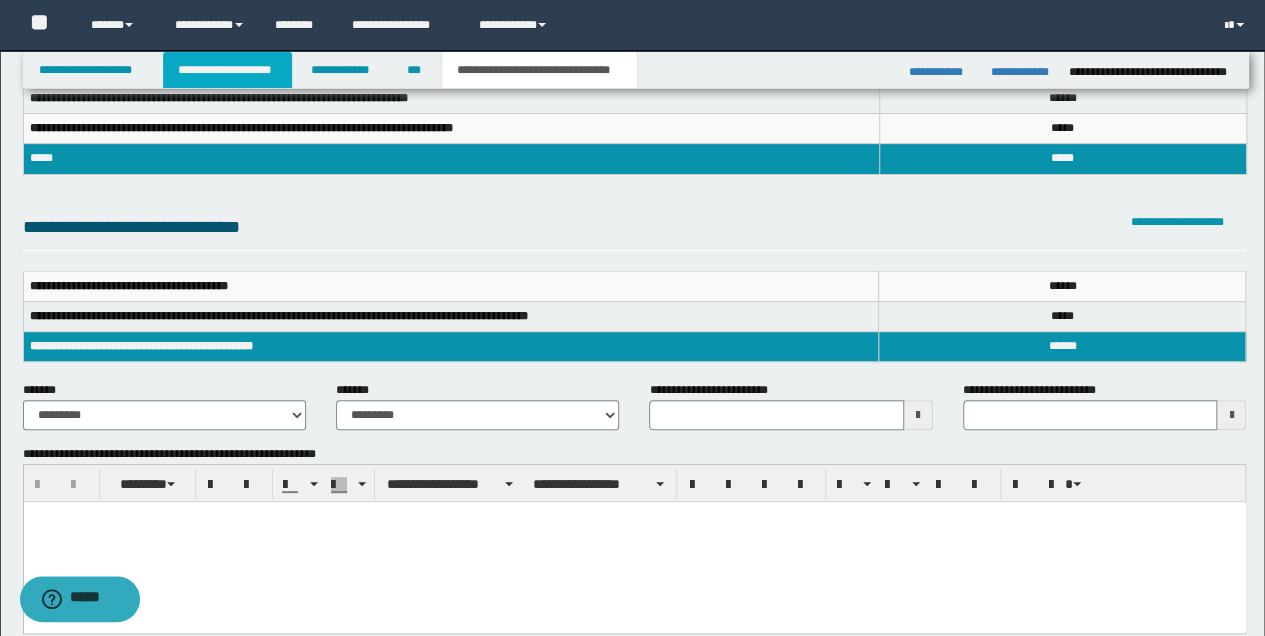 click on "**********" at bounding box center (227, 70) 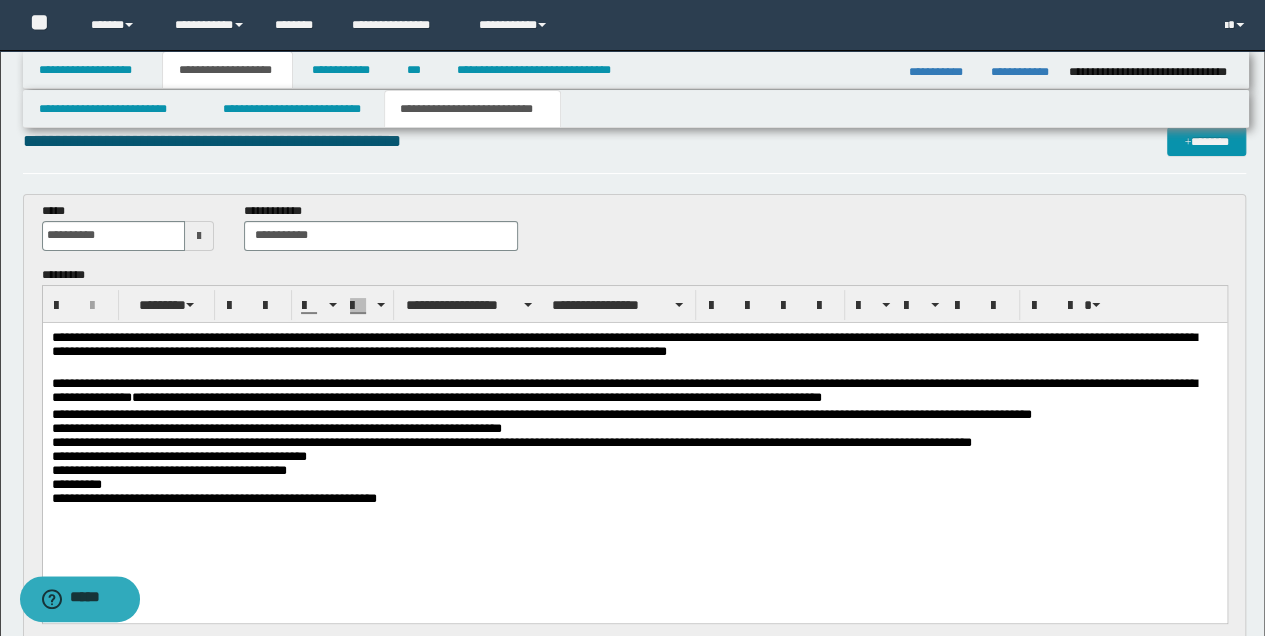scroll, scrollTop: 30, scrollLeft: 0, axis: vertical 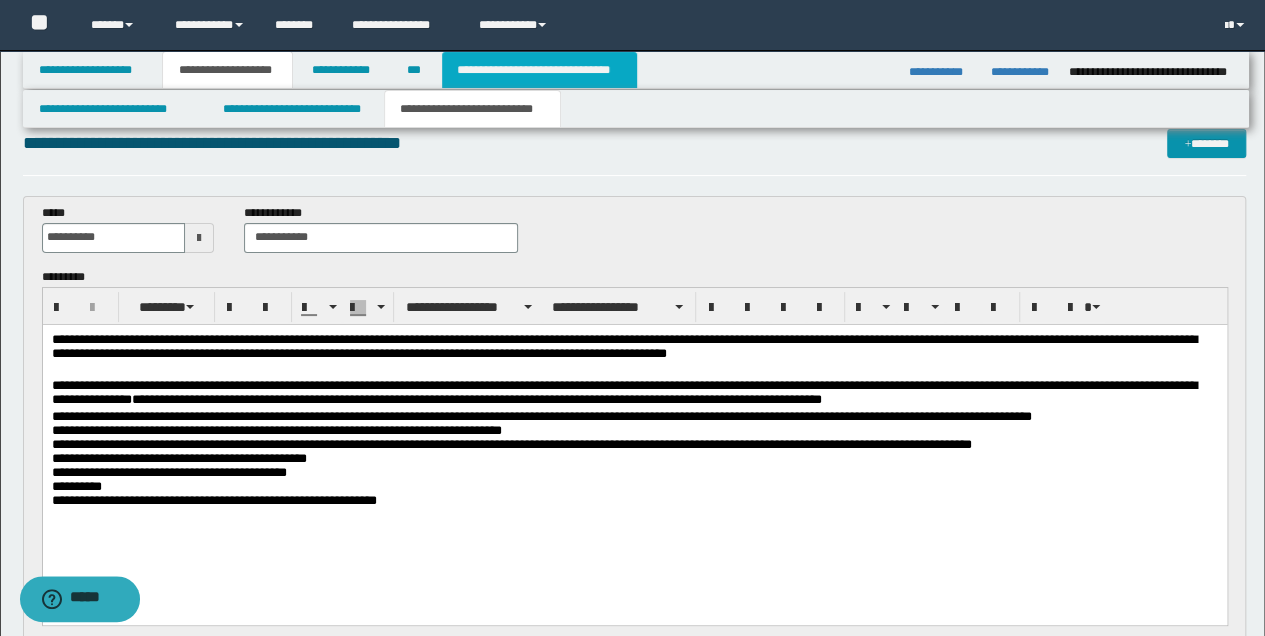 click on "**********" at bounding box center [539, 70] 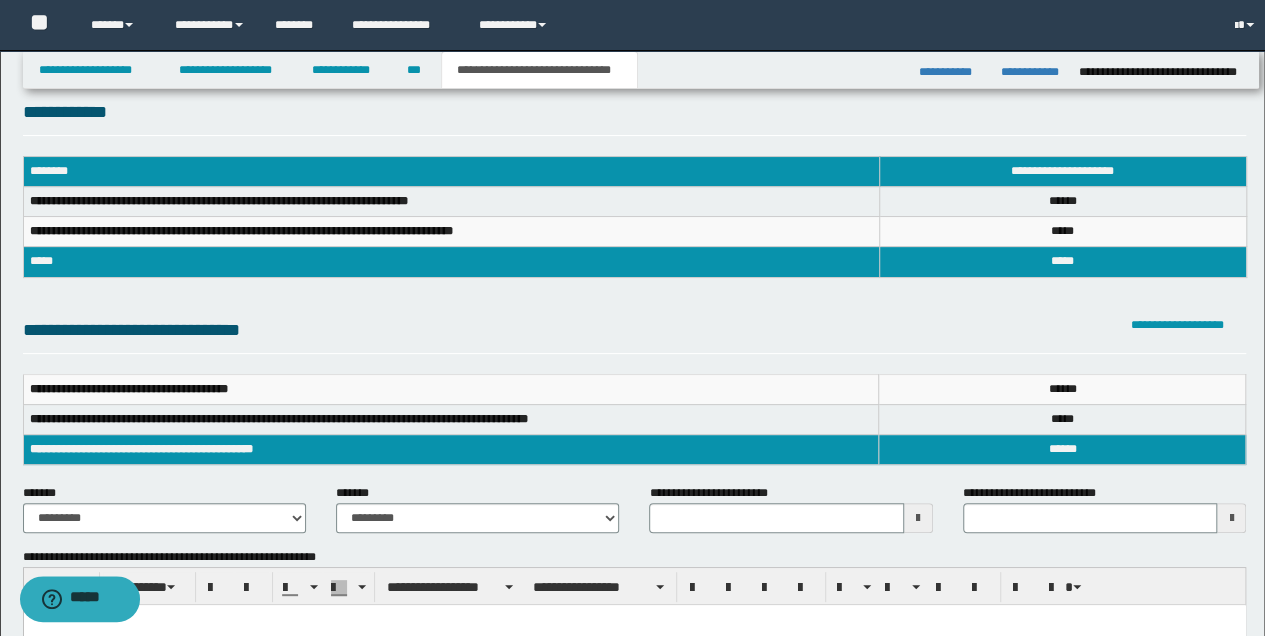 scroll, scrollTop: 0, scrollLeft: 0, axis: both 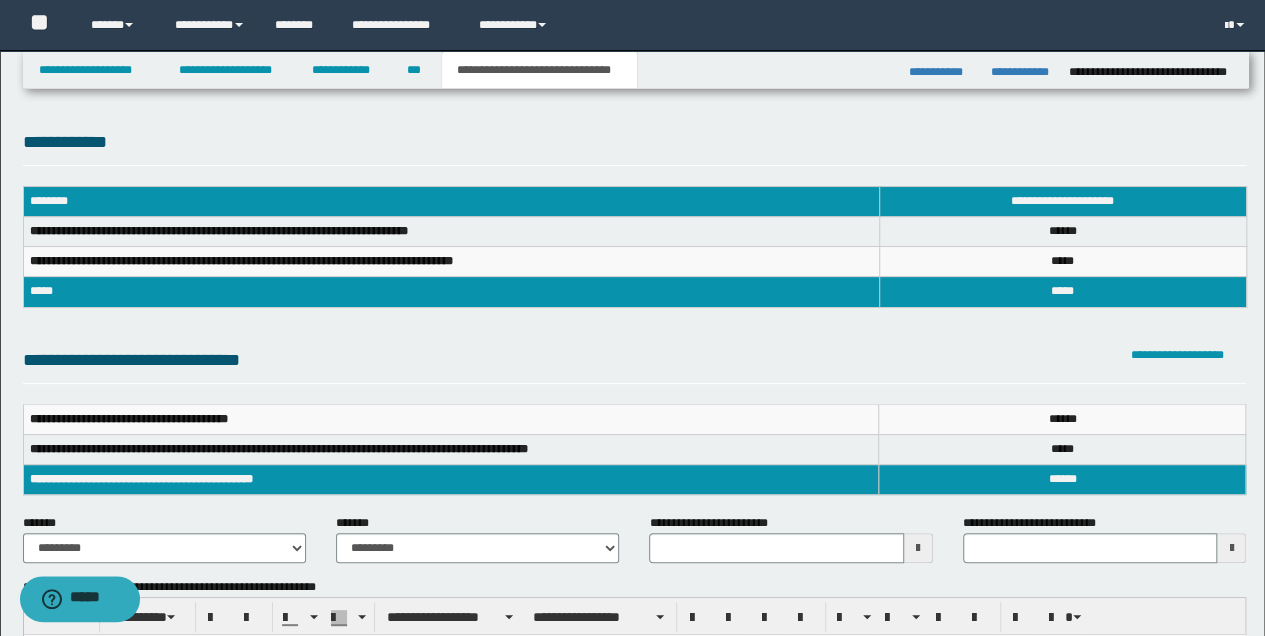 click at bounding box center [918, 548] 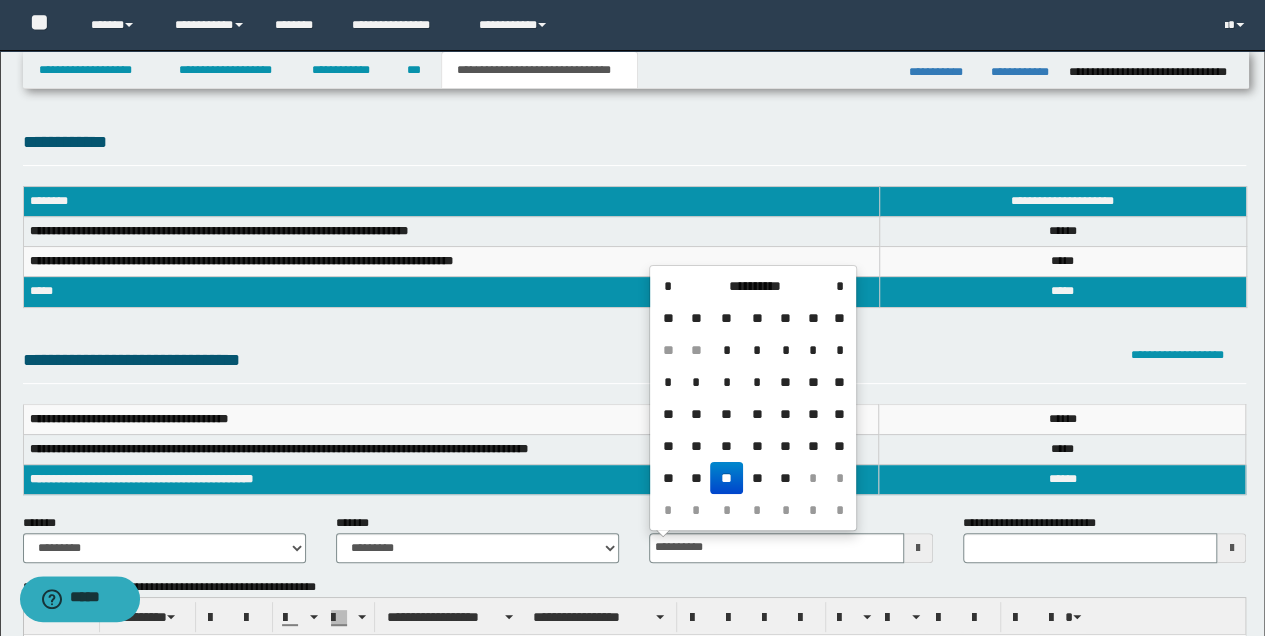 click on "**" at bounding box center (726, 478) 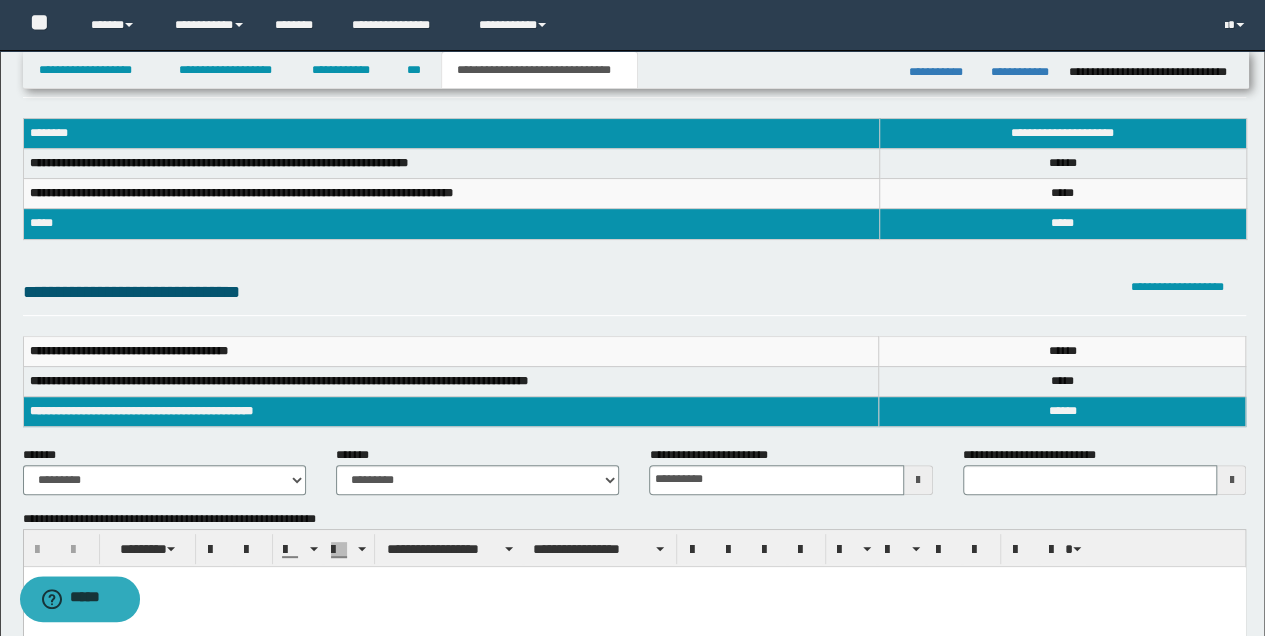 scroll, scrollTop: 200, scrollLeft: 0, axis: vertical 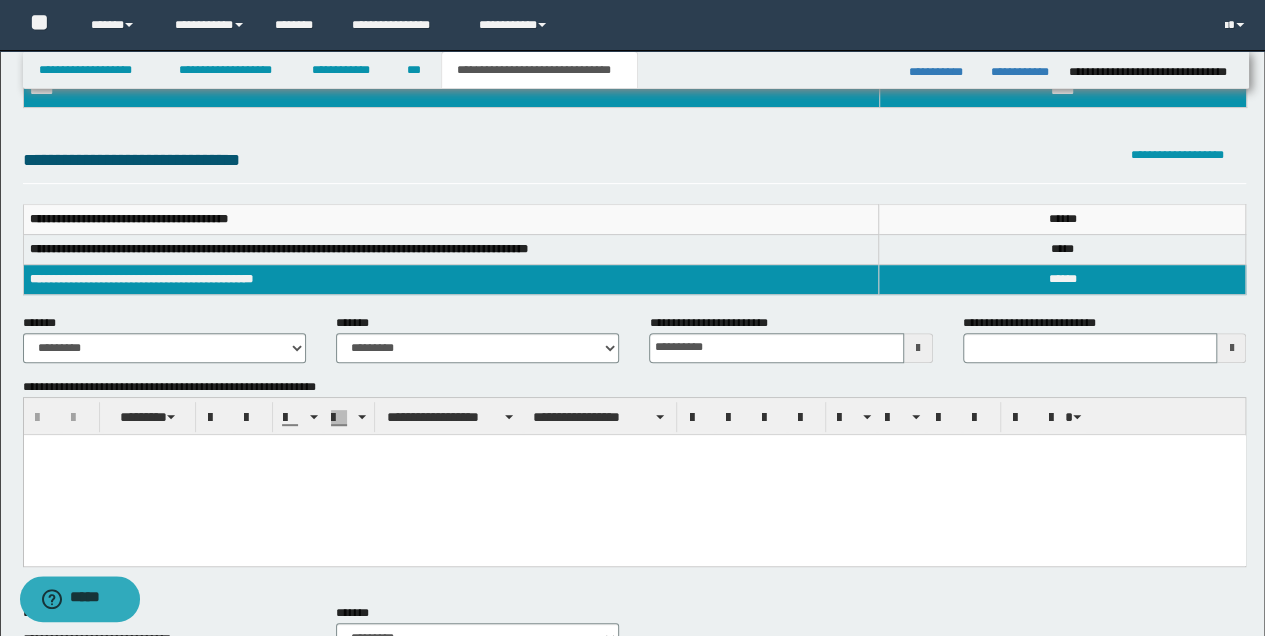 click at bounding box center (634, 474) 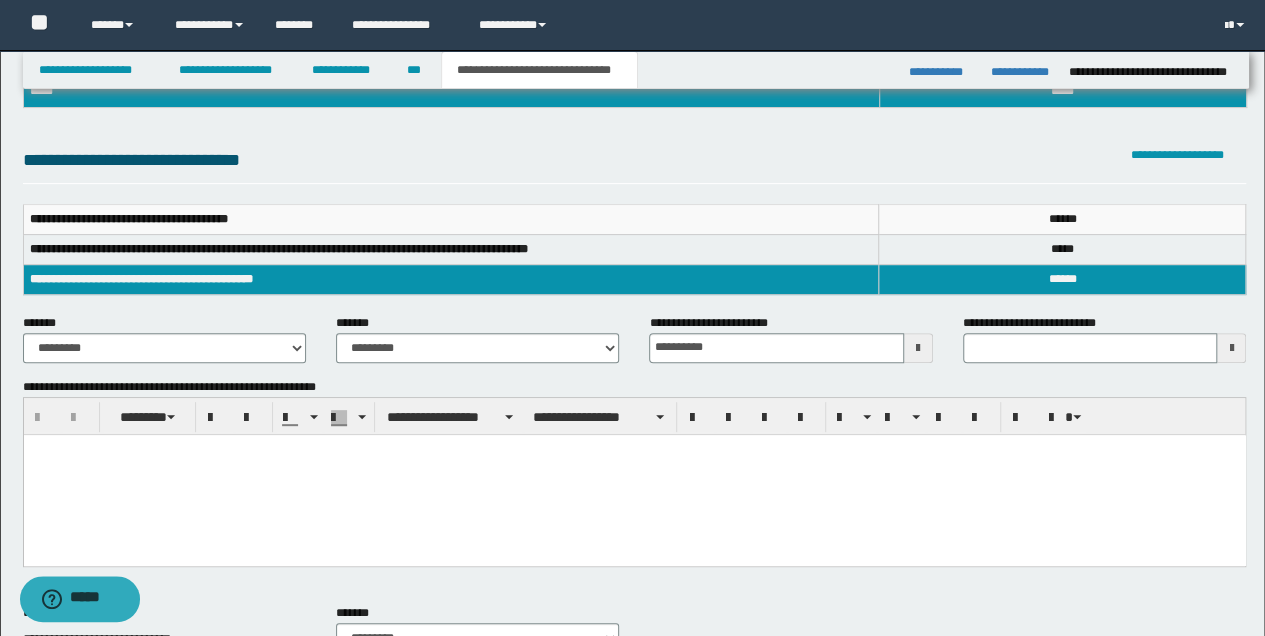 type 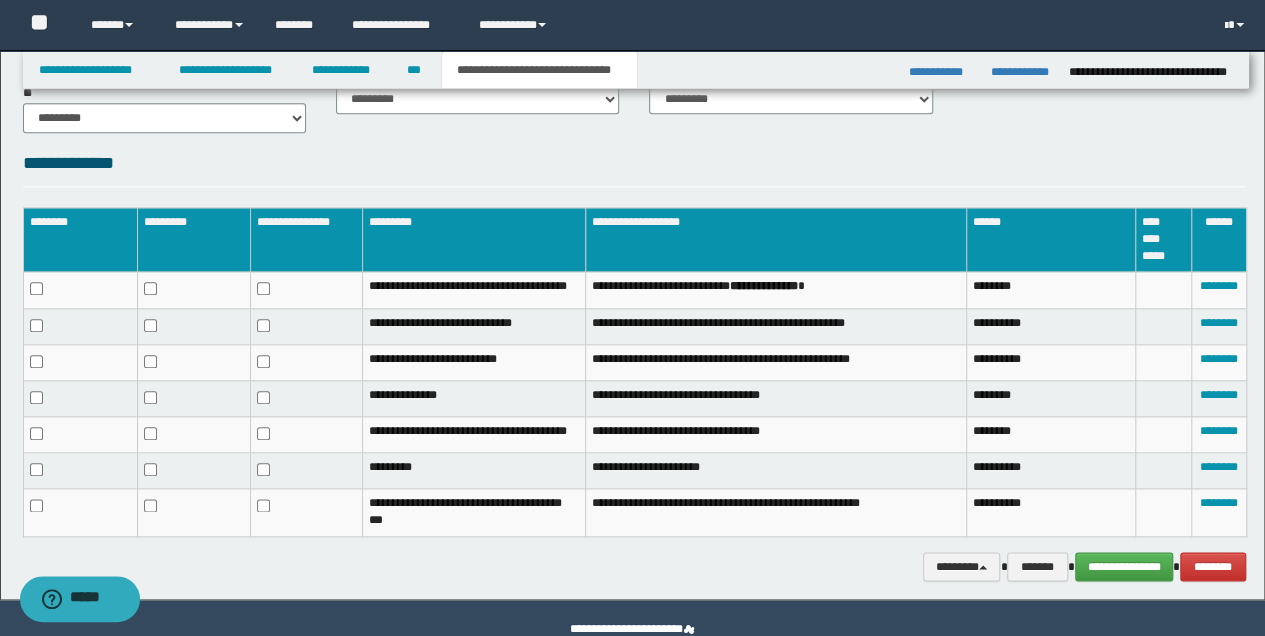 scroll, scrollTop: 974, scrollLeft: 0, axis: vertical 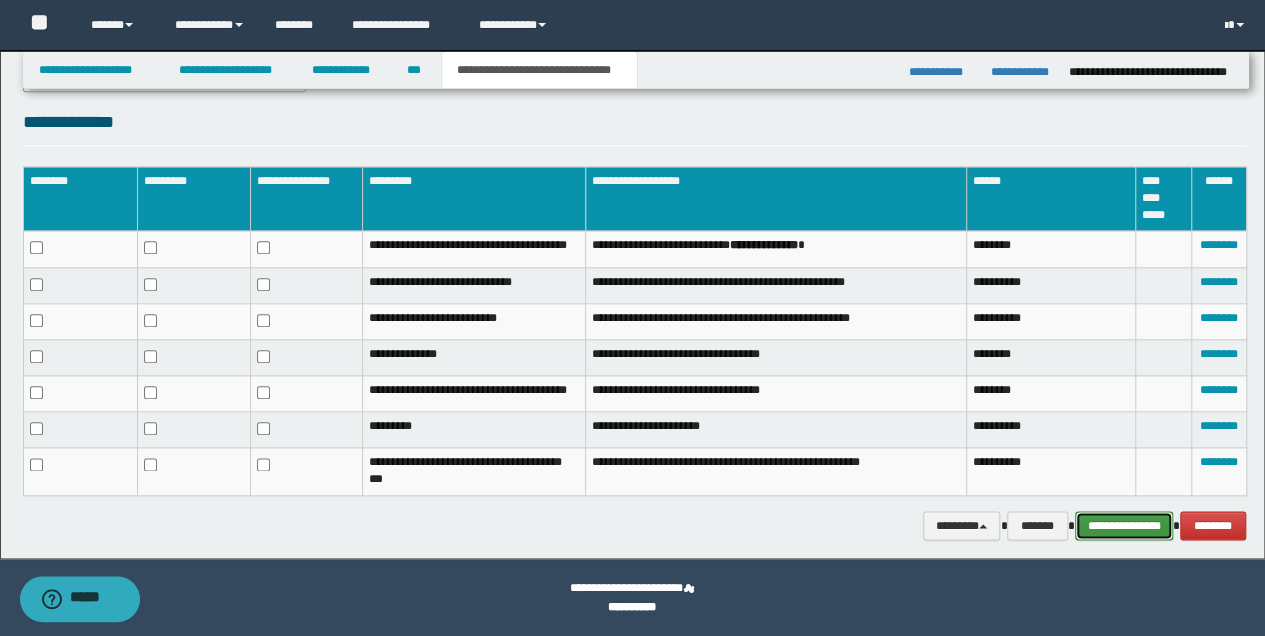 click on "**********" at bounding box center [1124, 525] 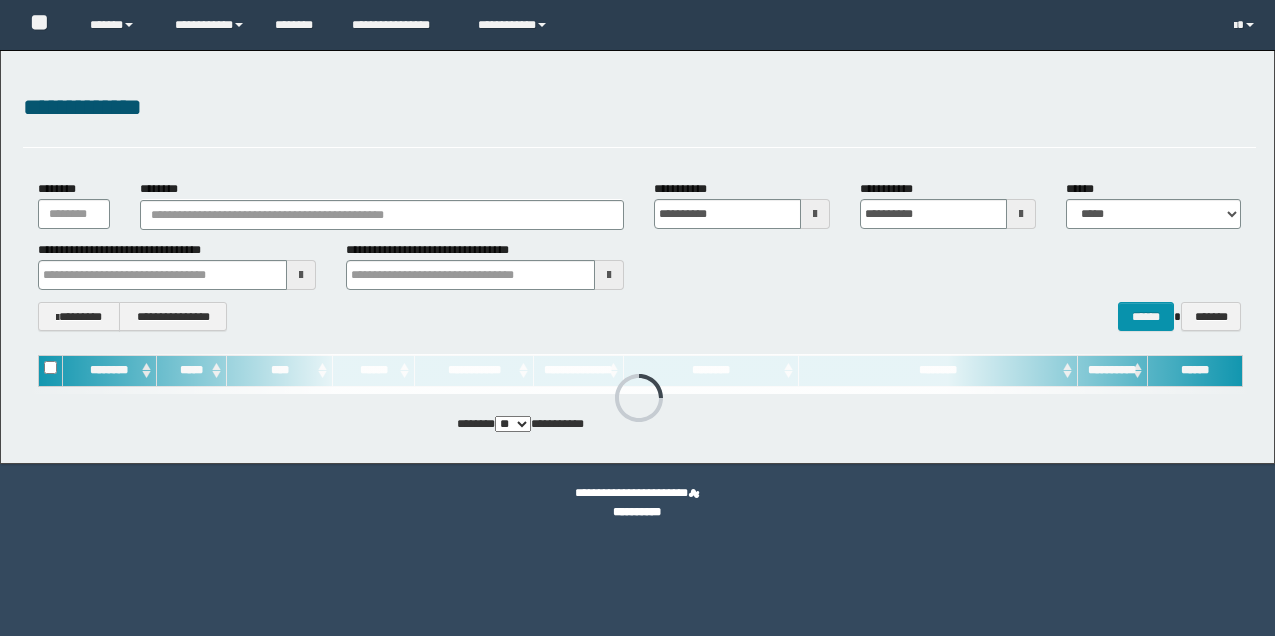 scroll, scrollTop: 0, scrollLeft: 0, axis: both 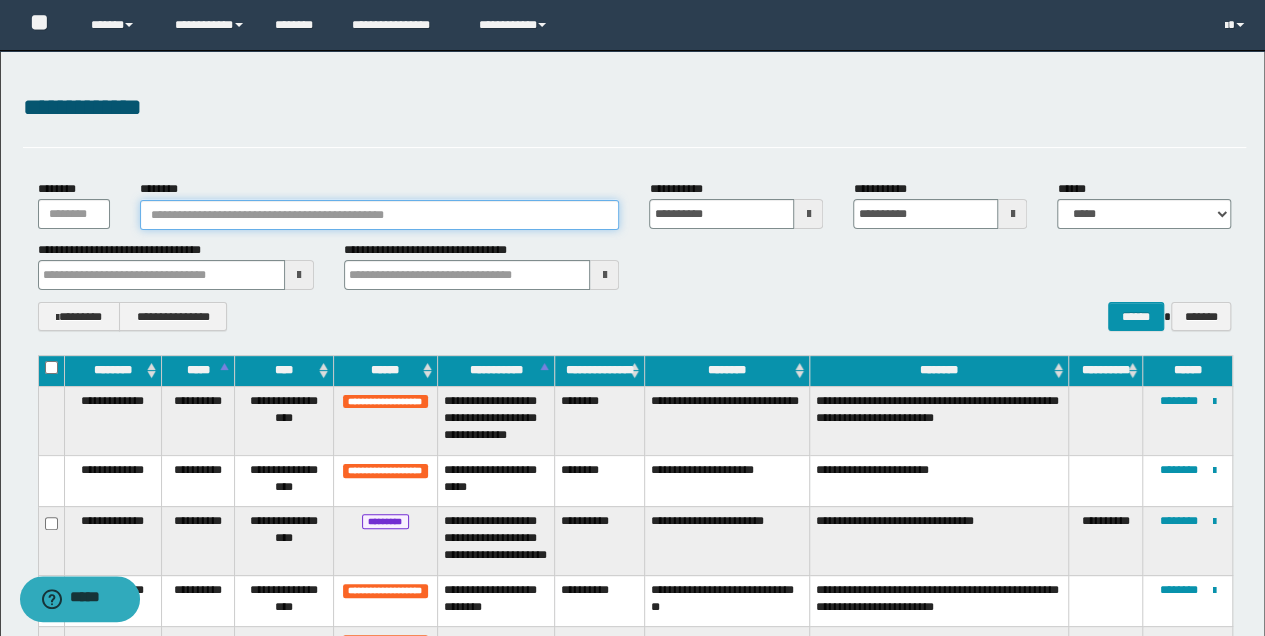 click on "********" at bounding box center [380, 215] 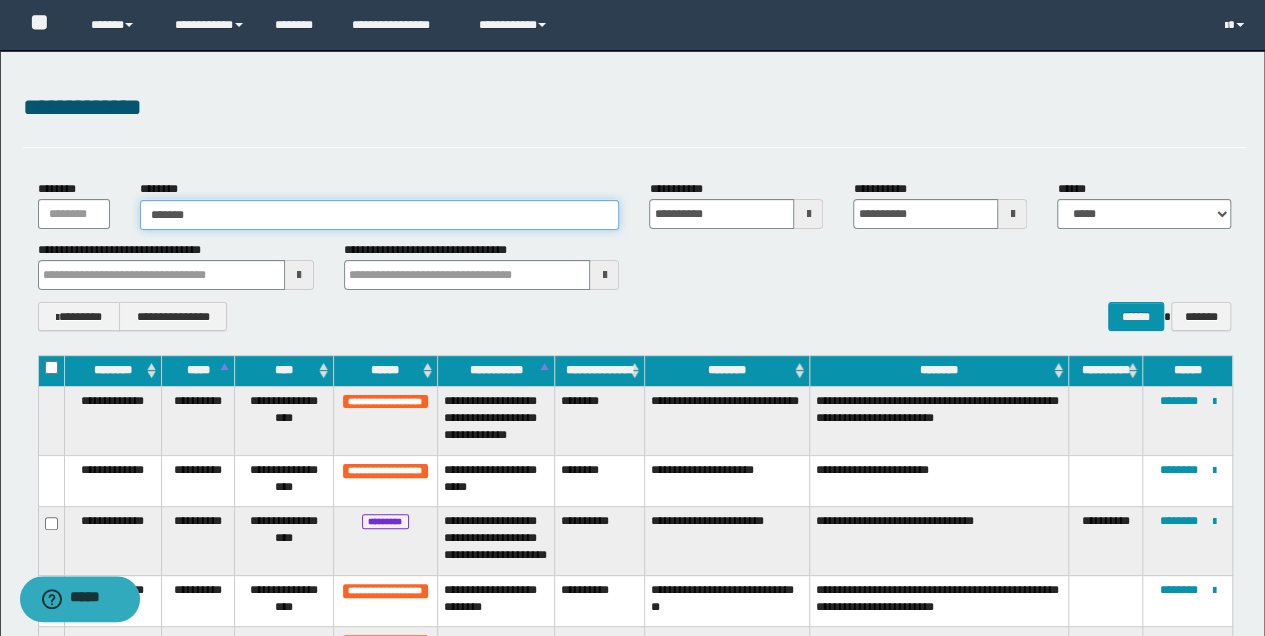 type on "********" 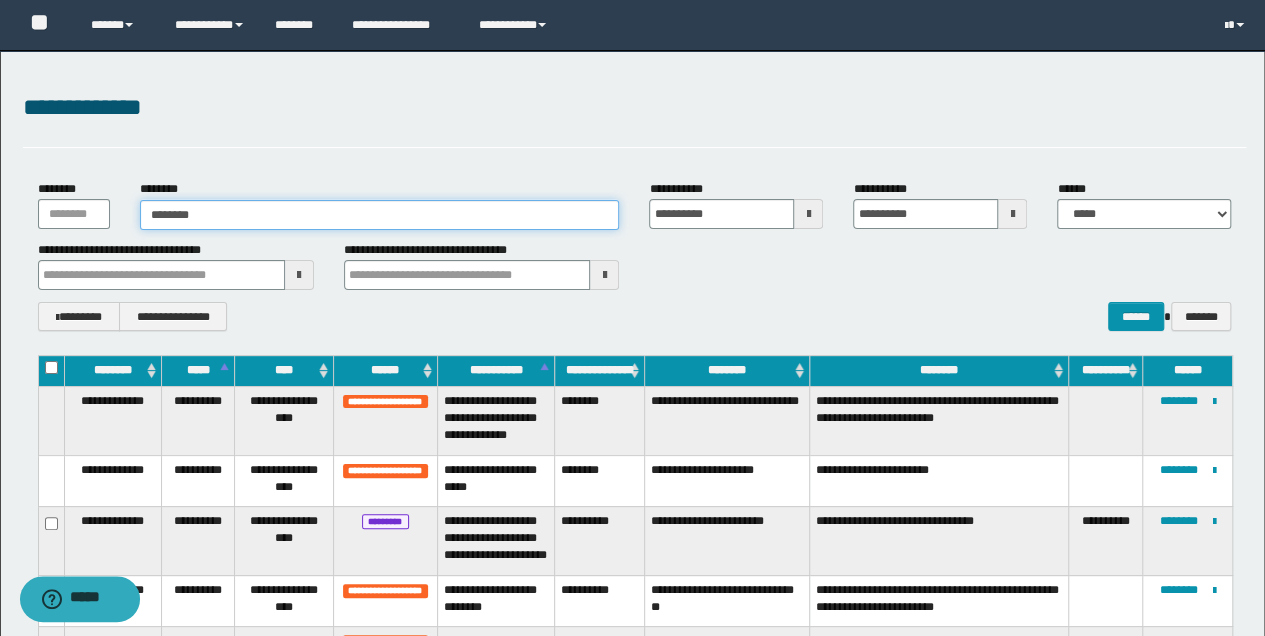 type on "********" 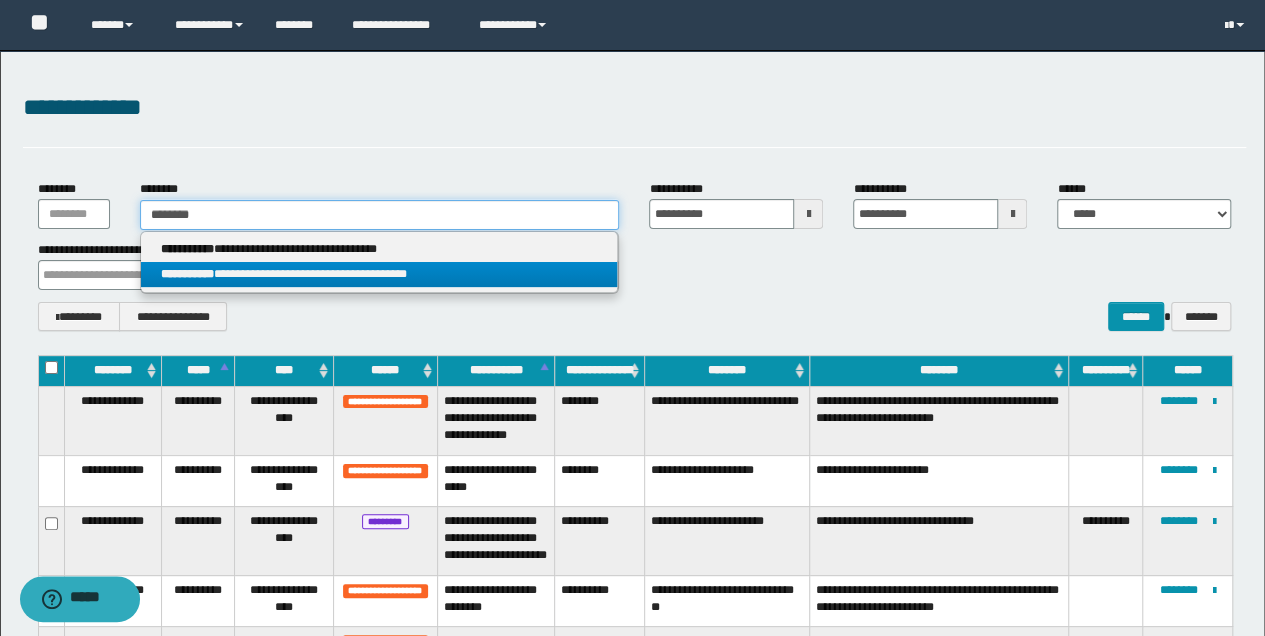 type on "********" 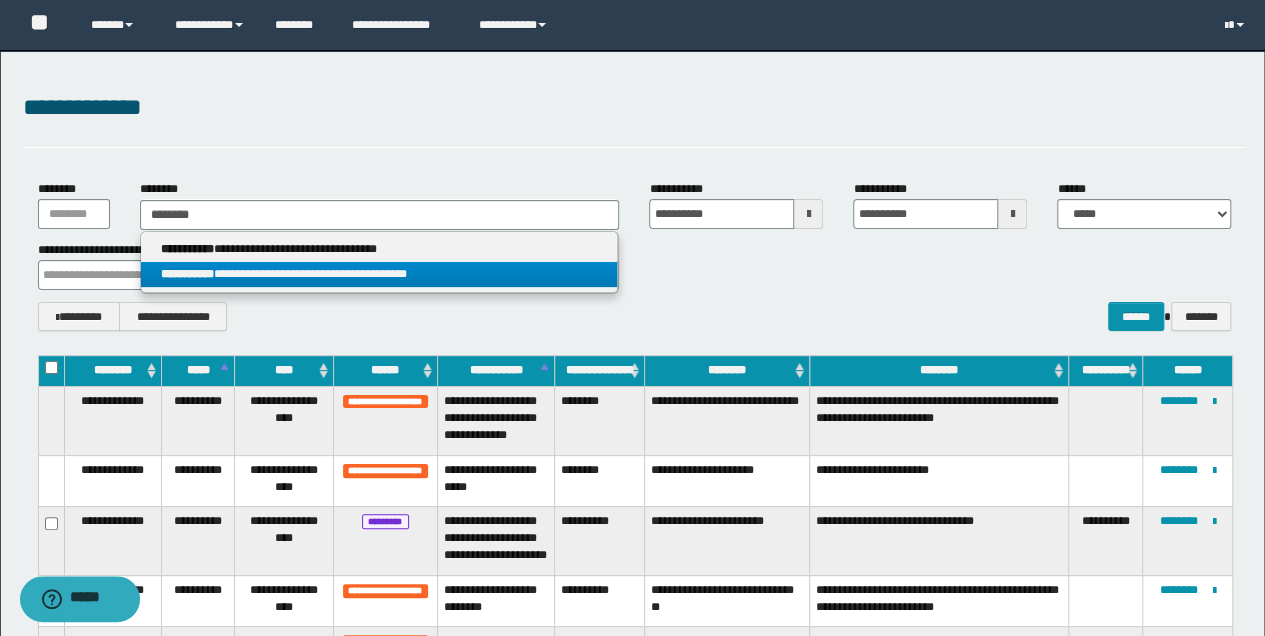 click on "**********" at bounding box center (379, 274) 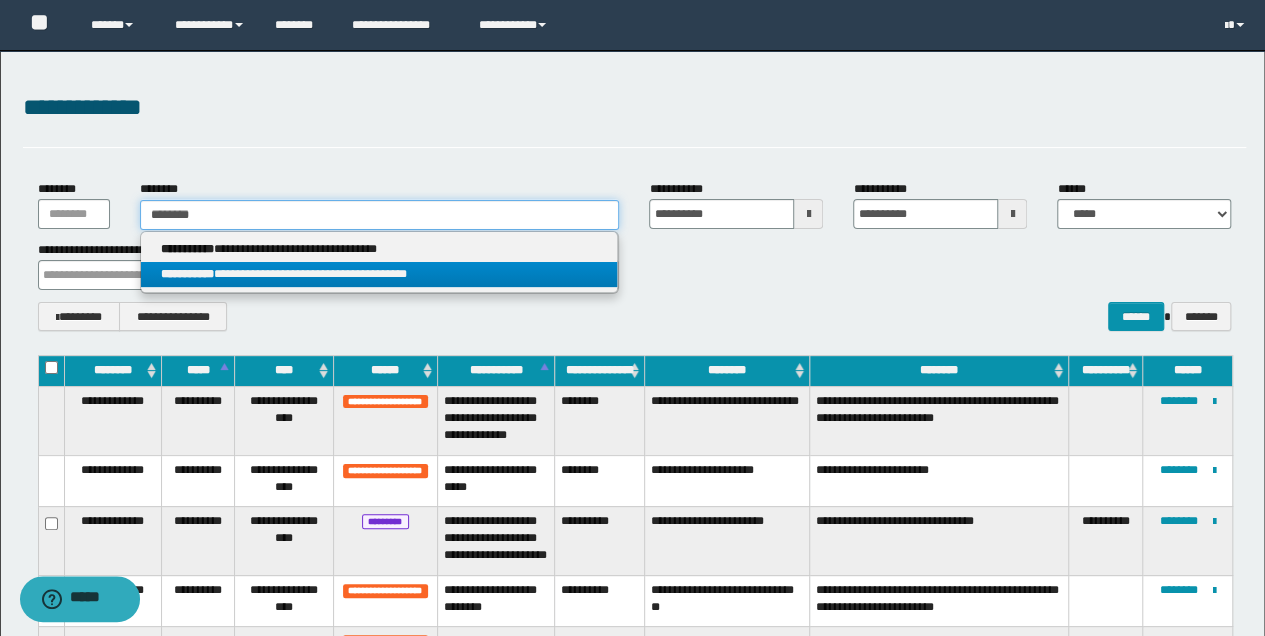 type 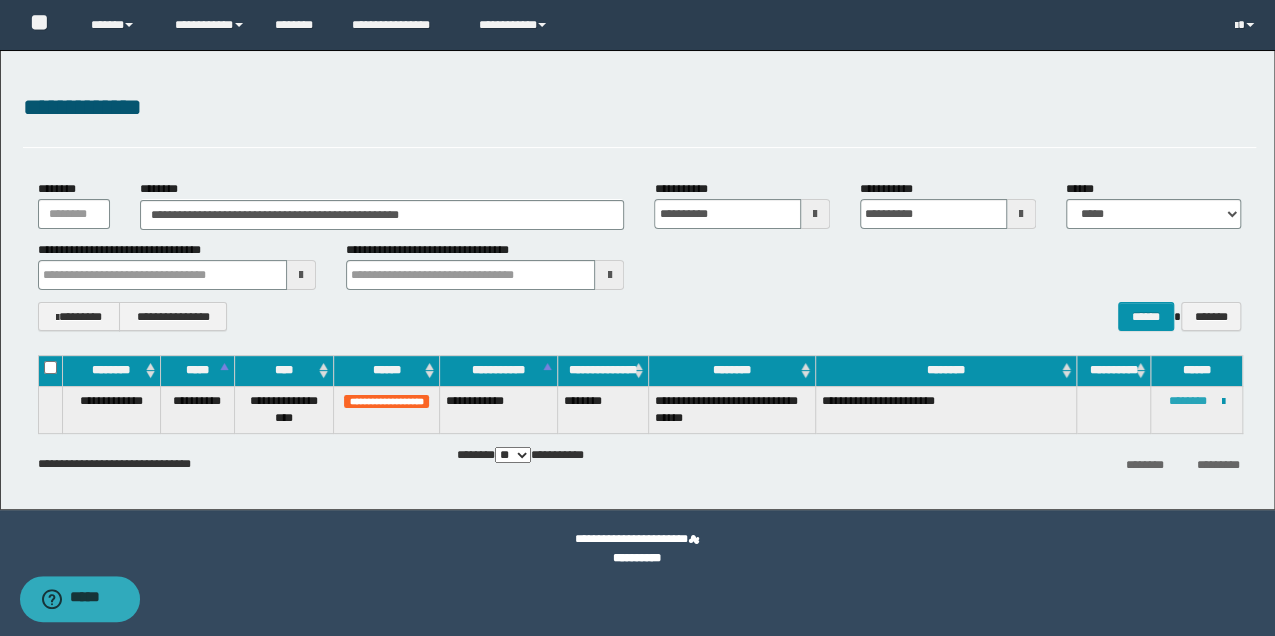 click on "********" at bounding box center (1188, 401) 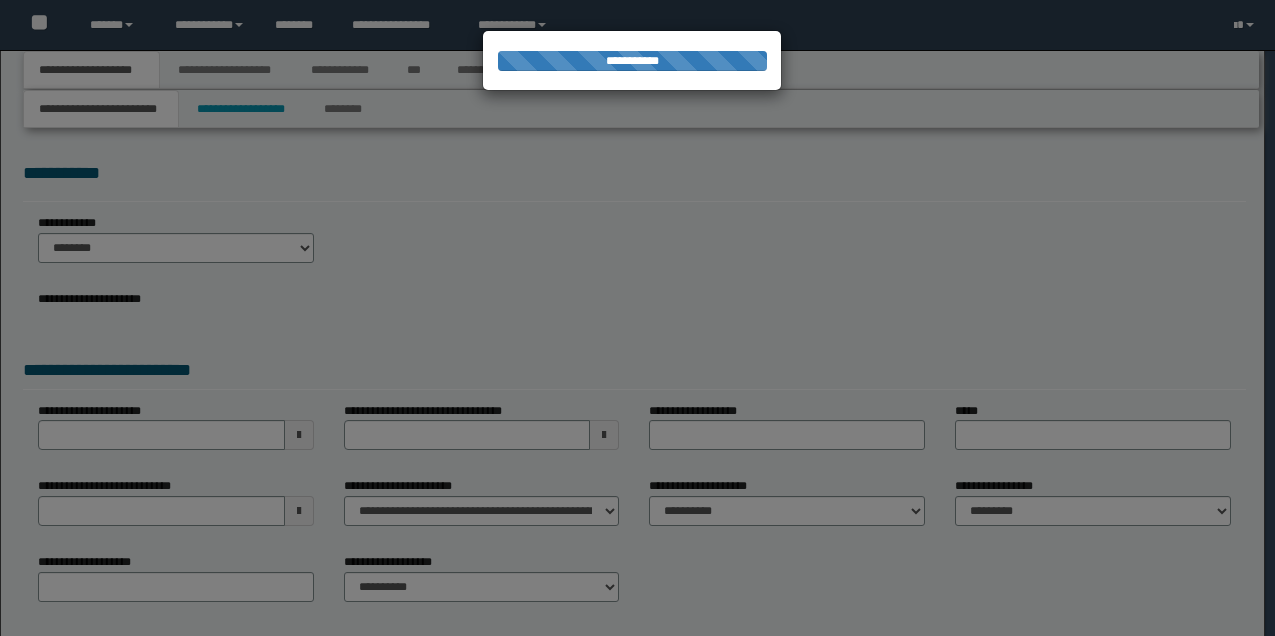 scroll, scrollTop: 0, scrollLeft: 0, axis: both 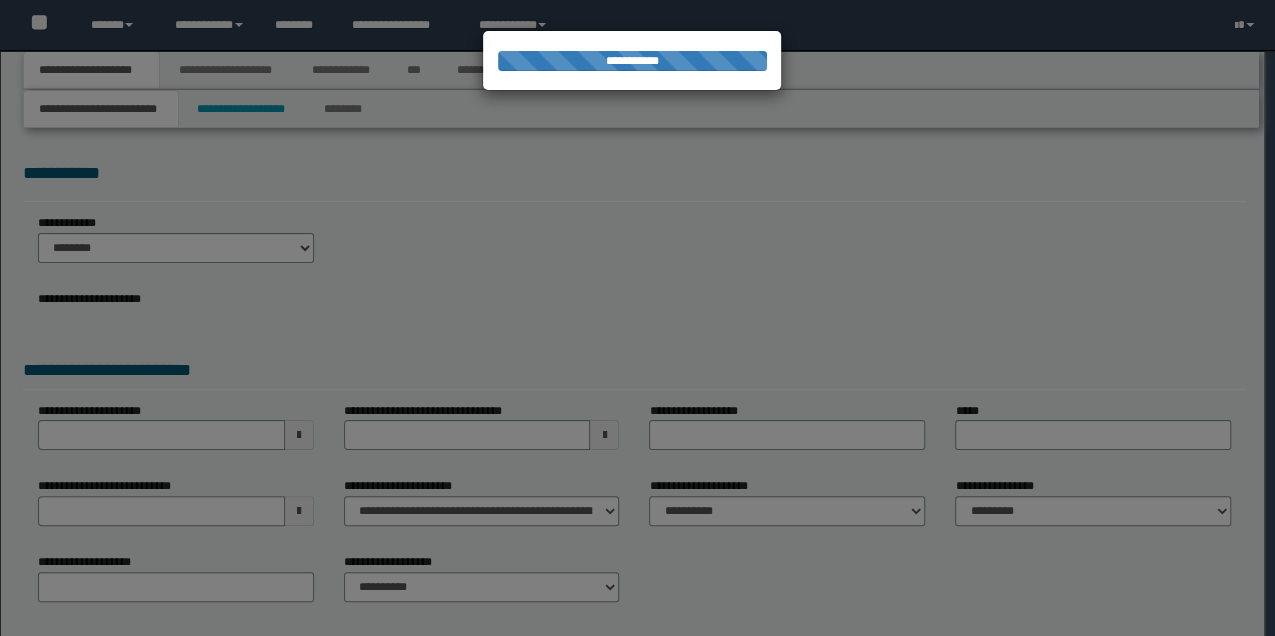 select on "*" 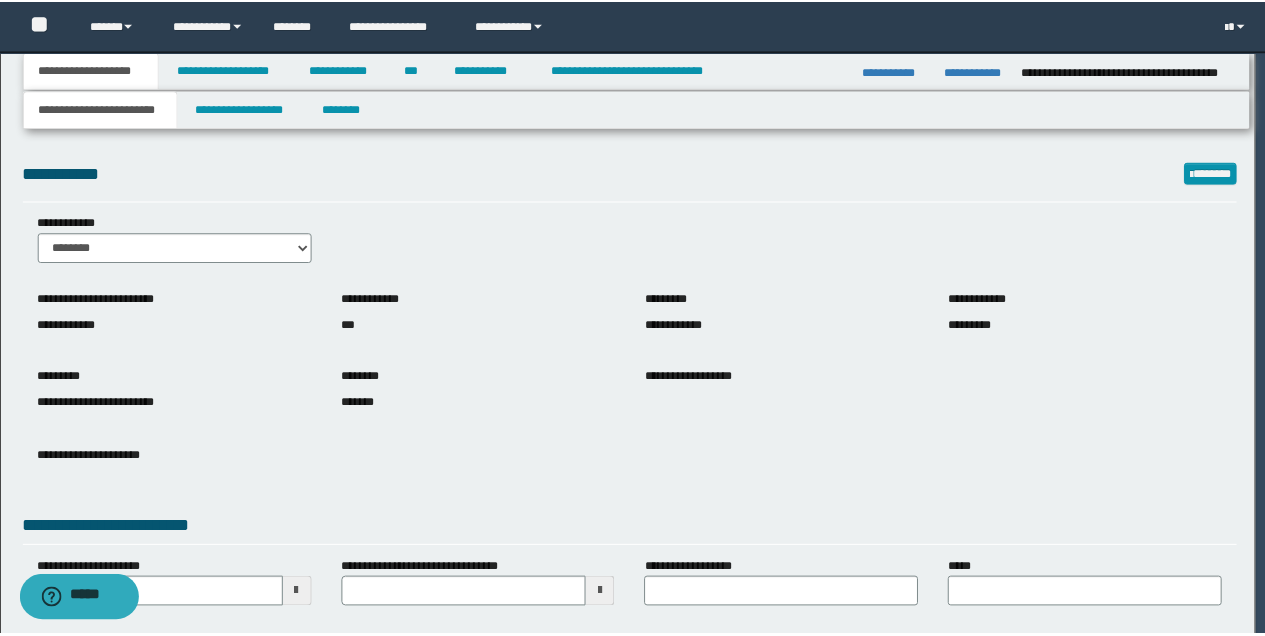 scroll, scrollTop: 0, scrollLeft: 0, axis: both 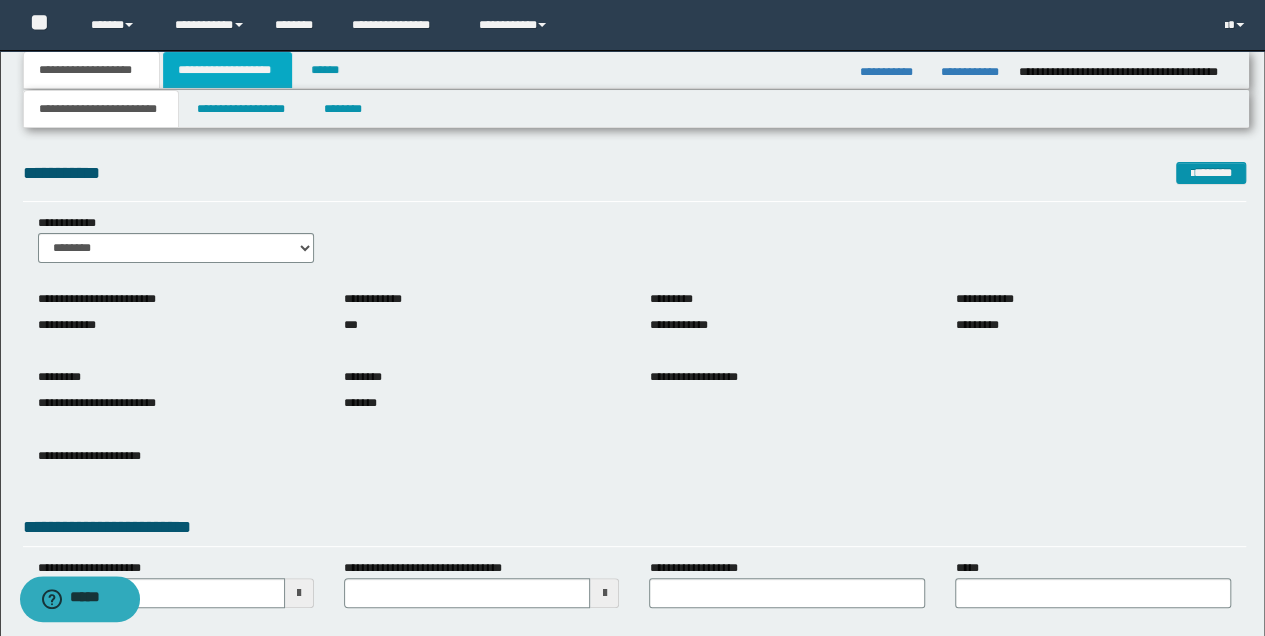 click on "**********" at bounding box center [227, 70] 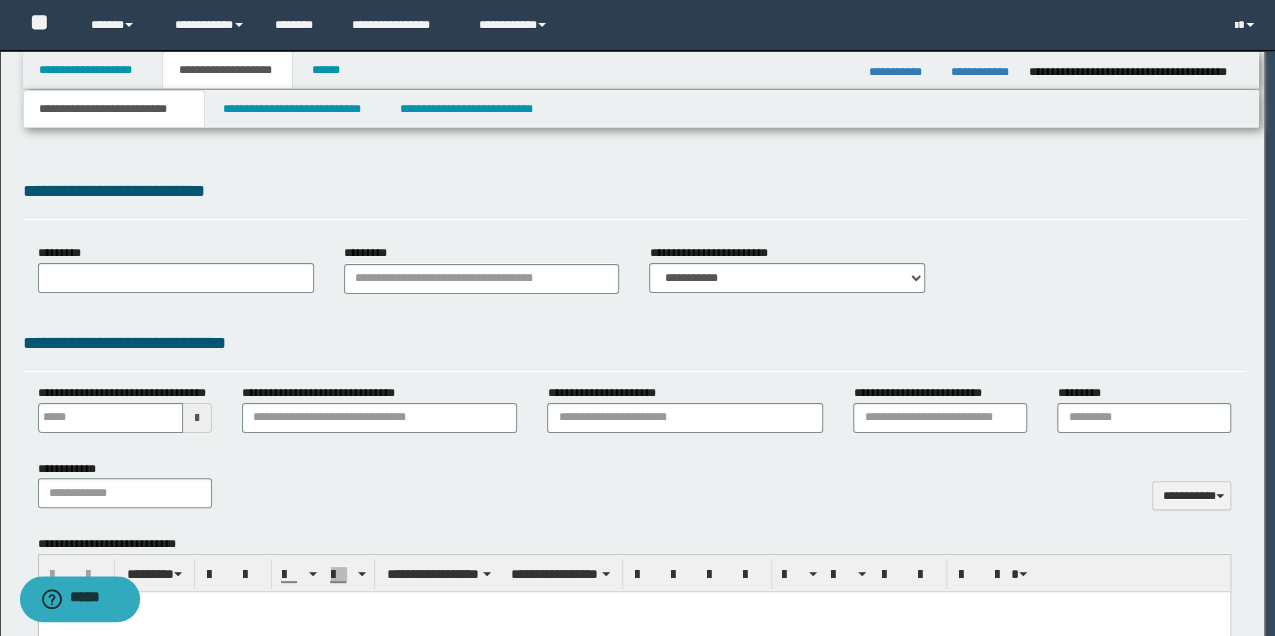 type 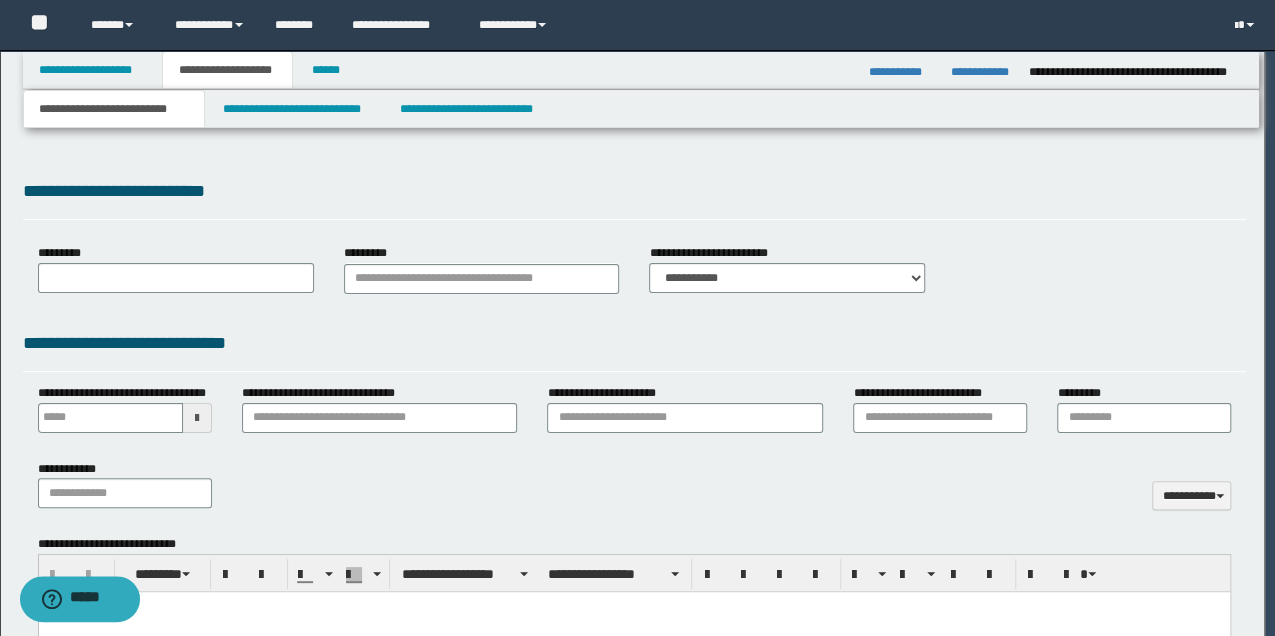 select on "*" 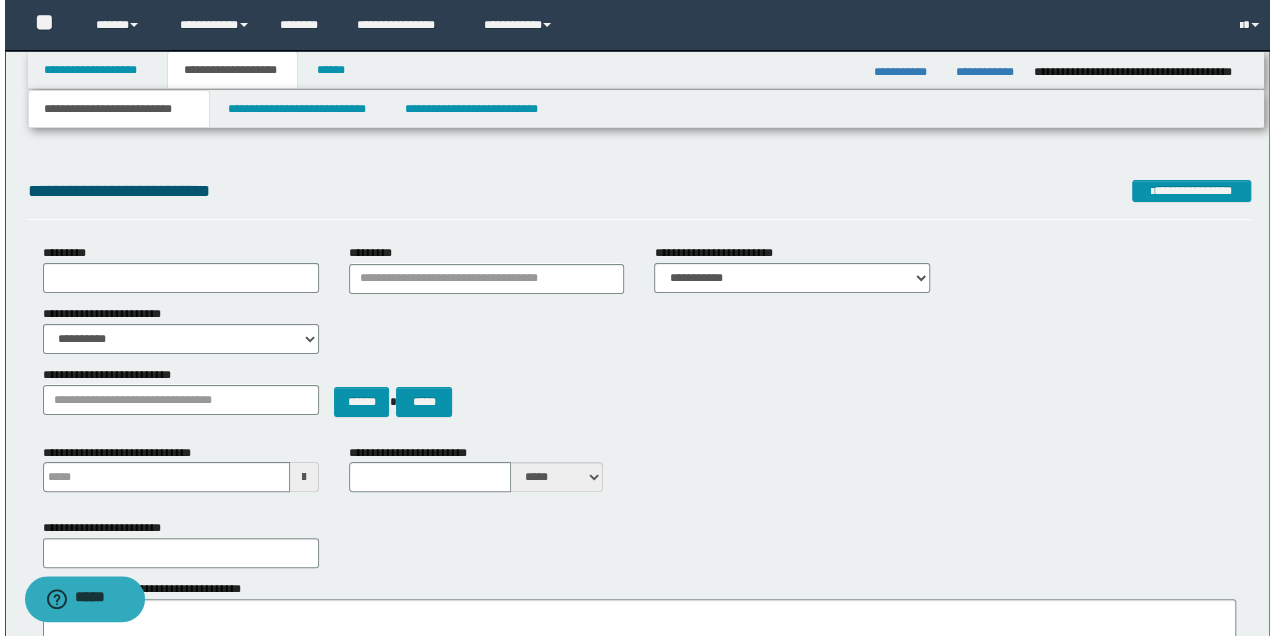 scroll, scrollTop: 0, scrollLeft: 0, axis: both 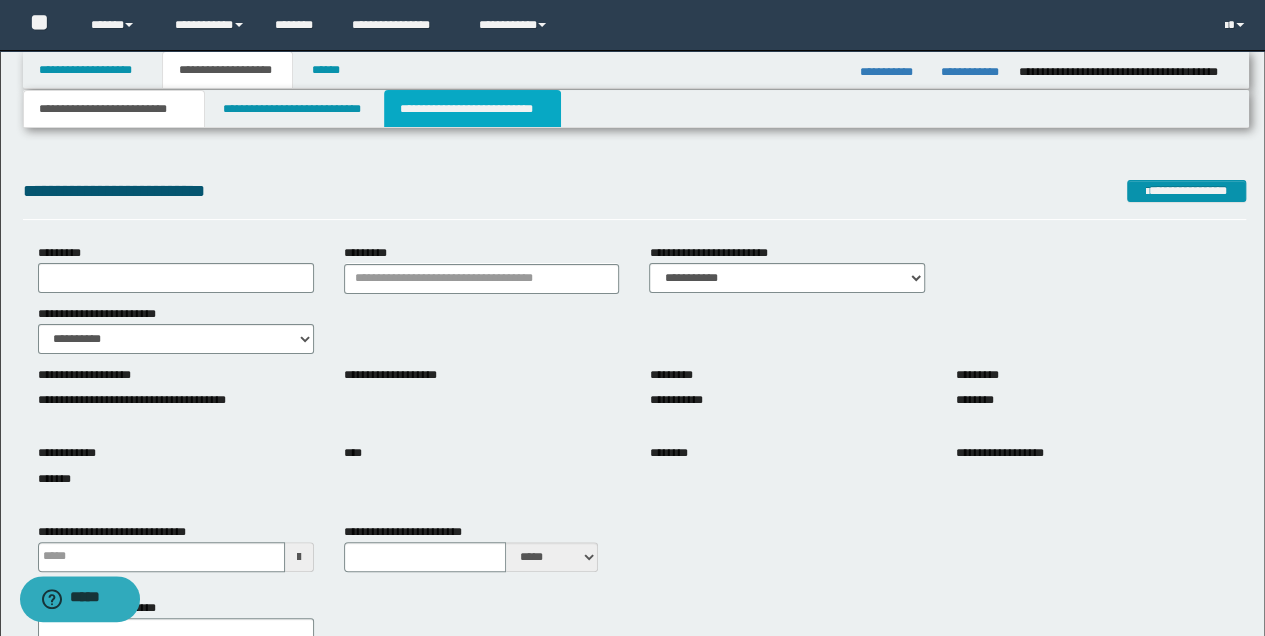 click on "**********" at bounding box center (472, 109) 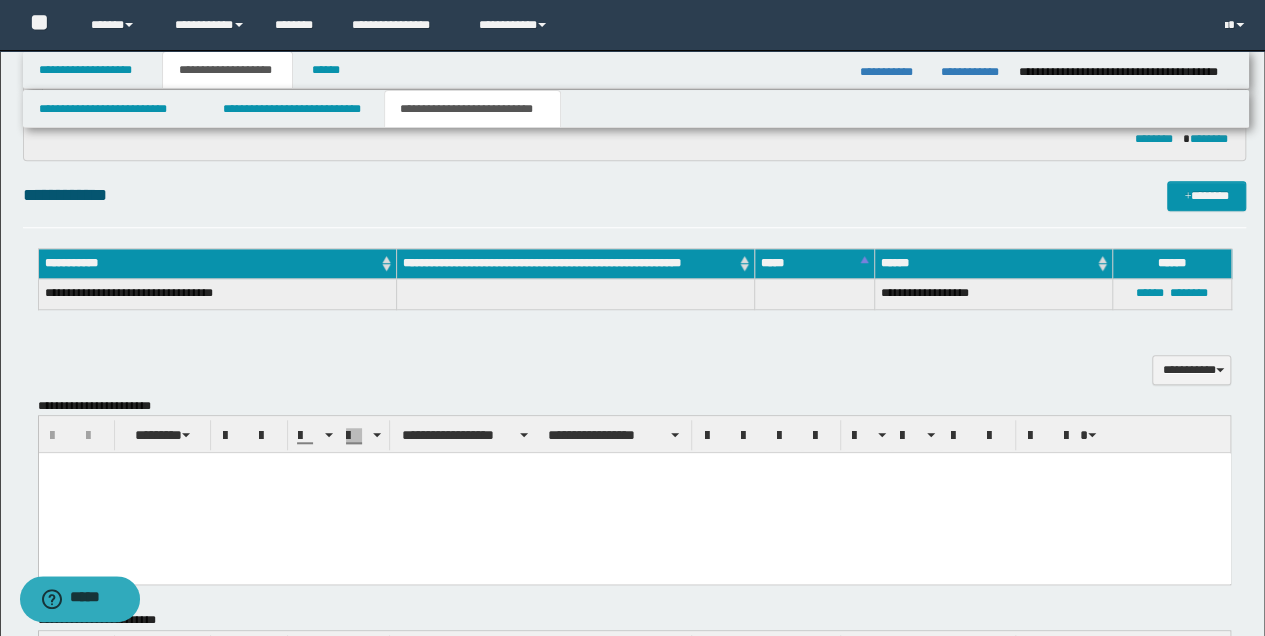 scroll, scrollTop: 666, scrollLeft: 0, axis: vertical 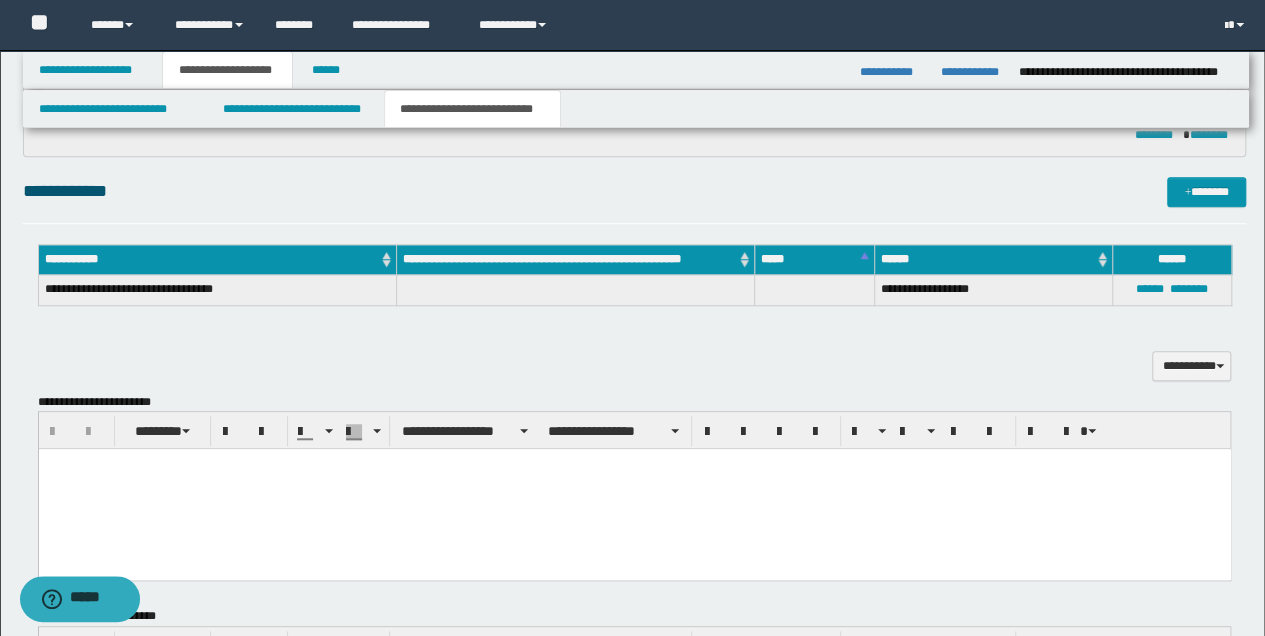 click at bounding box center (634, 489) 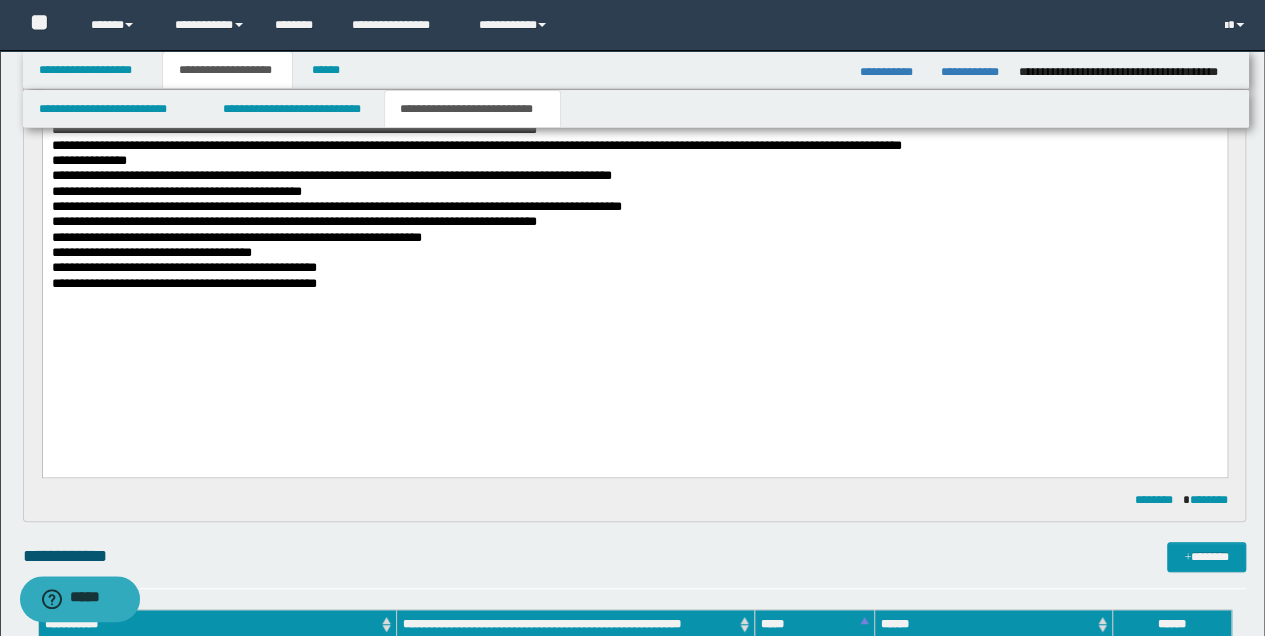 scroll, scrollTop: 200, scrollLeft: 0, axis: vertical 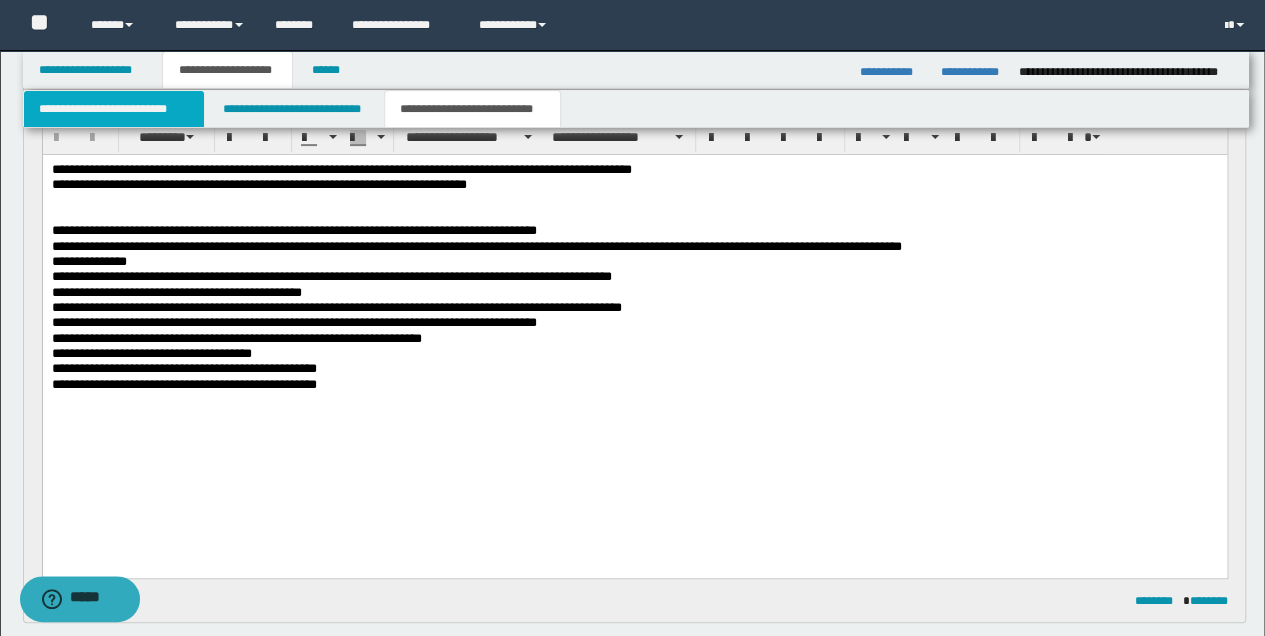 click on "**********" at bounding box center (114, 109) 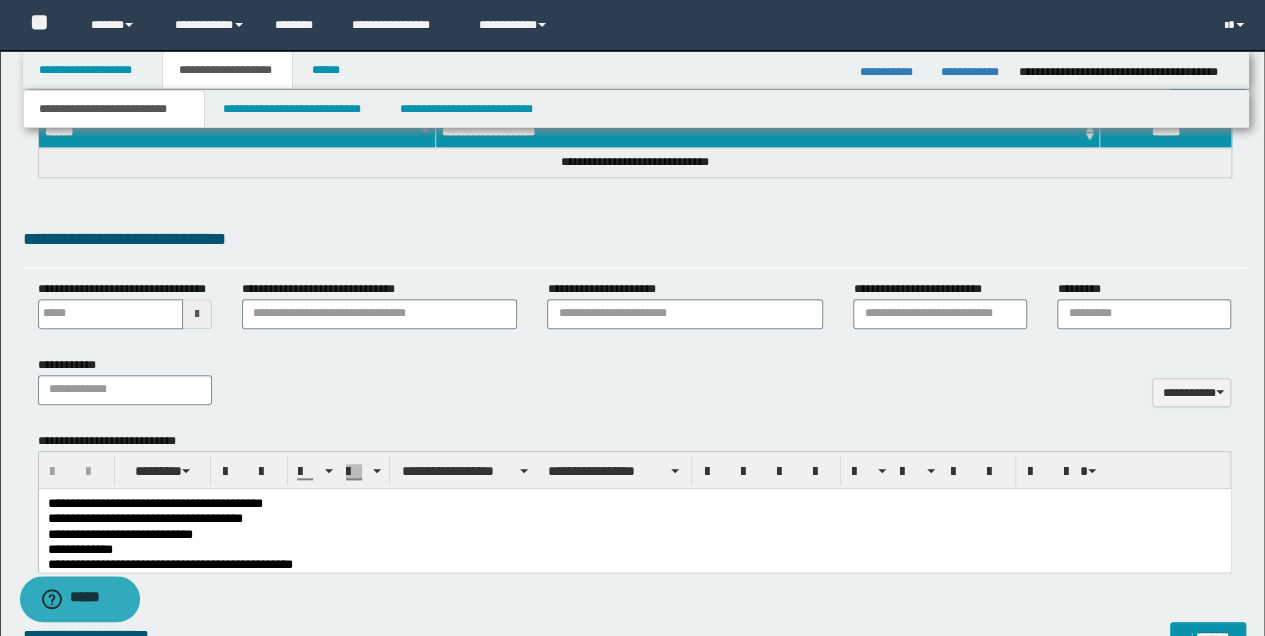 scroll, scrollTop: 933, scrollLeft: 0, axis: vertical 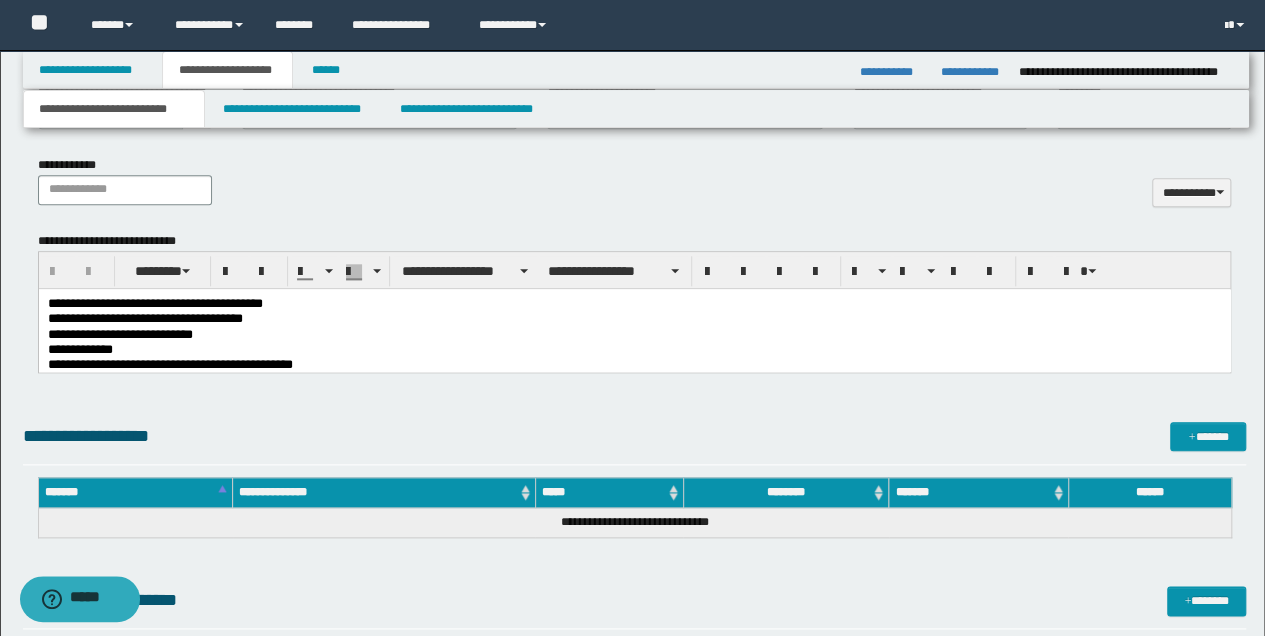click on "**********" at bounding box center [634, 334] 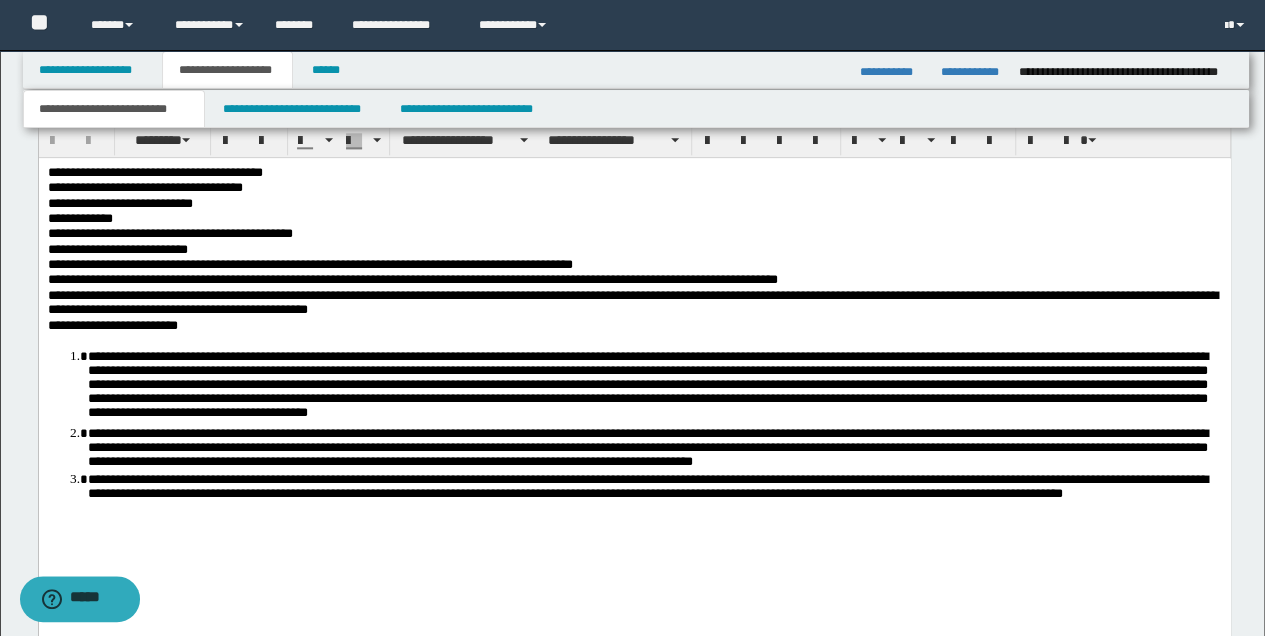 scroll, scrollTop: 1066, scrollLeft: 0, axis: vertical 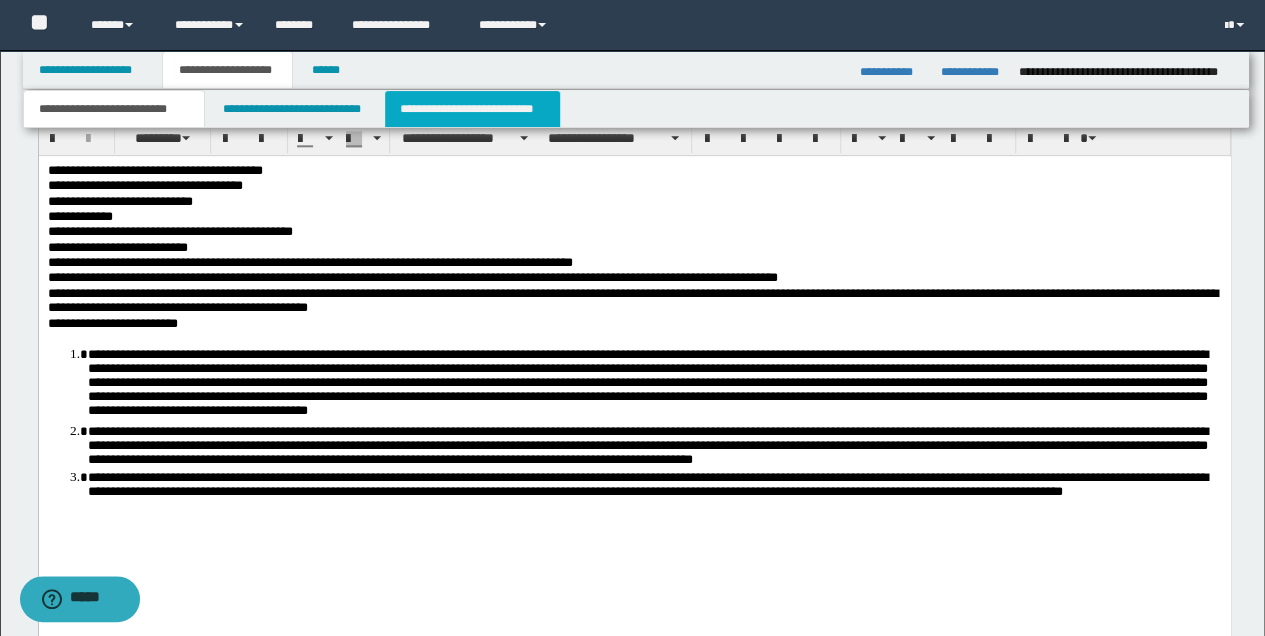 click on "**********" at bounding box center (472, 109) 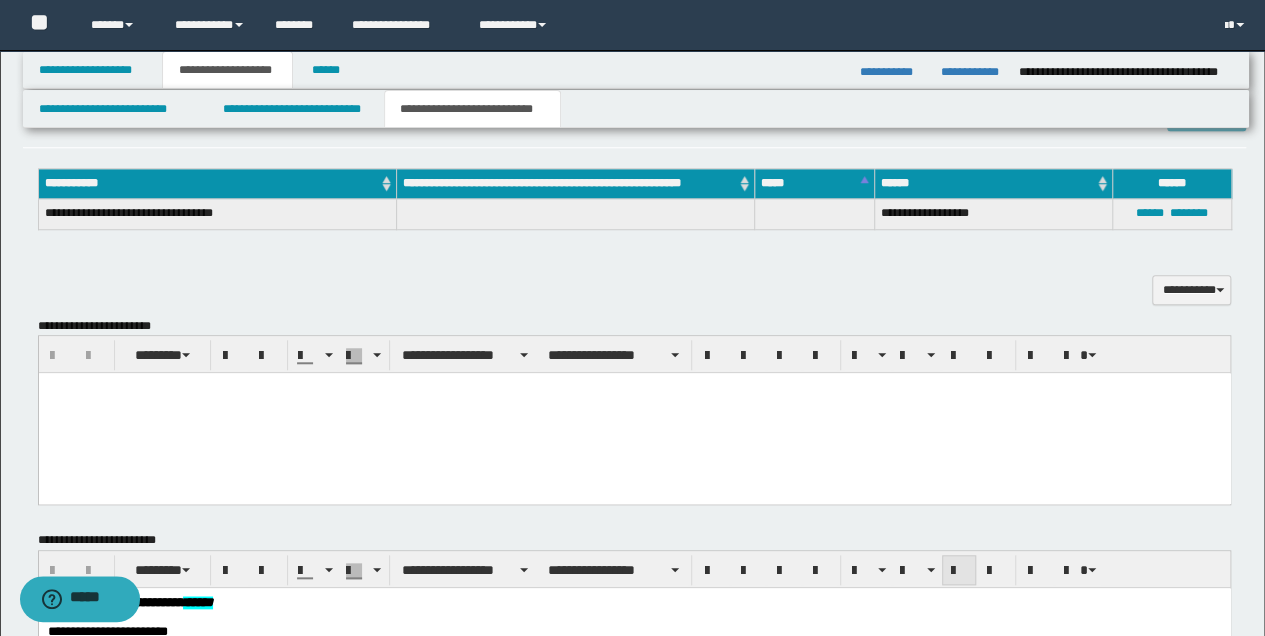 scroll, scrollTop: 542, scrollLeft: 0, axis: vertical 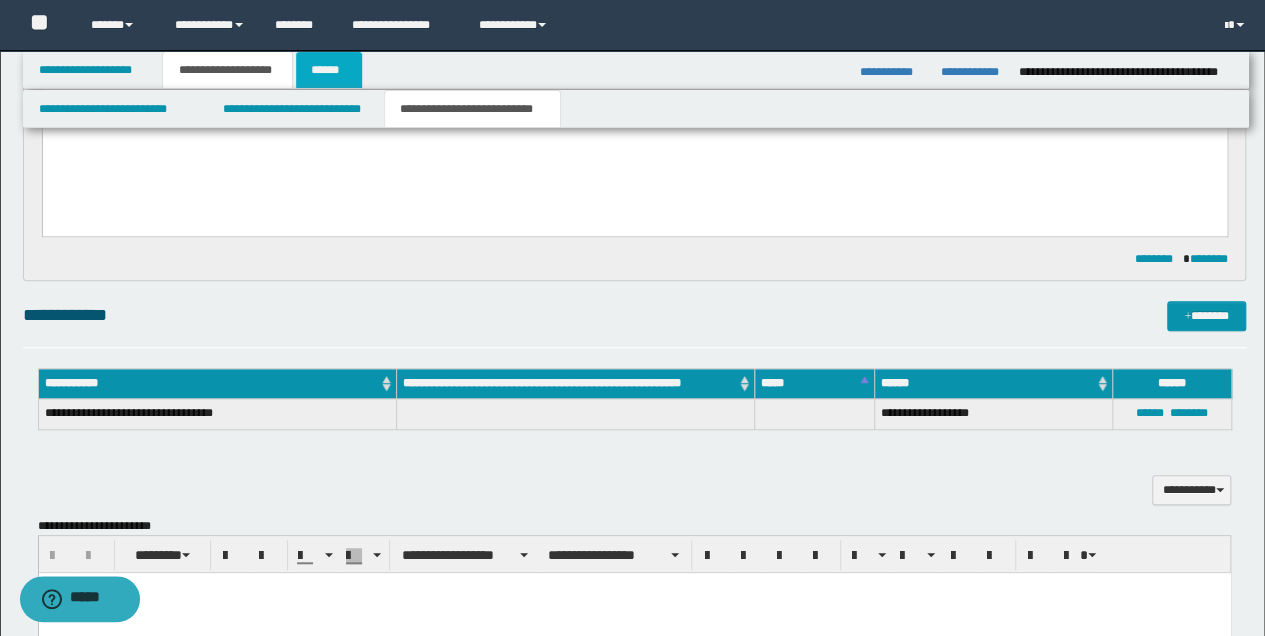 click on "******" at bounding box center (329, 70) 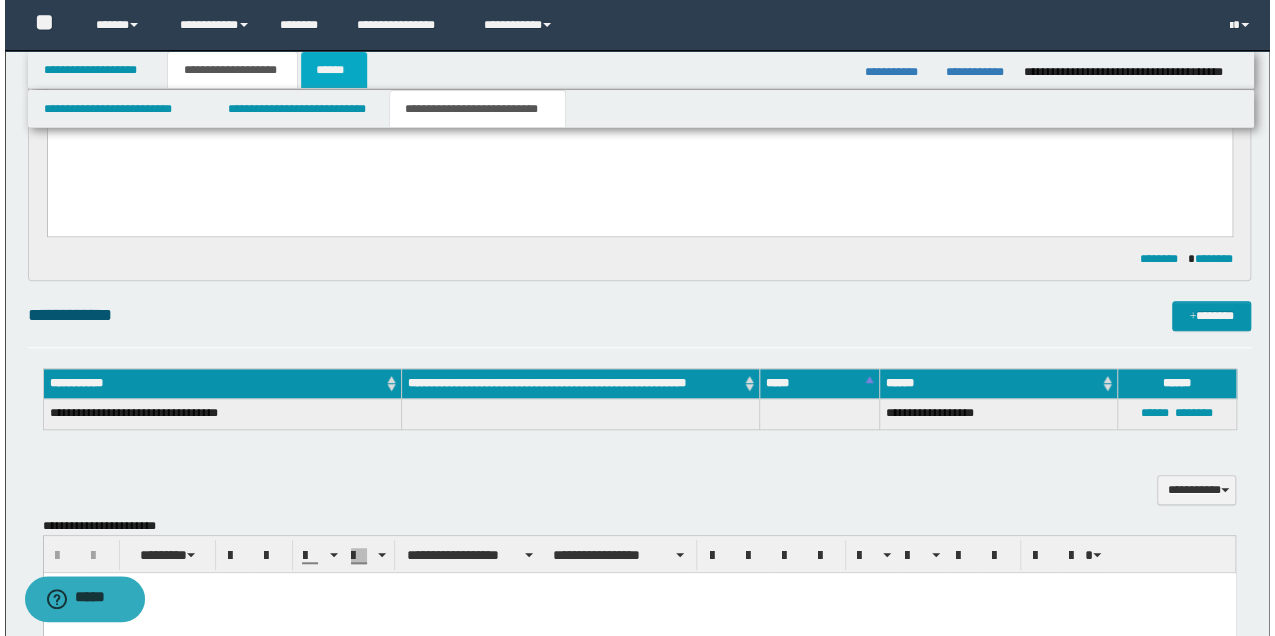 scroll, scrollTop: 0, scrollLeft: 0, axis: both 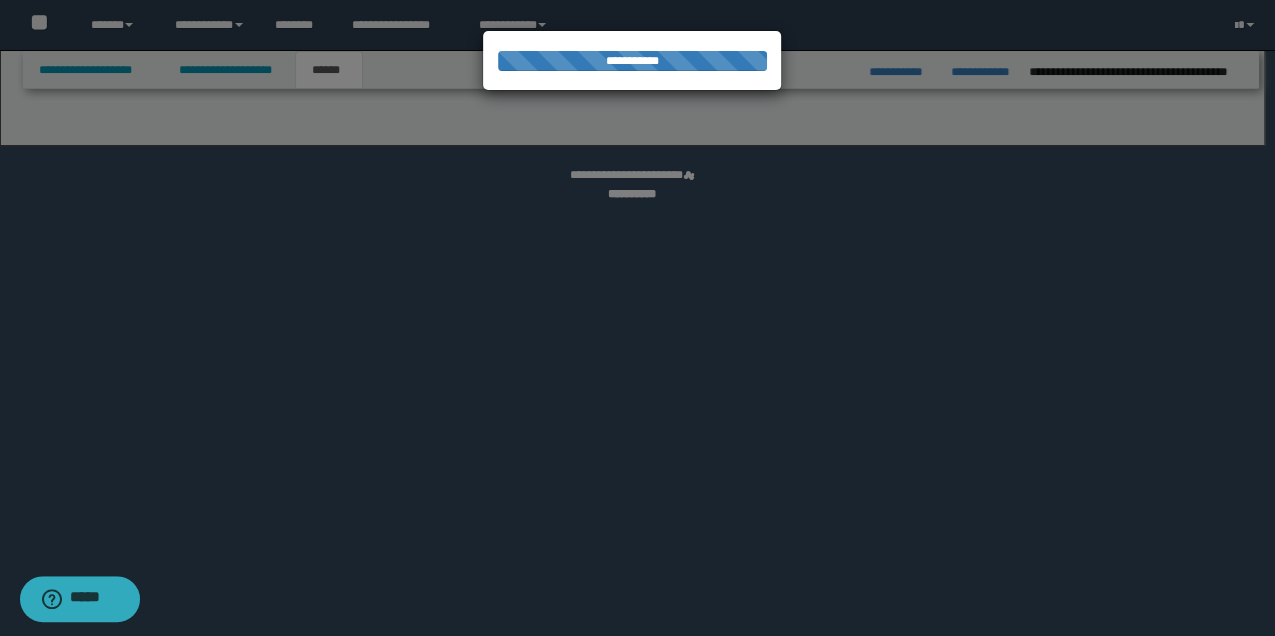 select on "*" 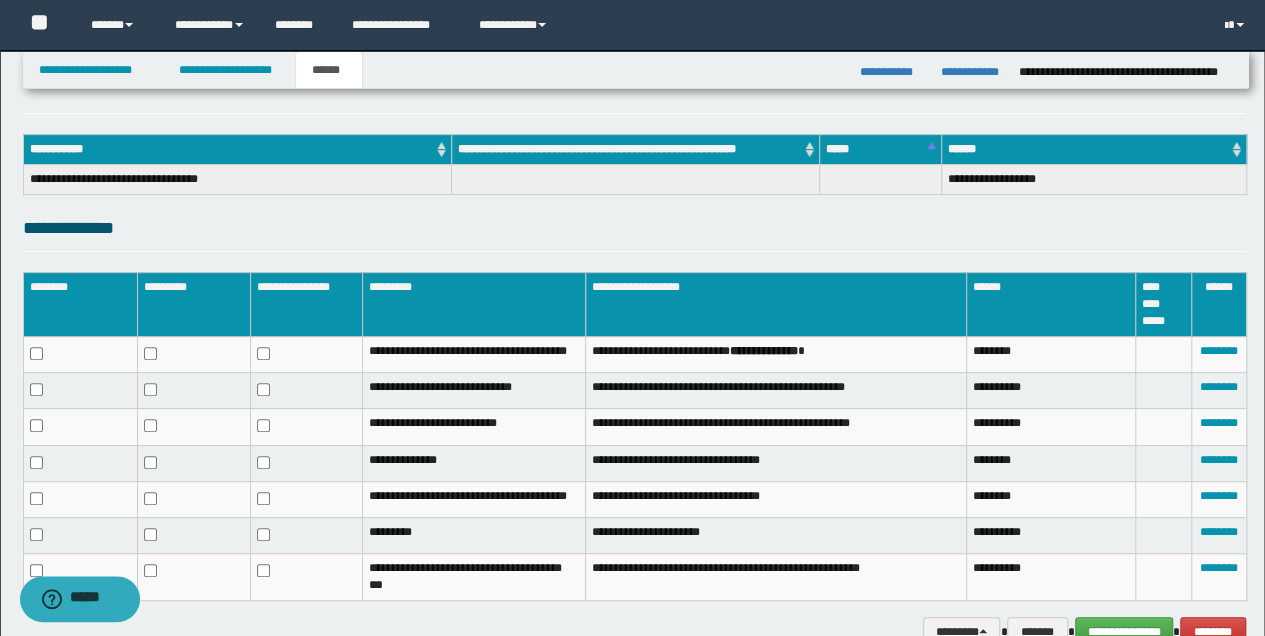 scroll, scrollTop: 382, scrollLeft: 0, axis: vertical 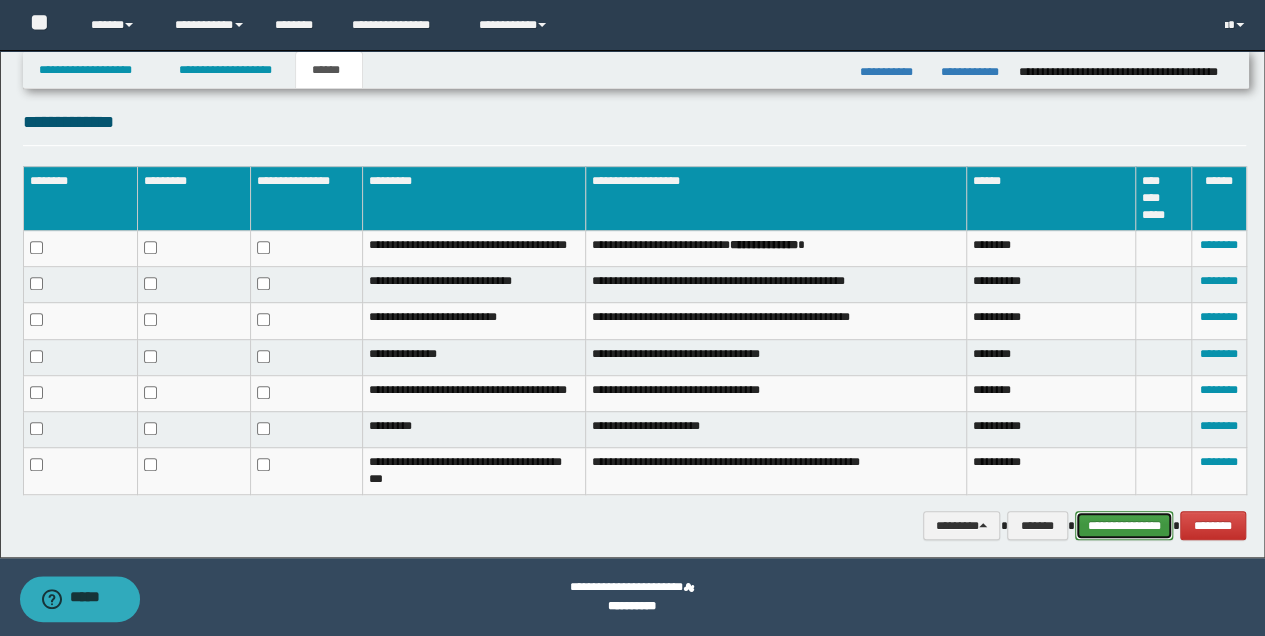 click on "**********" at bounding box center [1124, 525] 